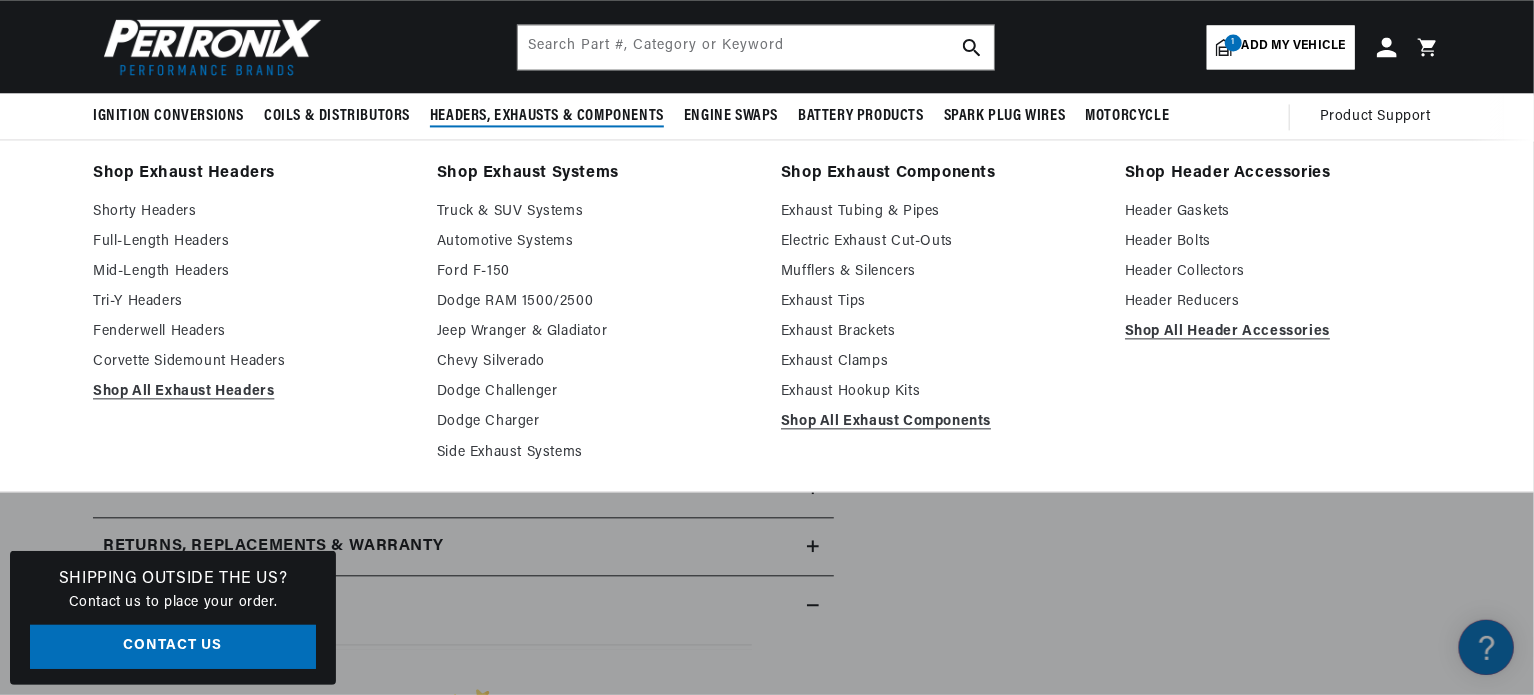 scroll, scrollTop: 2083, scrollLeft: 0, axis: vertical 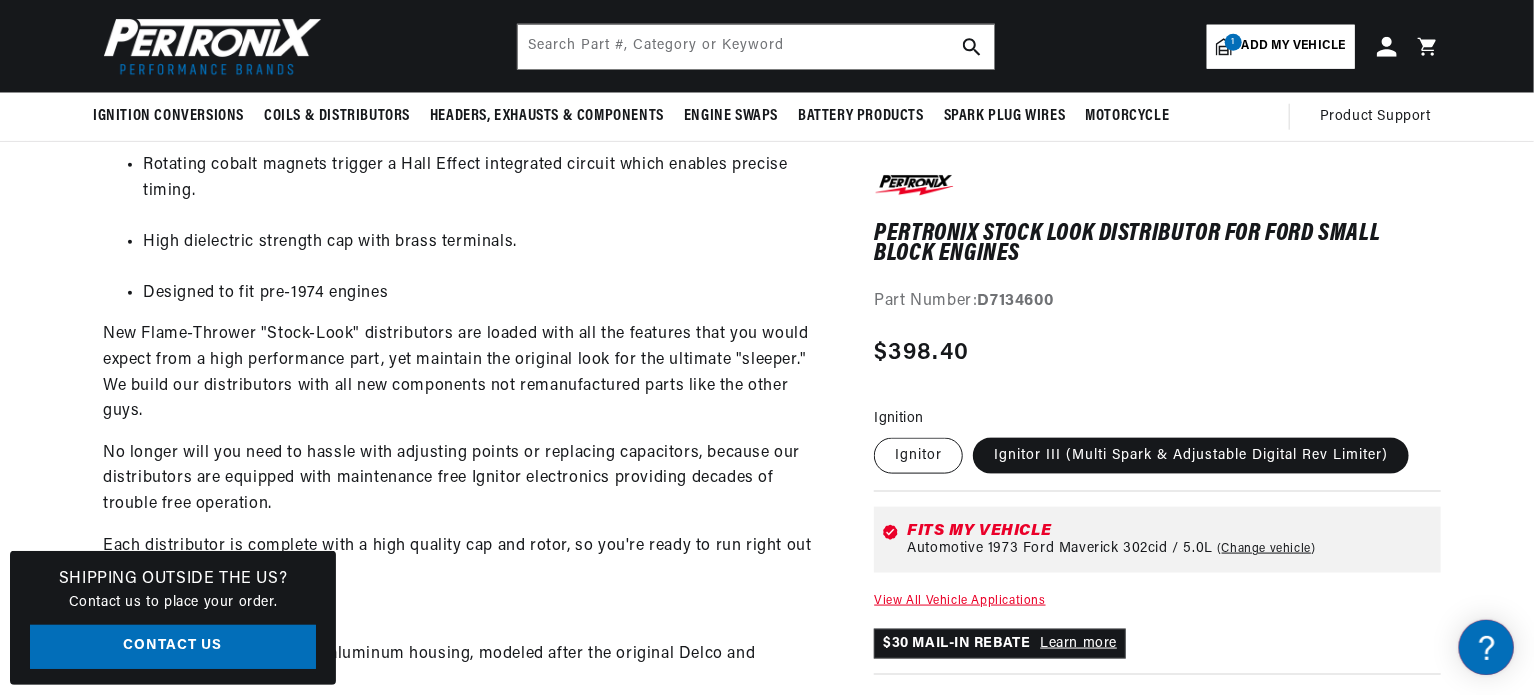 click on "Ignitor" at bounding box center [918, 455] 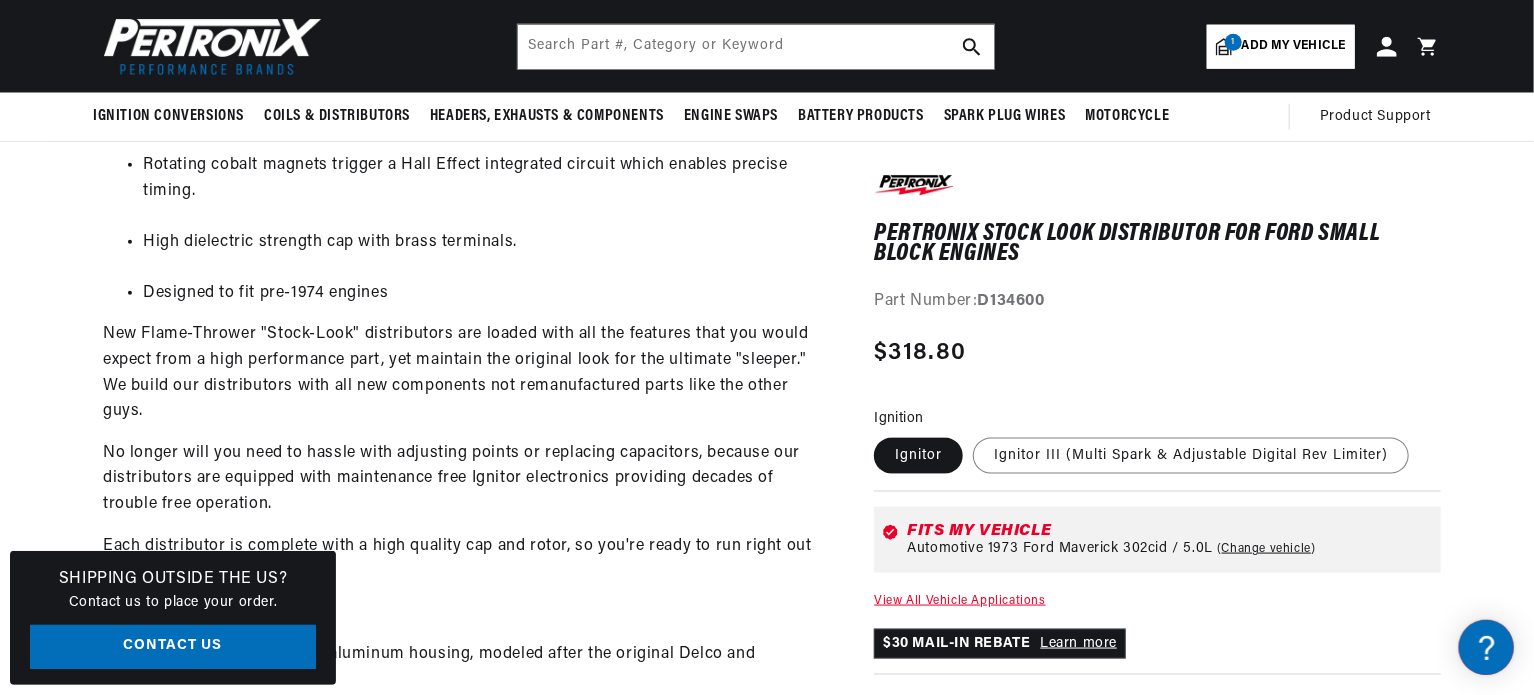 scroll, scrollTop: 63, scrollLeft: 0, axis: vertical 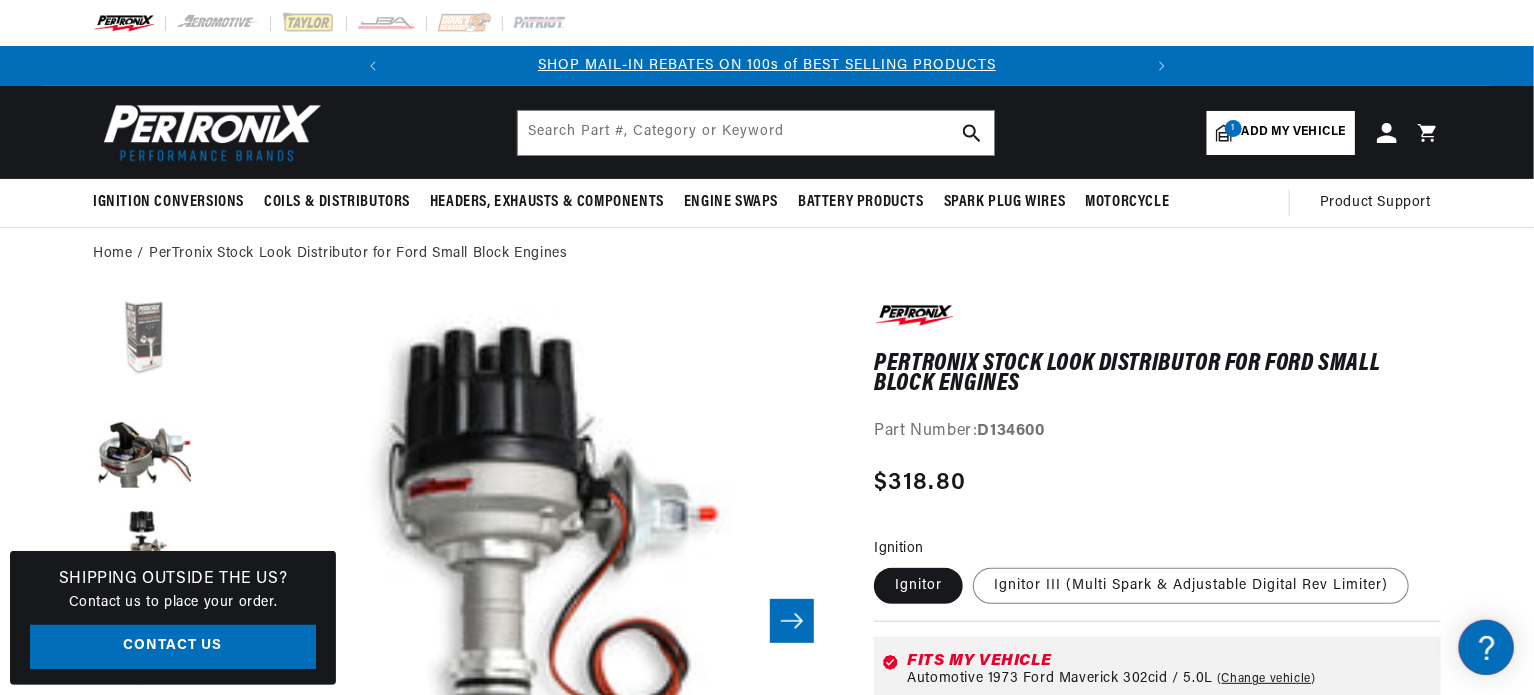 click at bounding box center [143, 332] 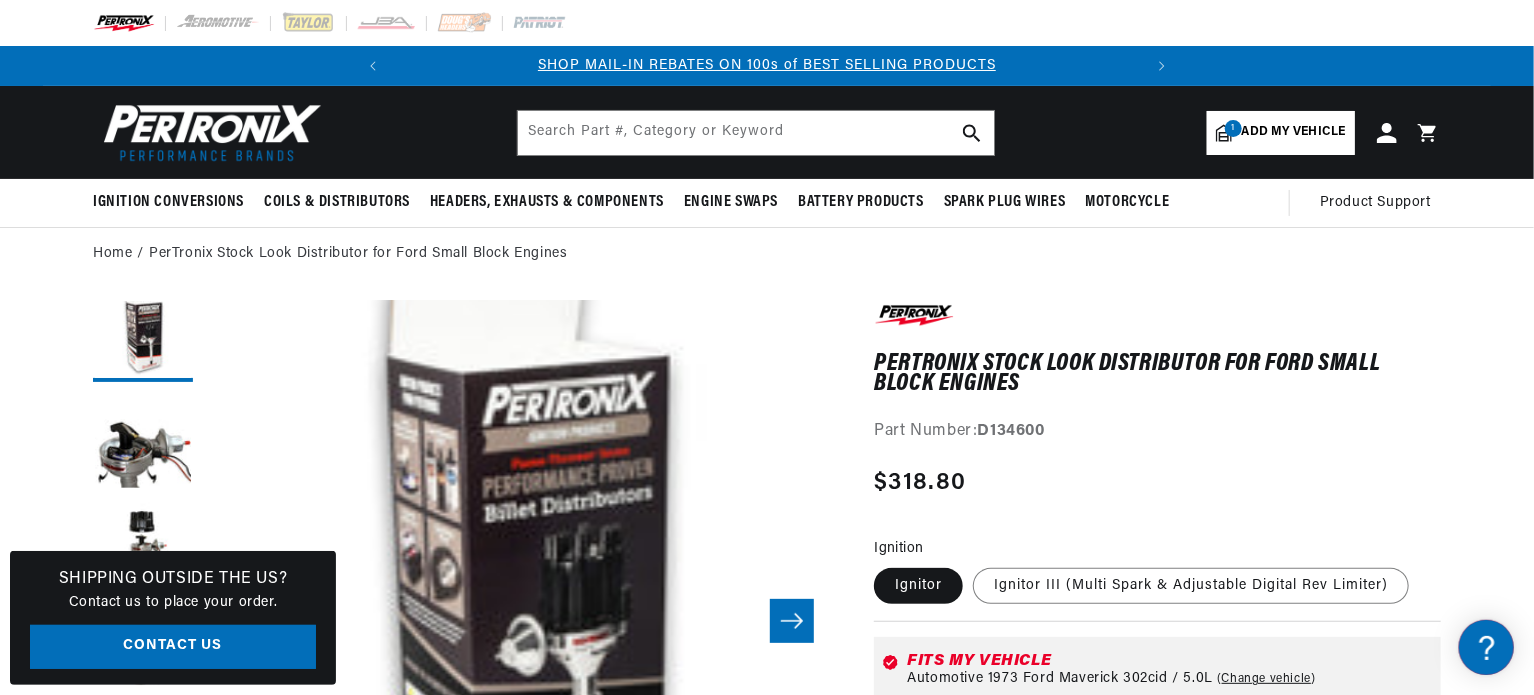 scroll, scrollTop: 63, scrollLeft: 3156, axis: both 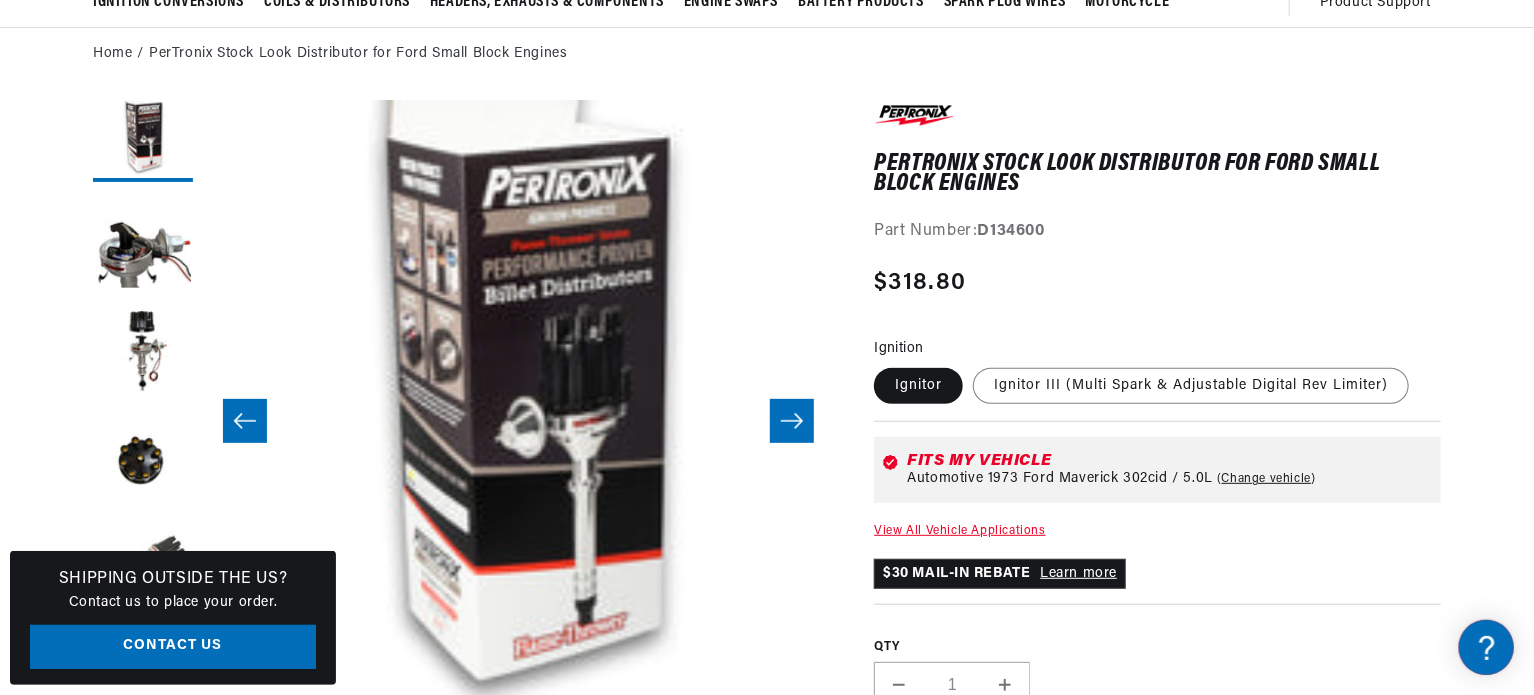 click 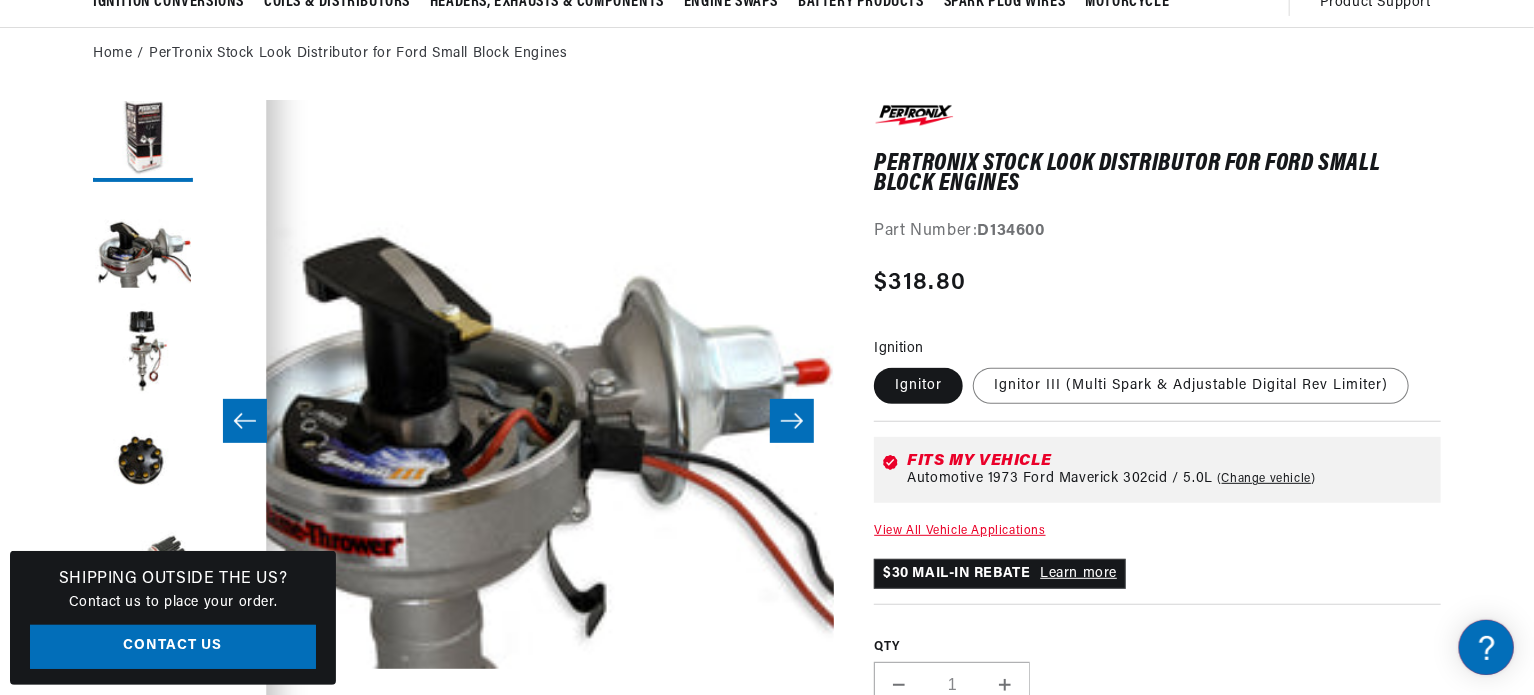 scroll, scrollTop: 63, scrollLeft: 3788, axis: both 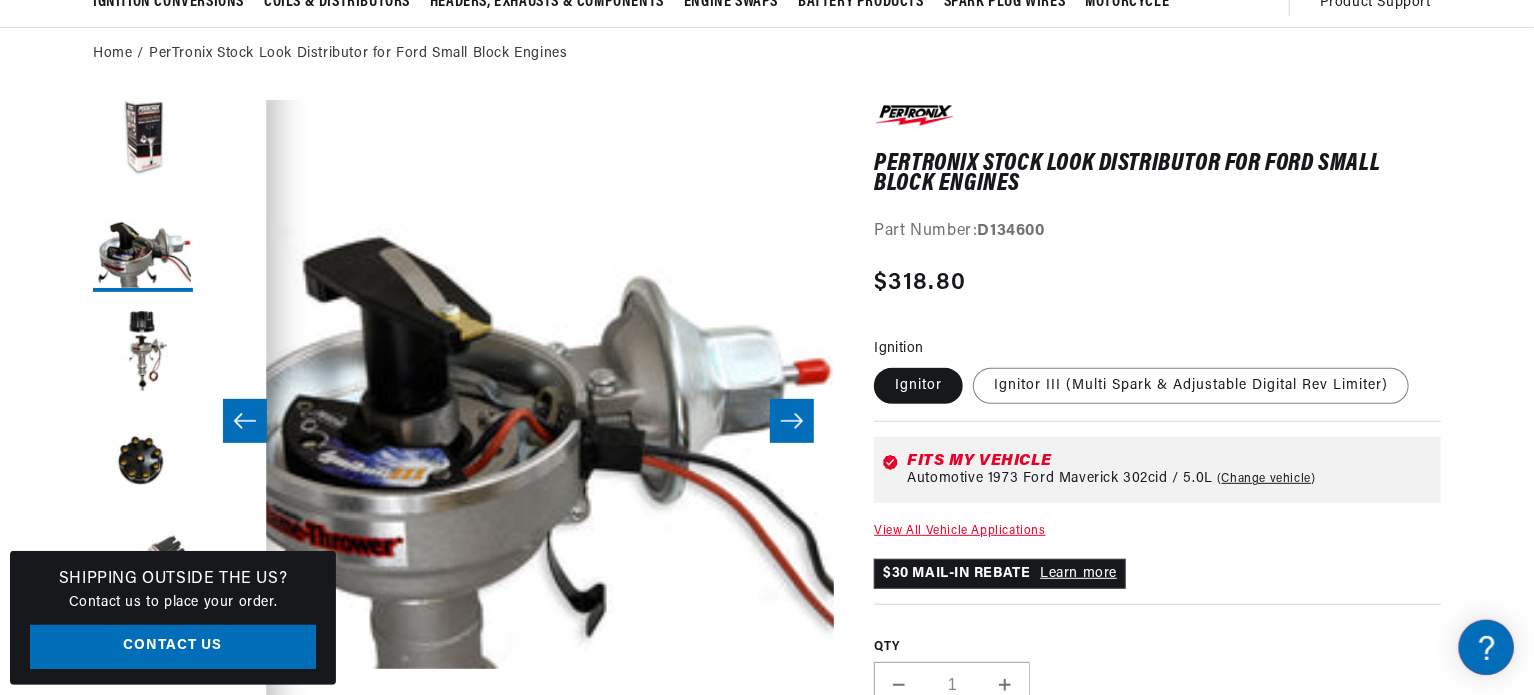 click 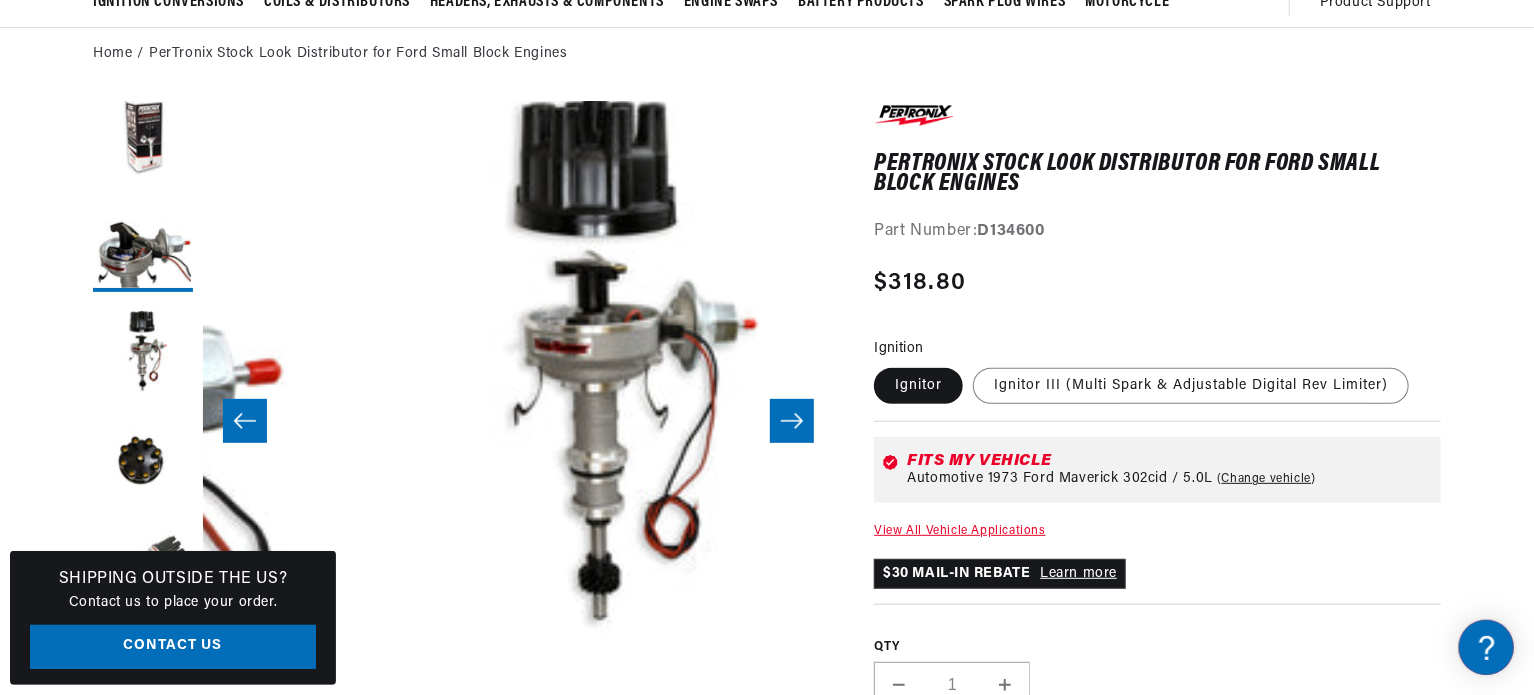scroll, scrollTop: 63, scrollLeft: 4420, axis: both 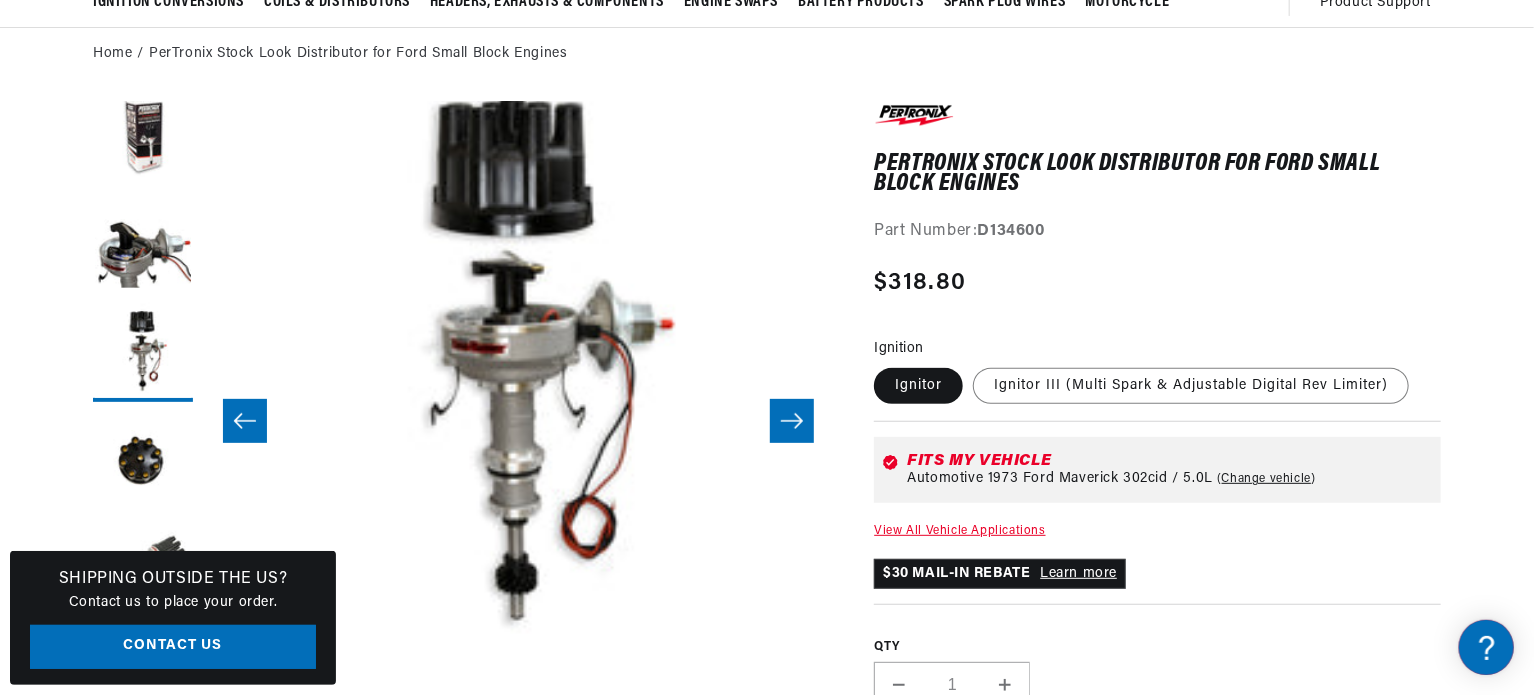 click 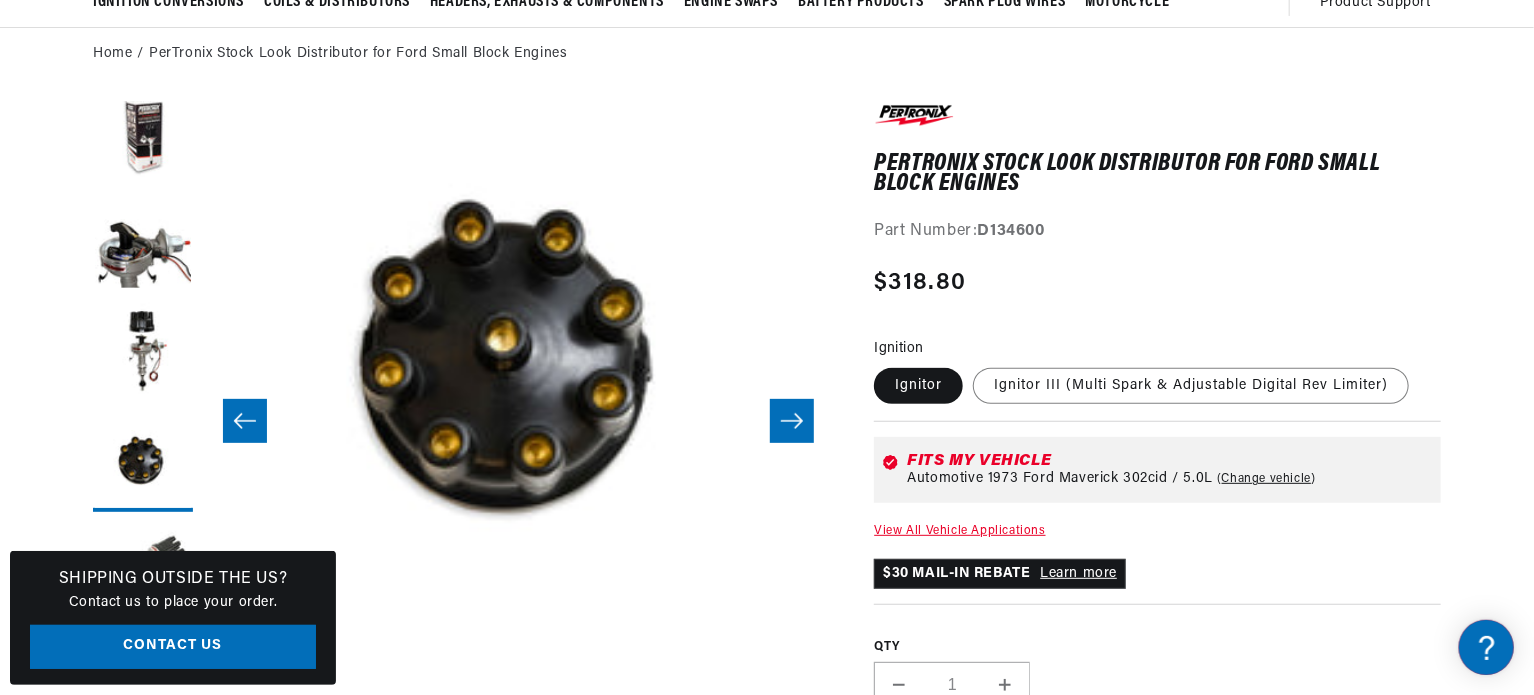 click 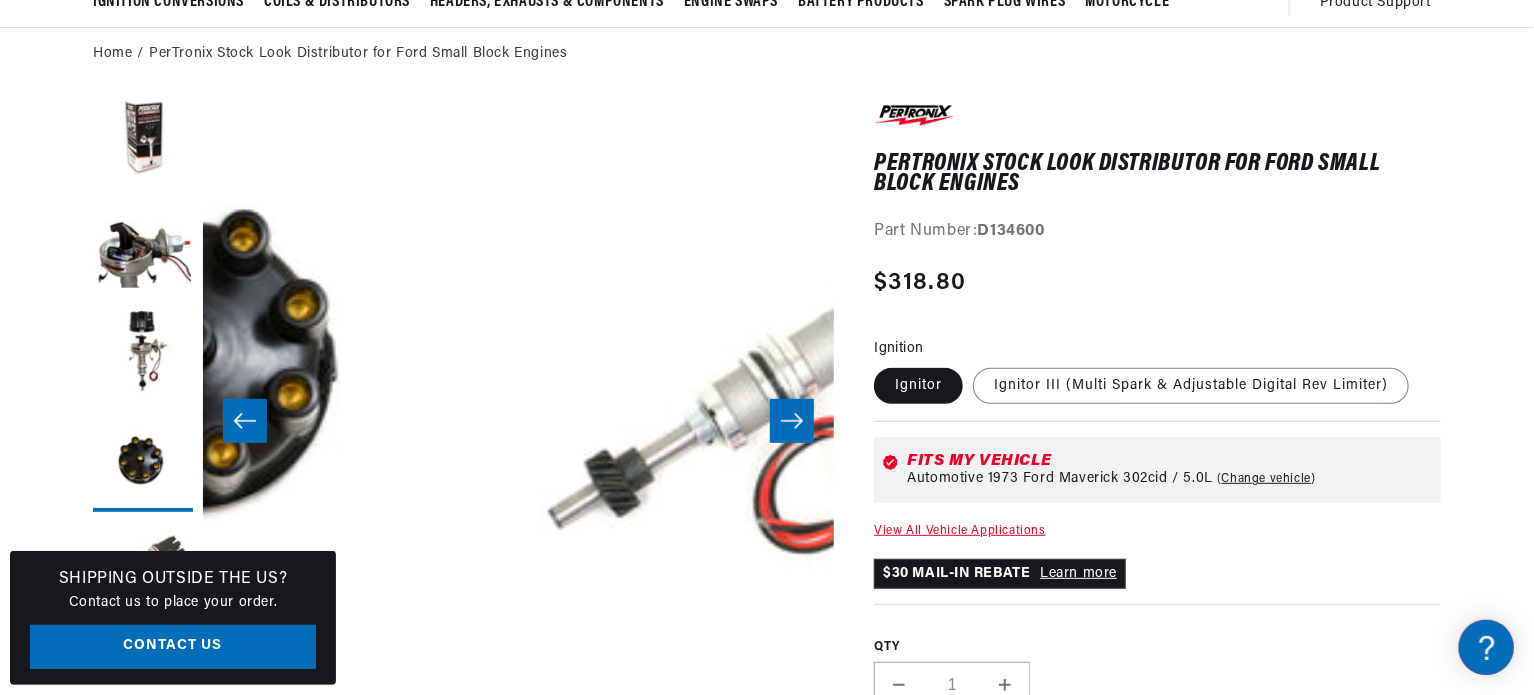 scroll, scrollTop: 63, scrollLeft: 5682, axis: both 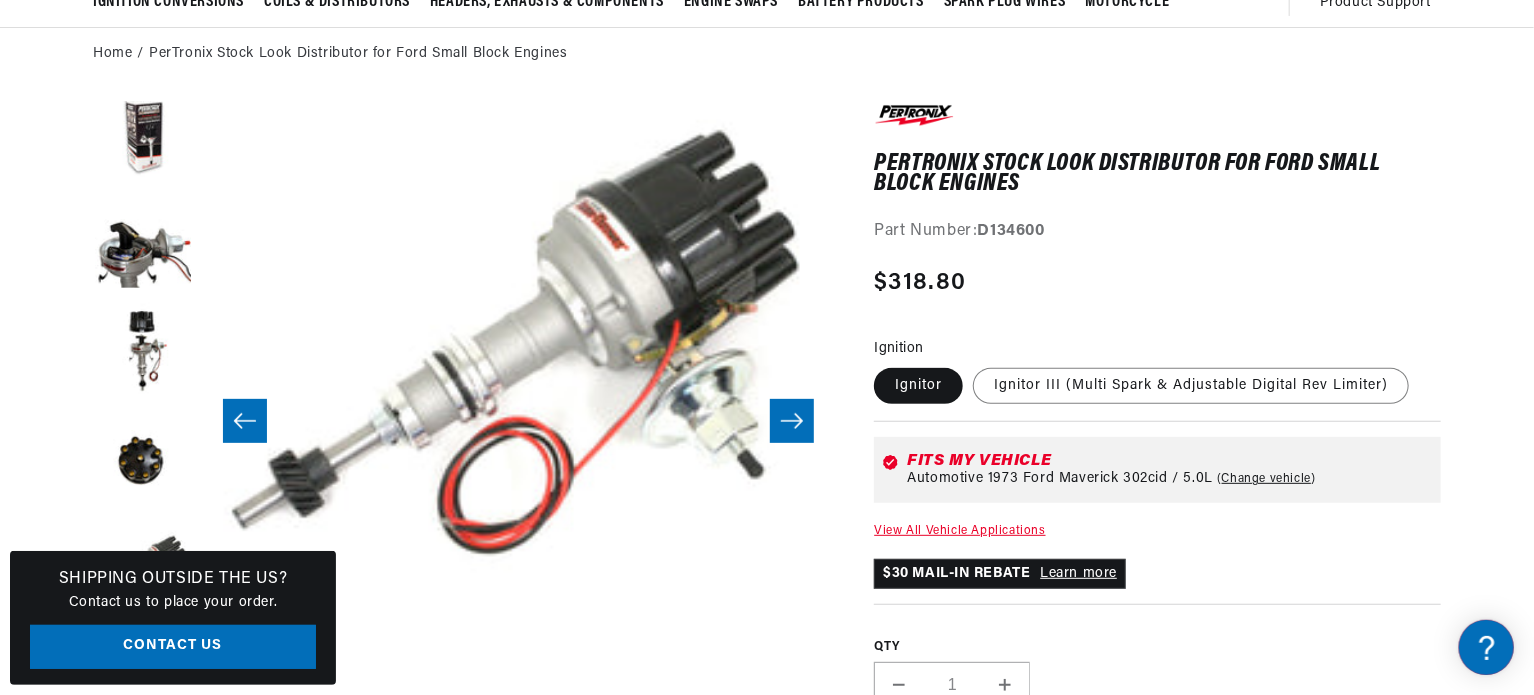 click 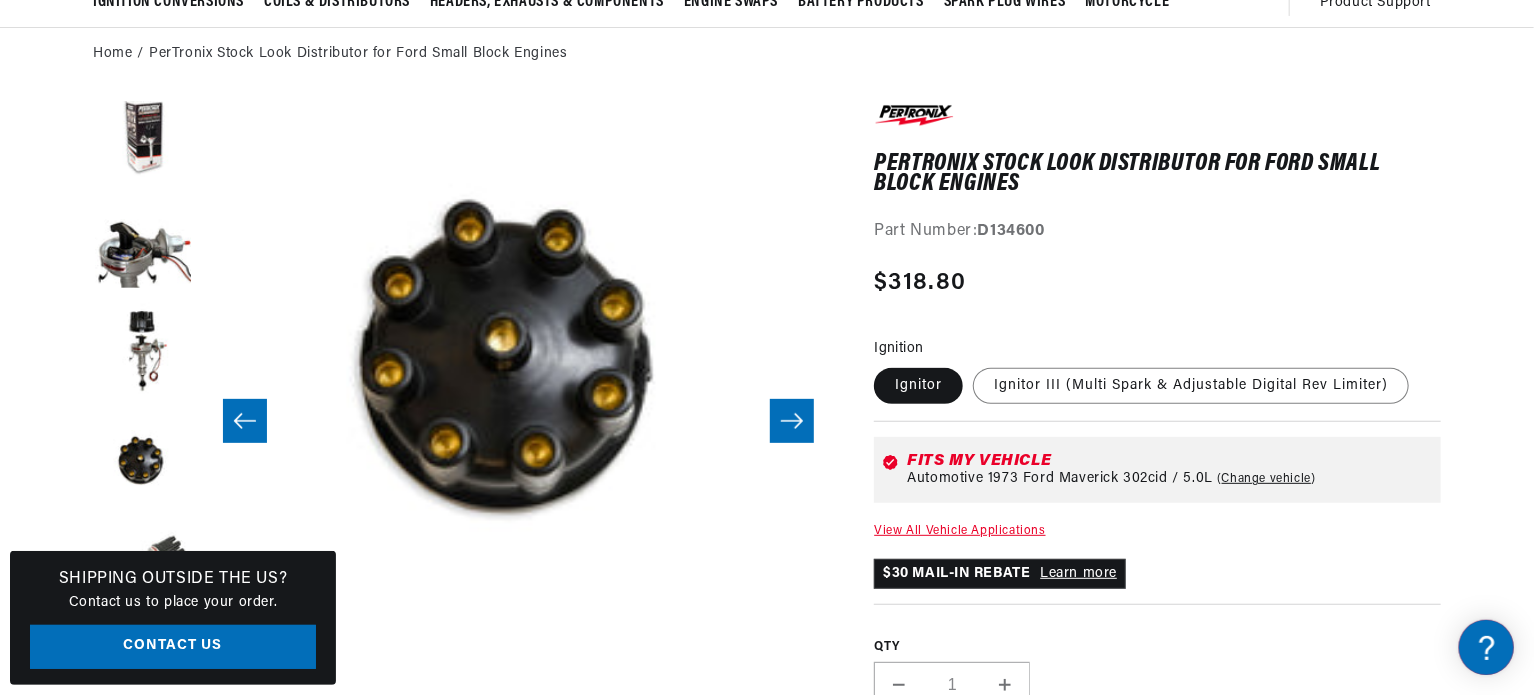 click 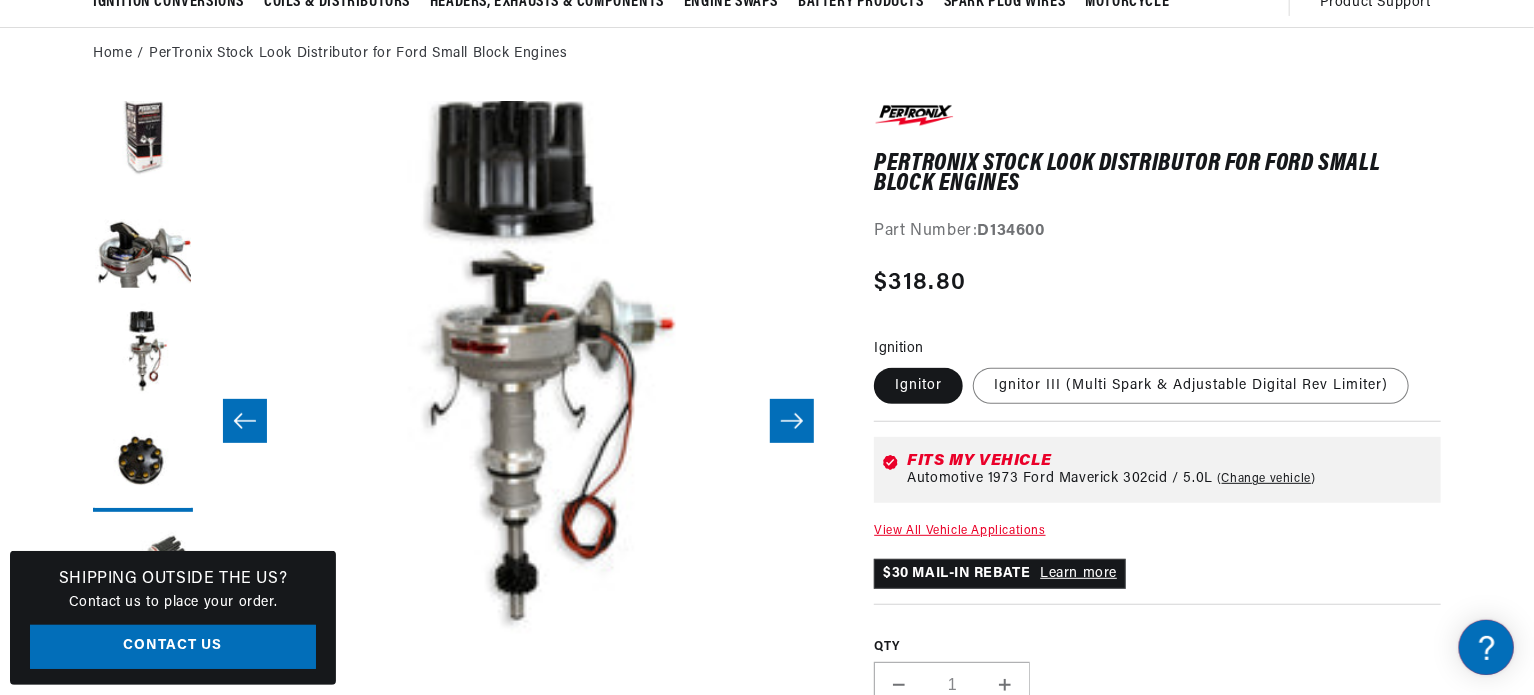 click 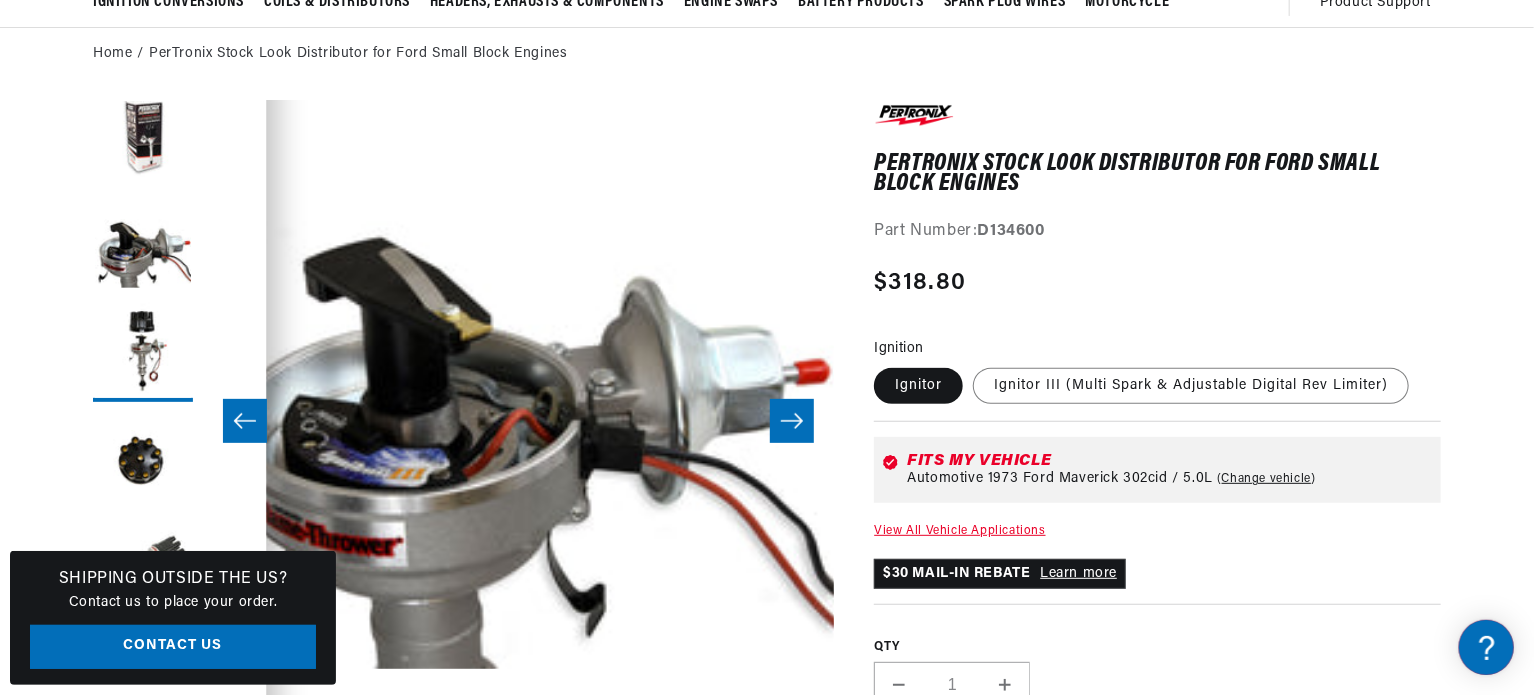click 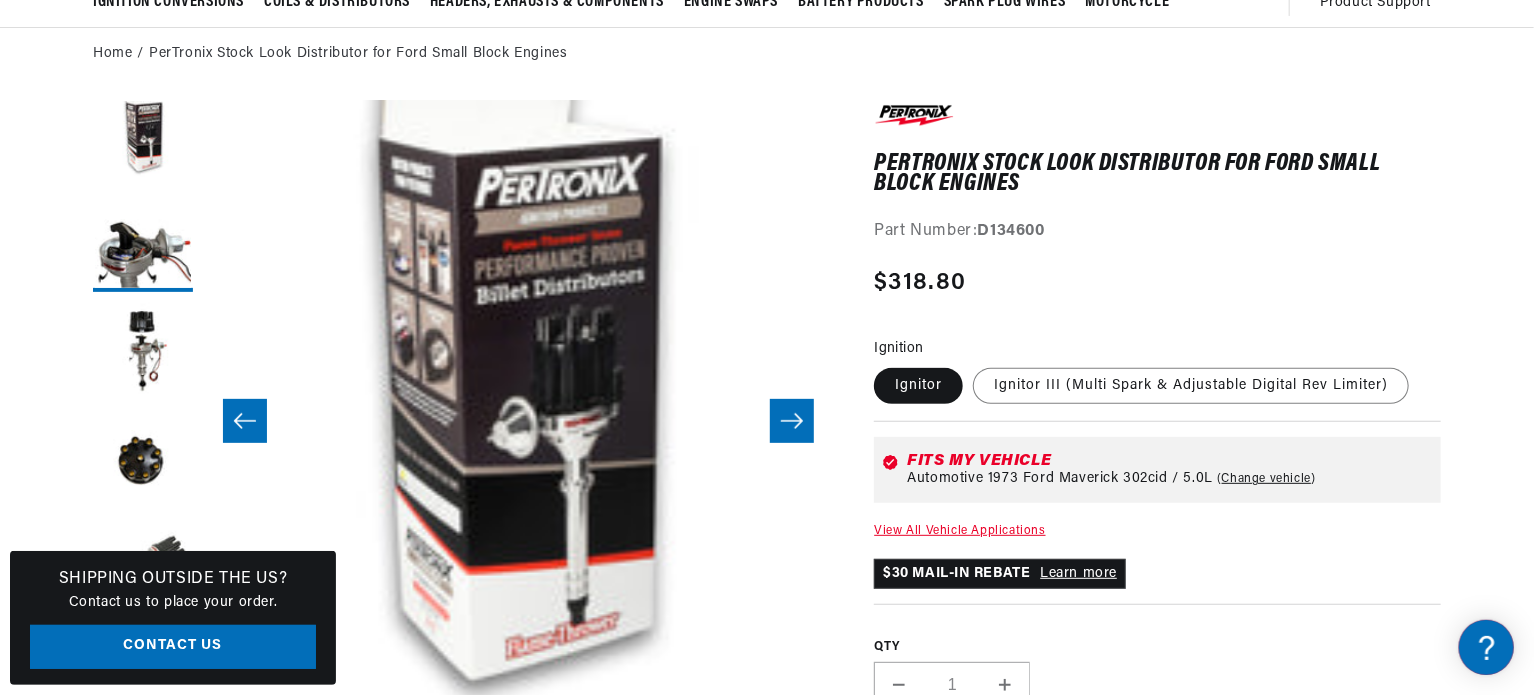 scroll, scrollTop: 63, scrollLeft: 3156, axis: both 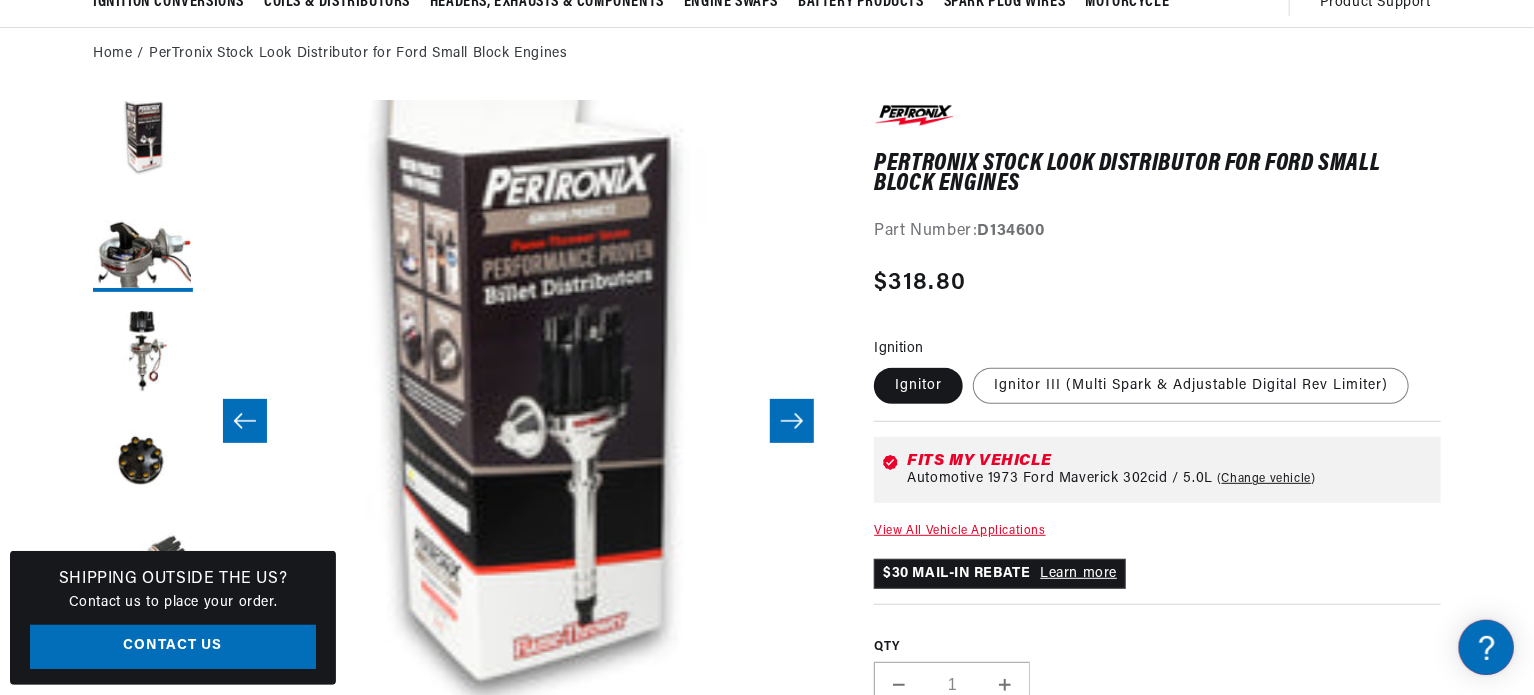 click 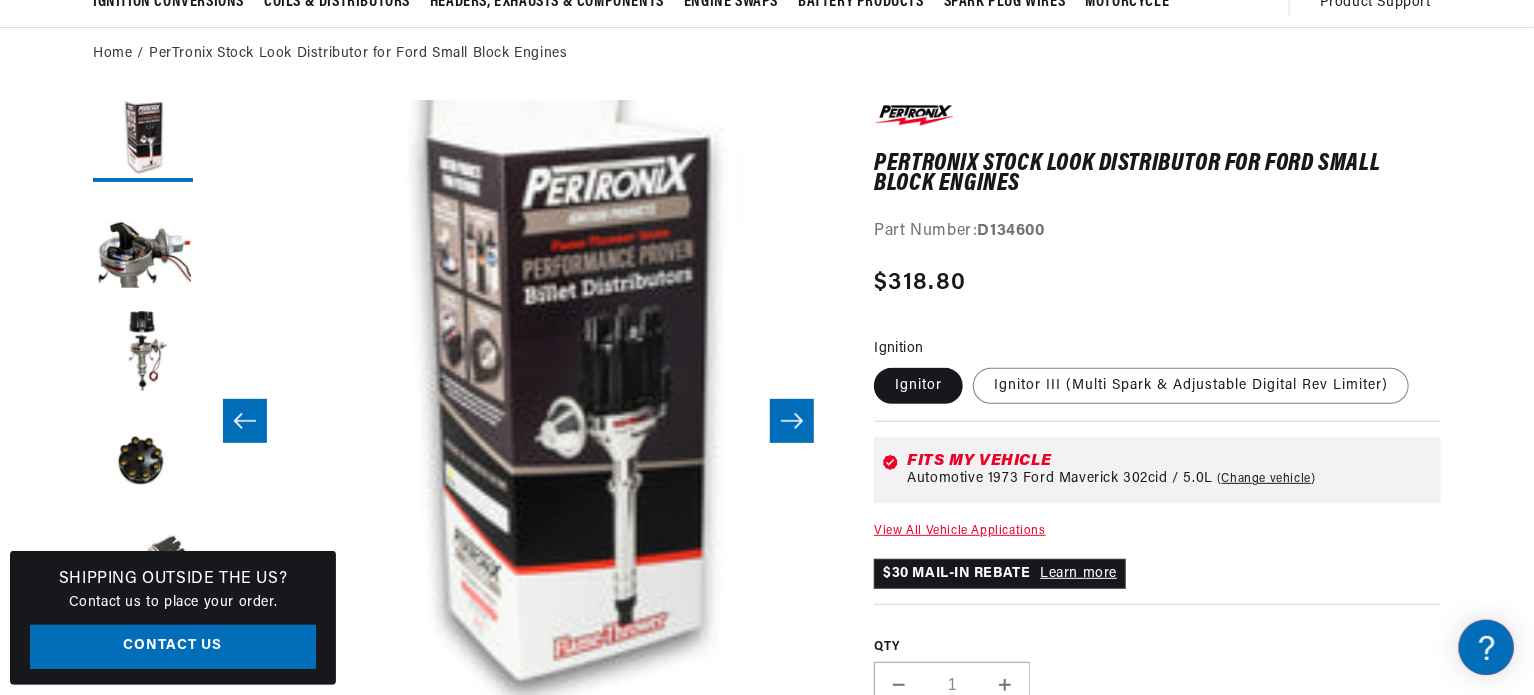 scroll 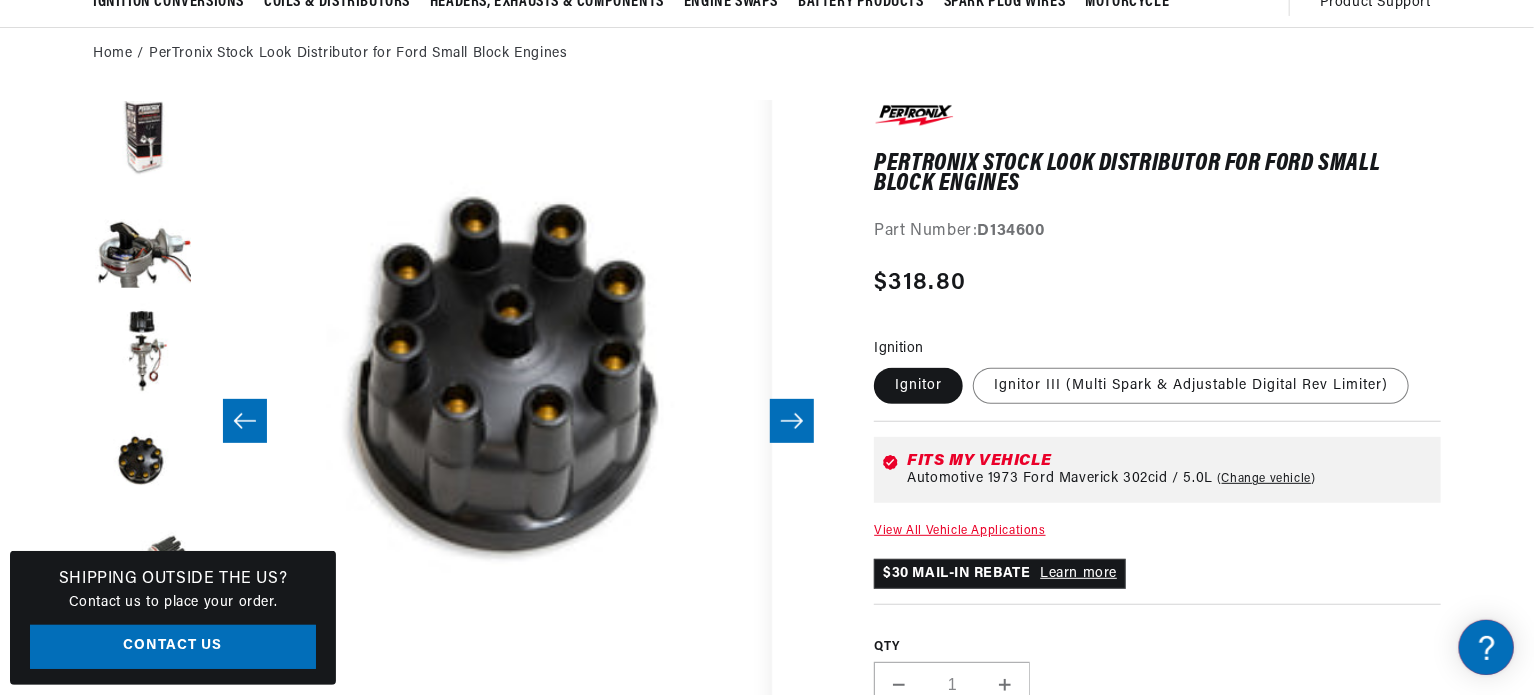 click 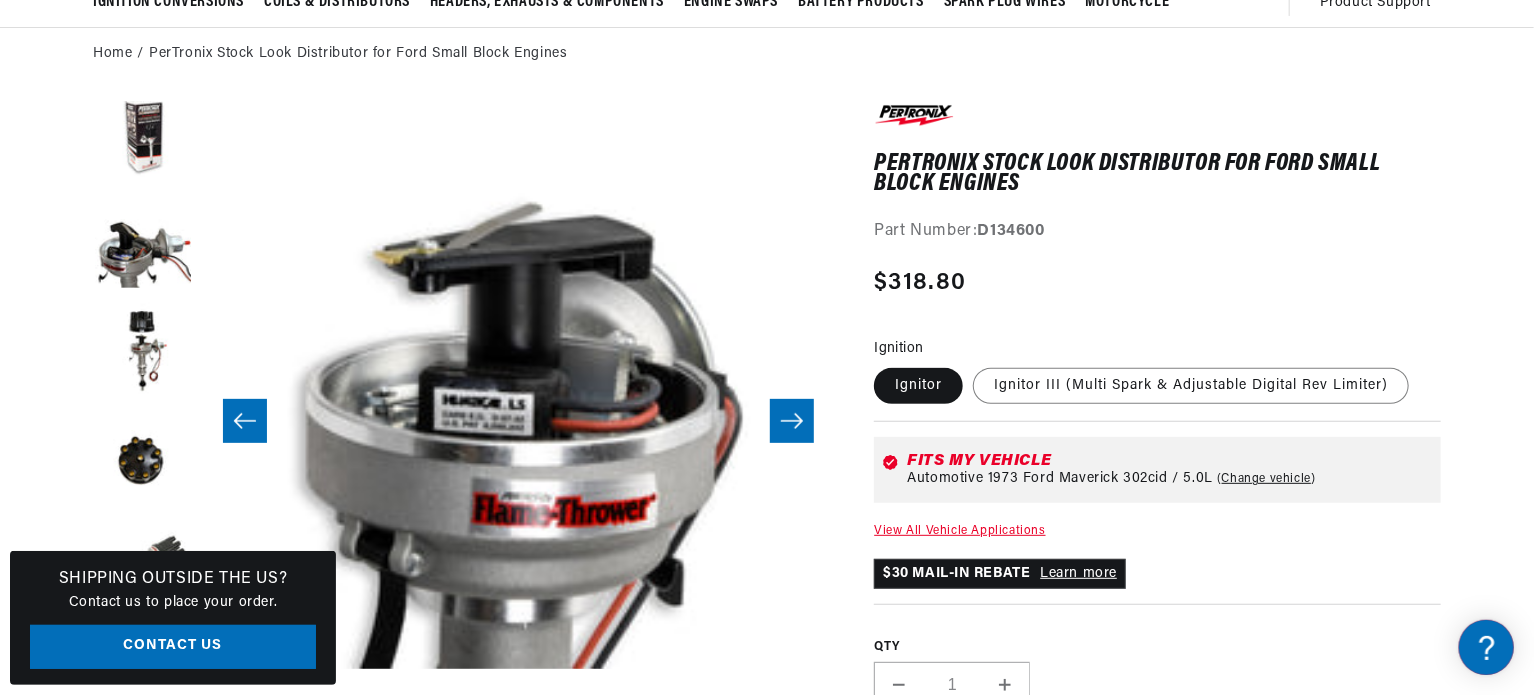 scroll, scrollTop: 0, scrollLeft: 0, axis: both 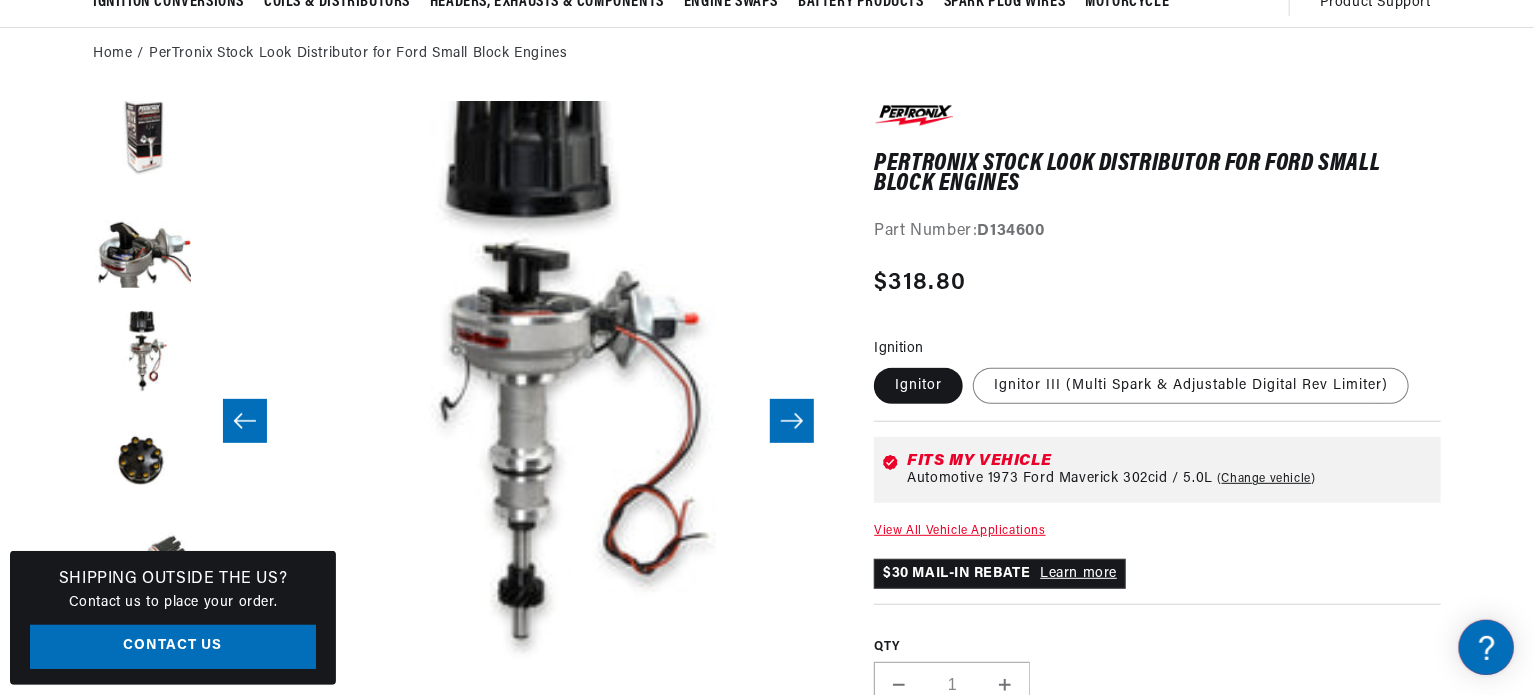 click 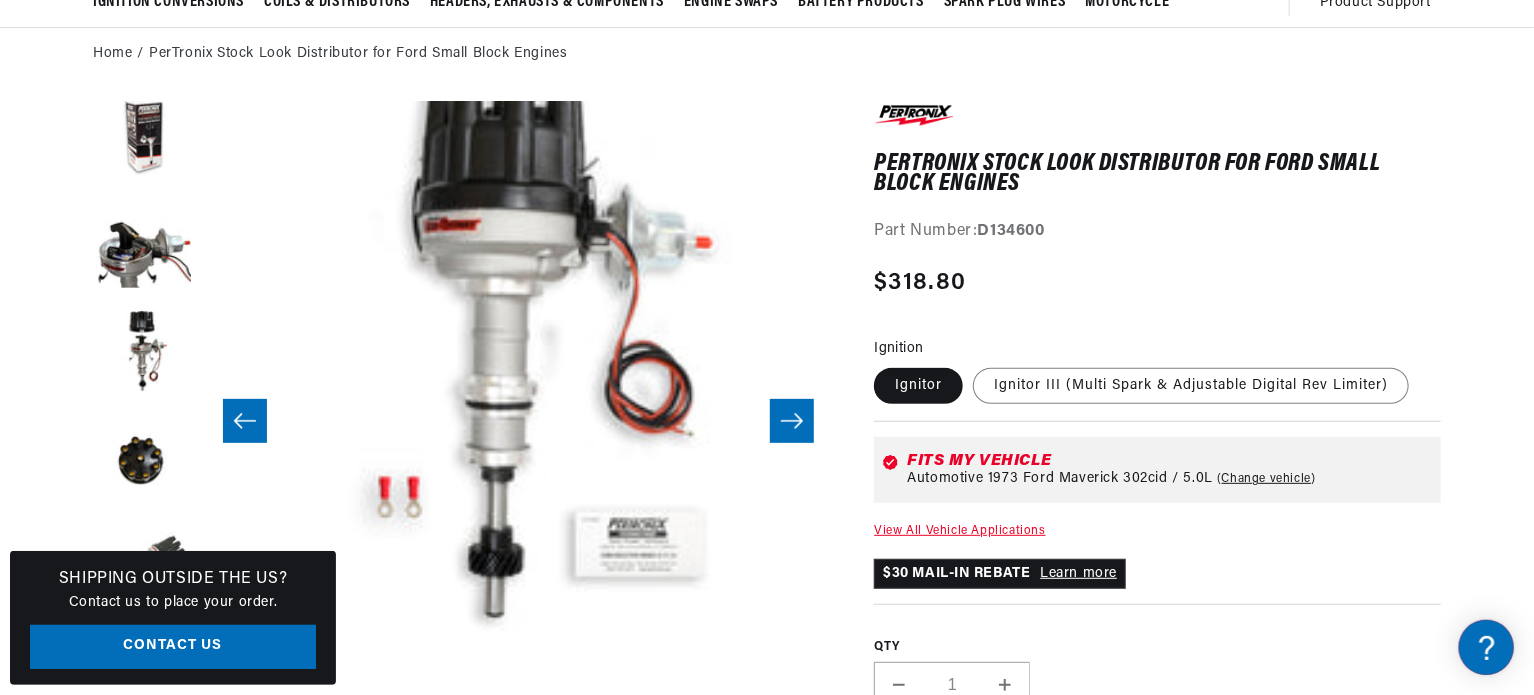 scroll, scrollTop: 63, scrollLeft: 631, axis: both 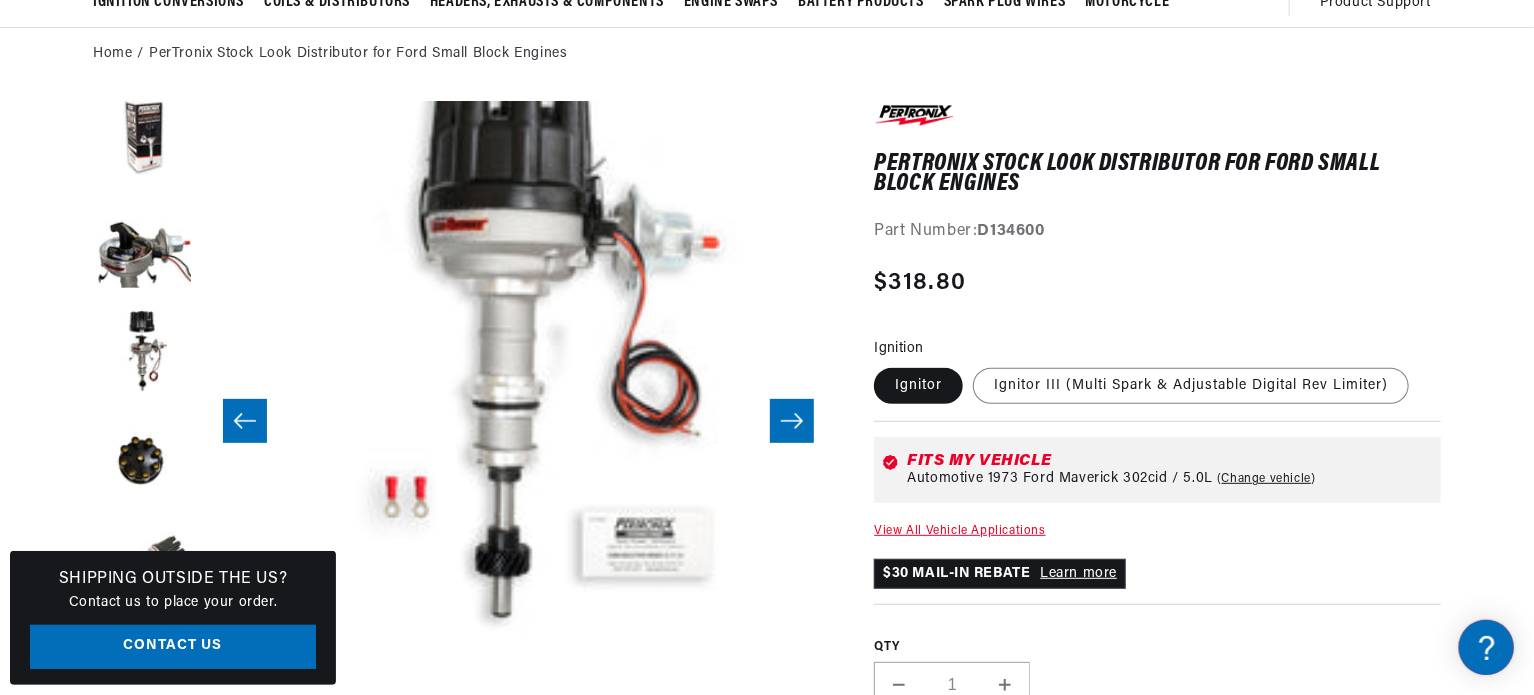 click 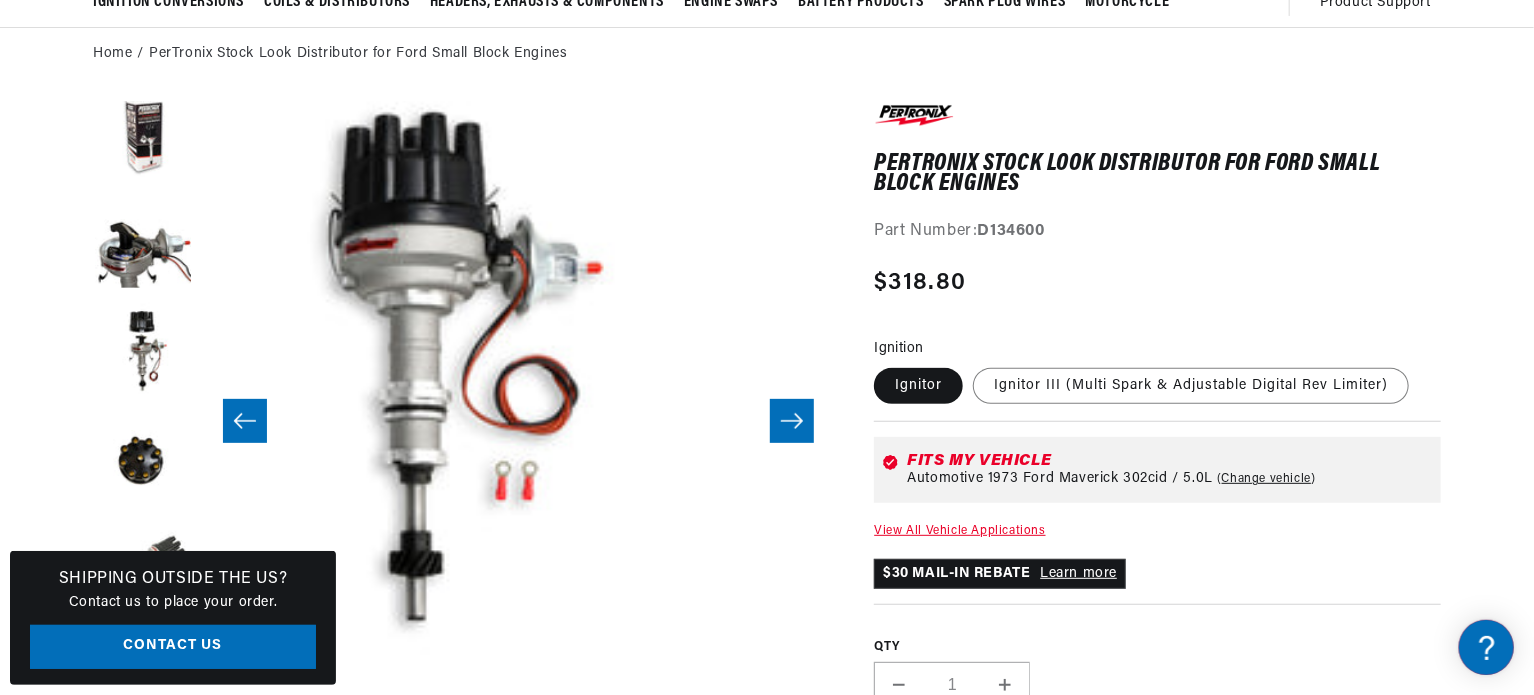scroll, scrollTop: 63, scrollLeft: 0, axis: vertical 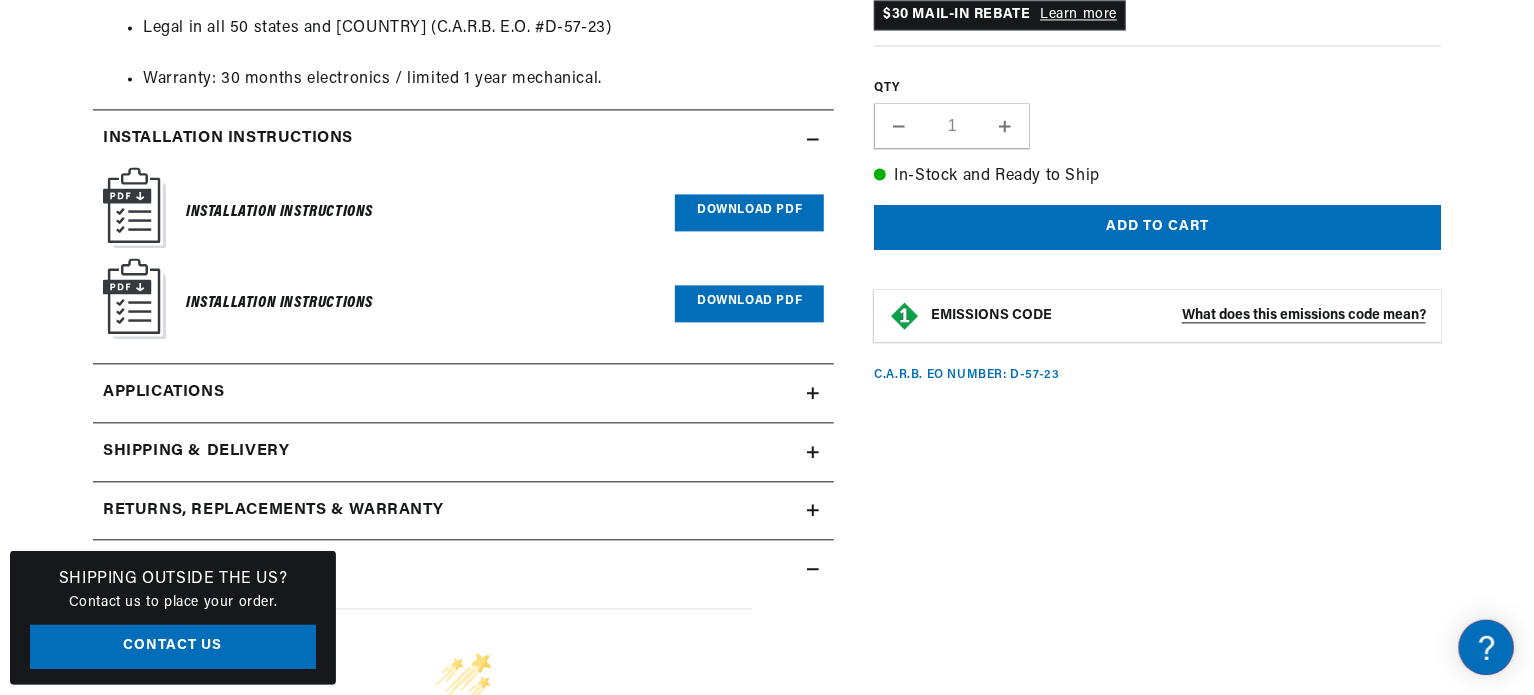 click on "Download PDF" at bounding box center (749, 303) 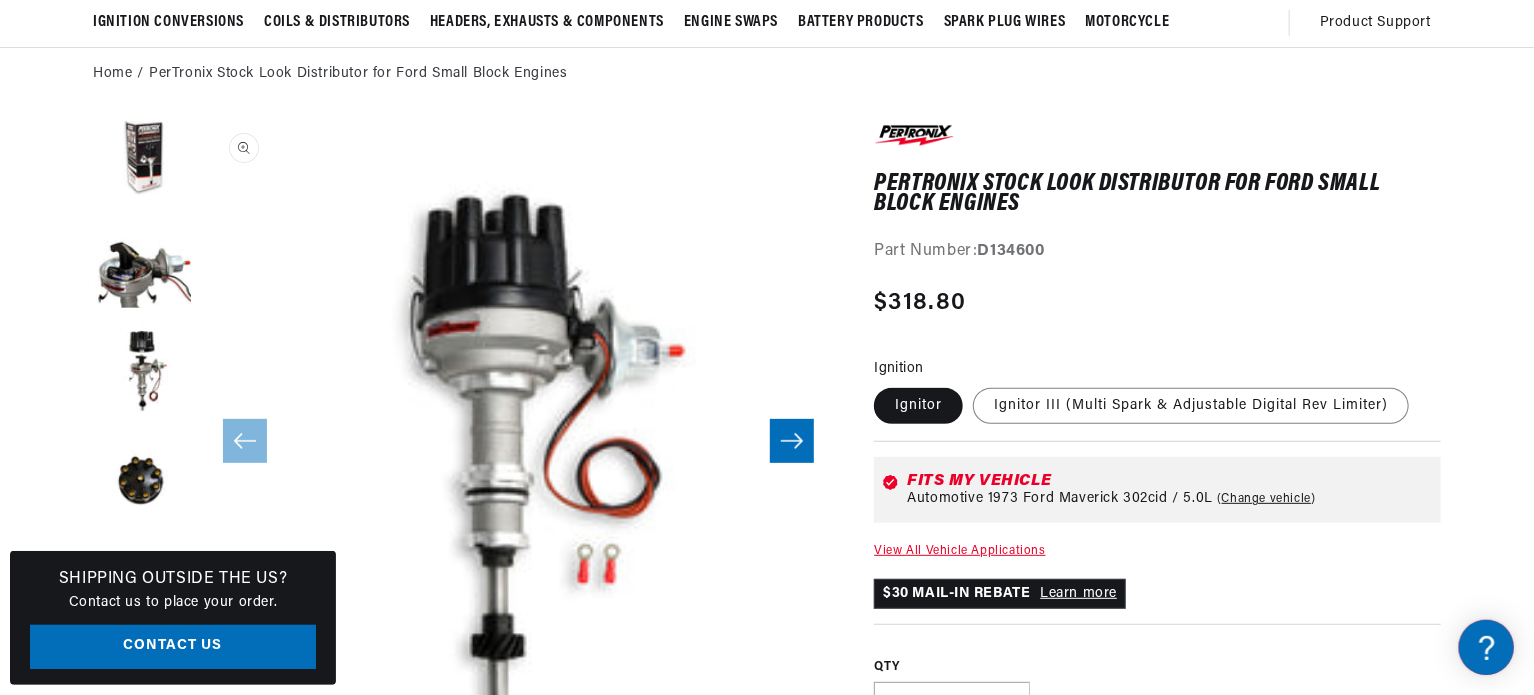 scroll, scrollTop: 0, scrollLeft: 0, axis: both 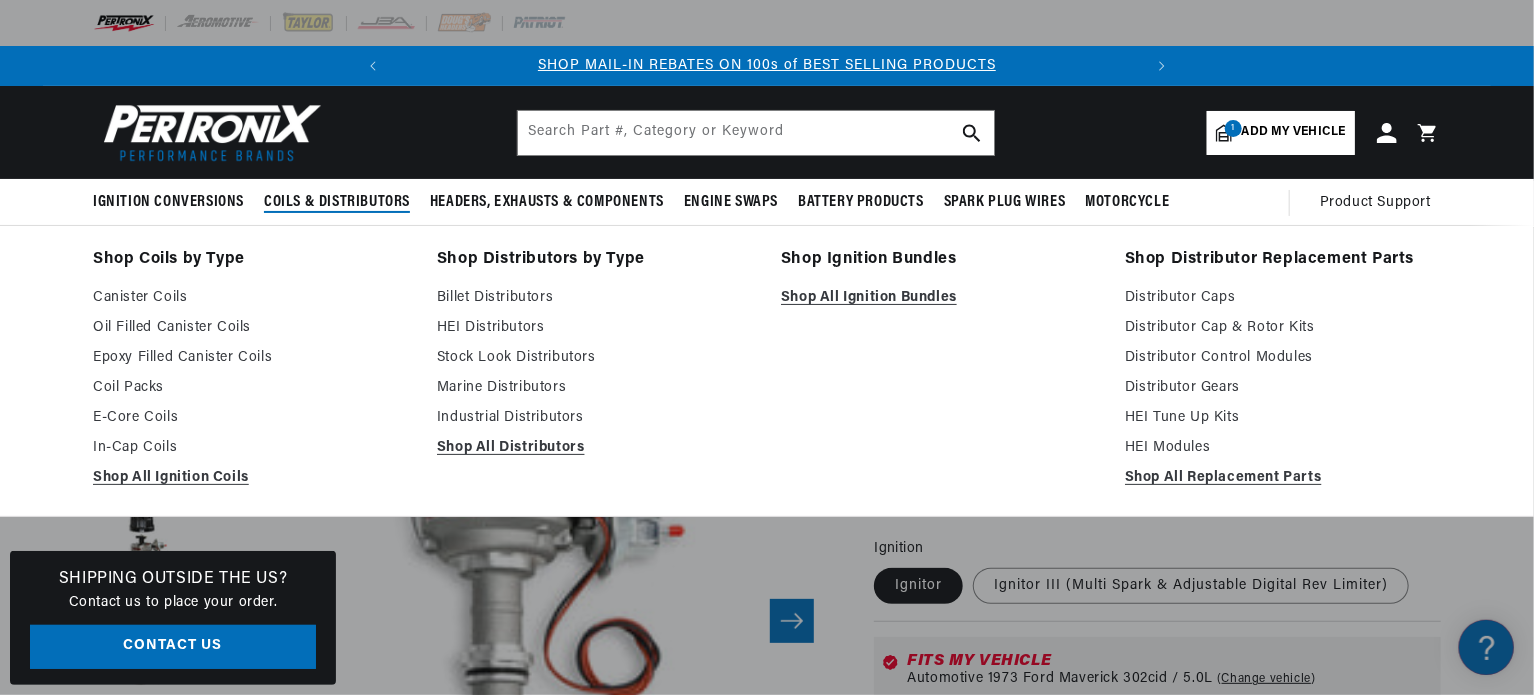 click on "Coils & Distributors" at bounding box center [337, 202] 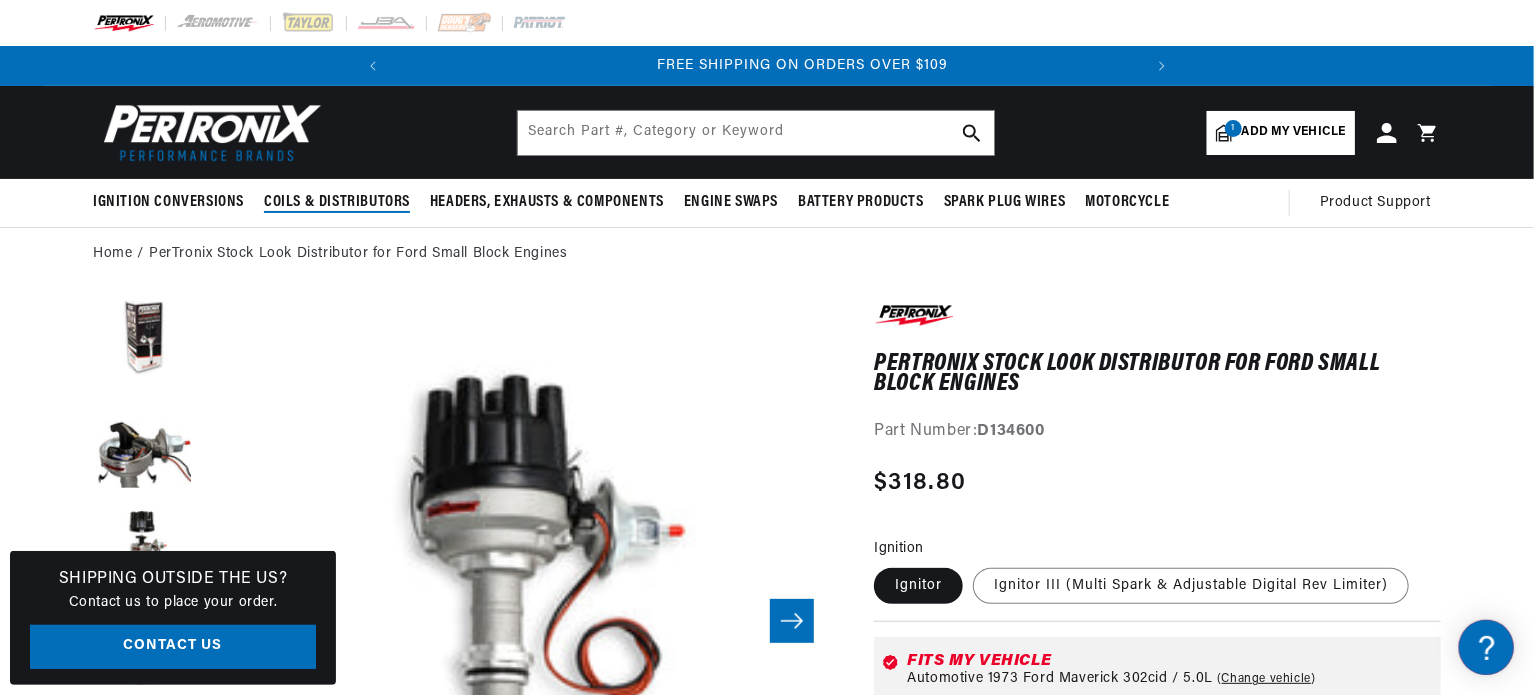 scroll, scrollTop: 0, scrollLeft: 746, axis: horizontal 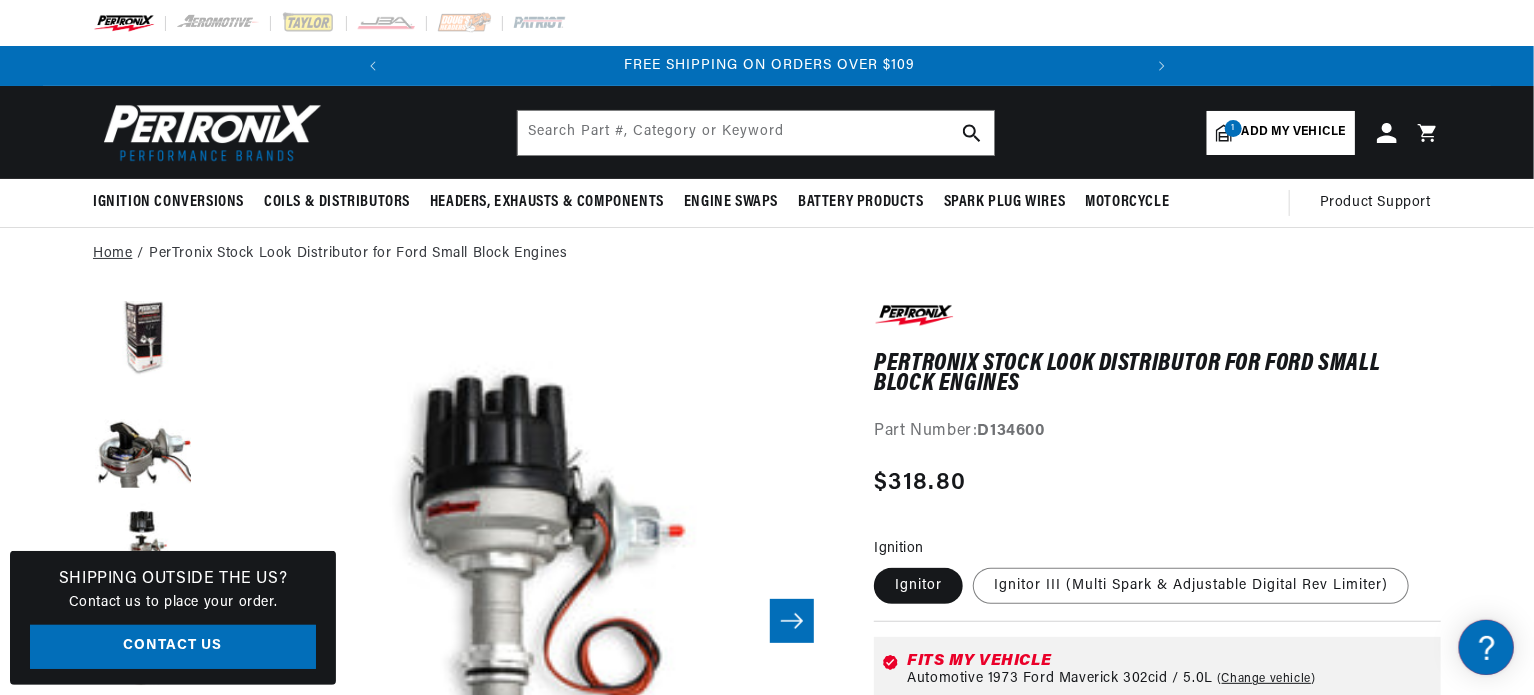 click on "Home" at bounding box center (112, 254) 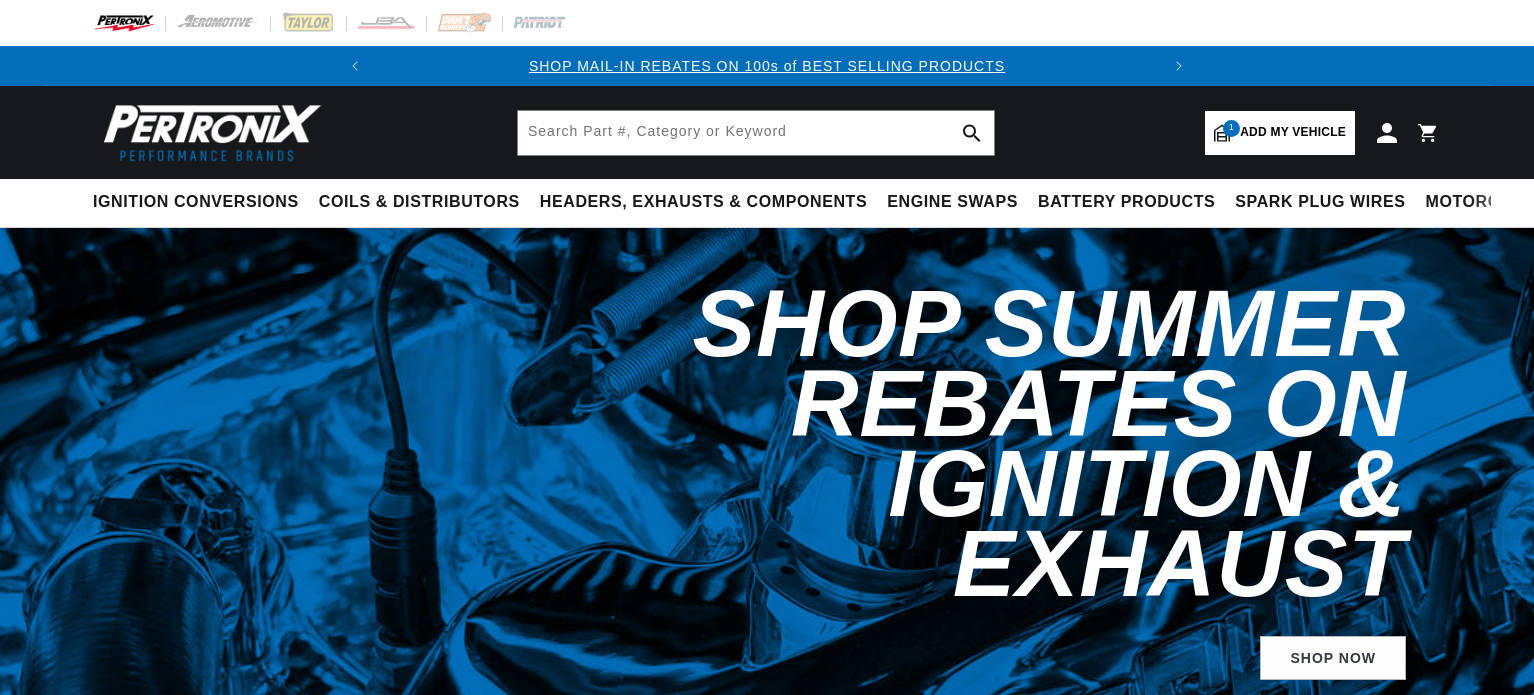 select on "1973" 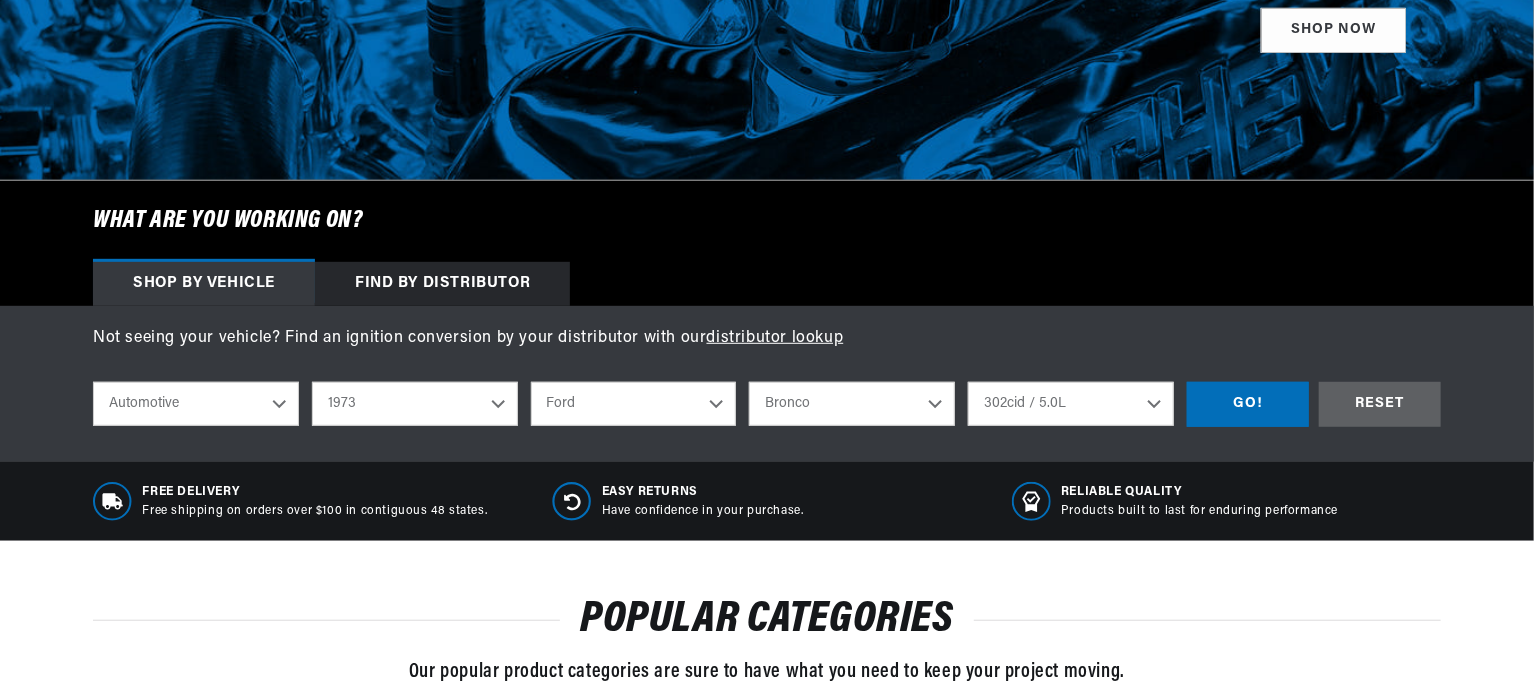 scroll, scrollTop: 500, scrollLeft: 0, axis: vertical 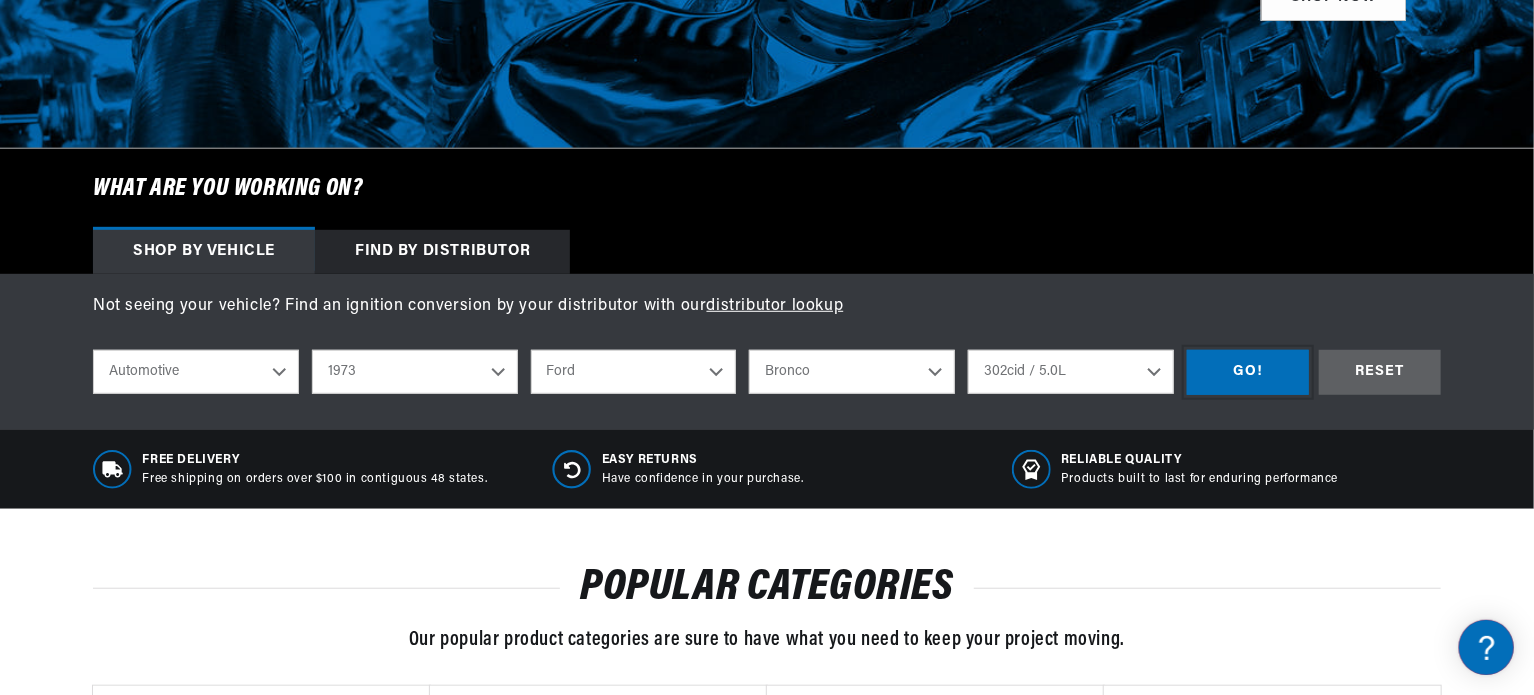 click on "GO!" at bounding box center [1248, 372] 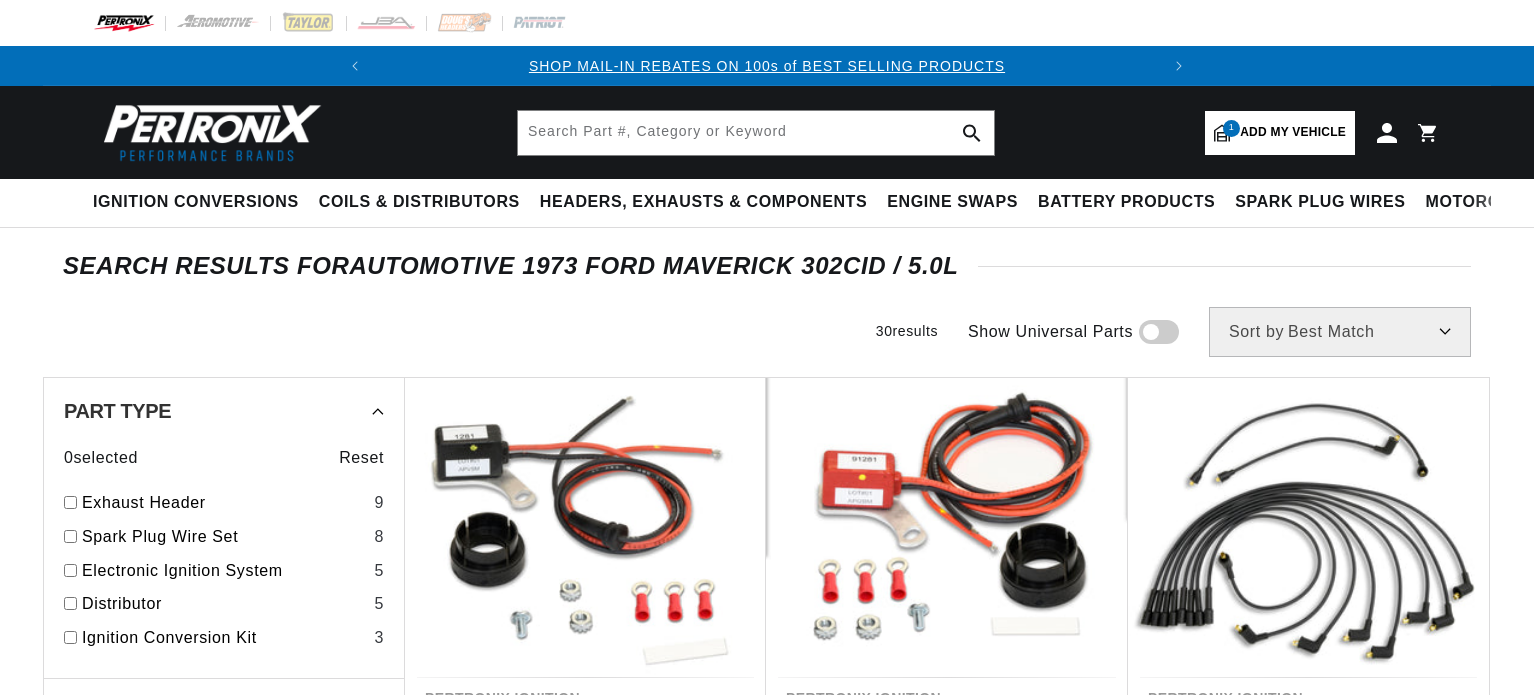 scroll, scrollTop: 0, scrollLeft: 0, axis: both 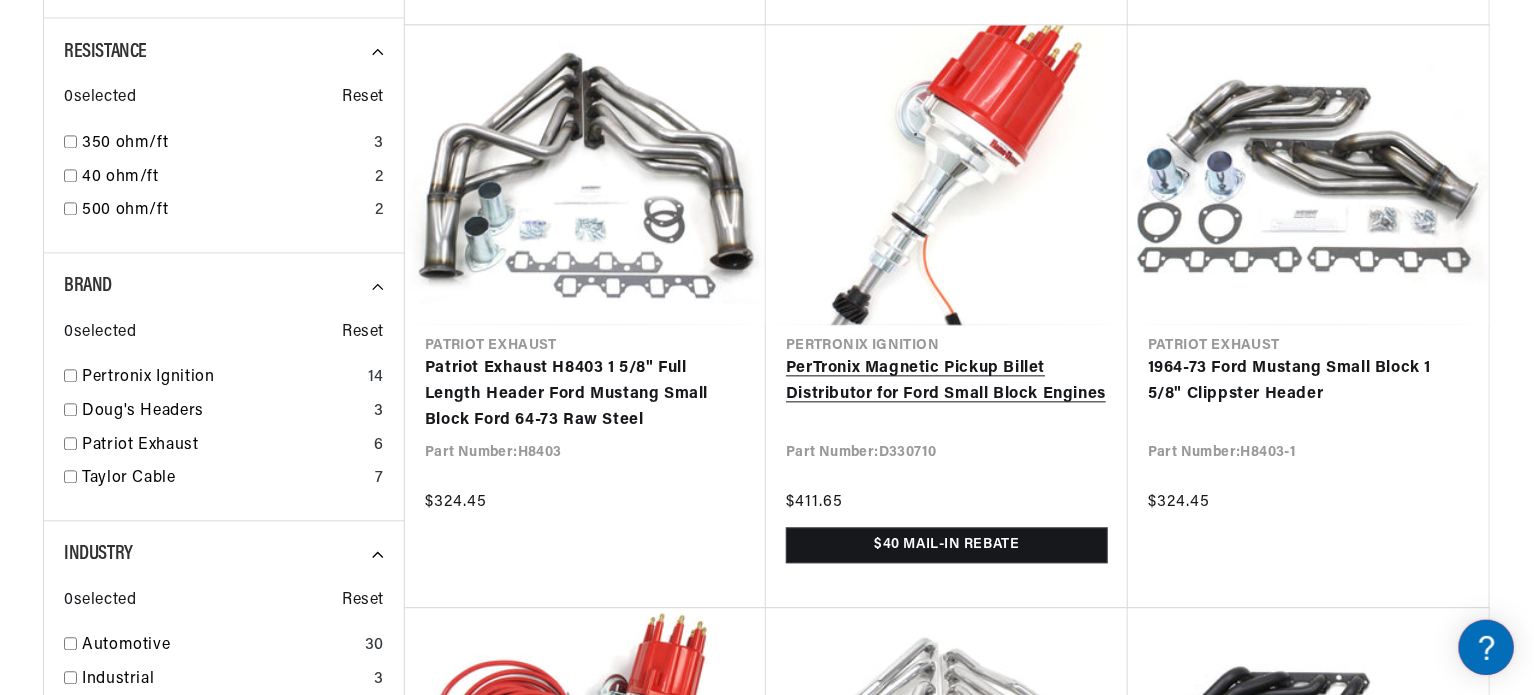 click on "PerTronix Magnetic Pickup Billet Distributor for Ford Small Block Engines" at bounding box center [947, 381] 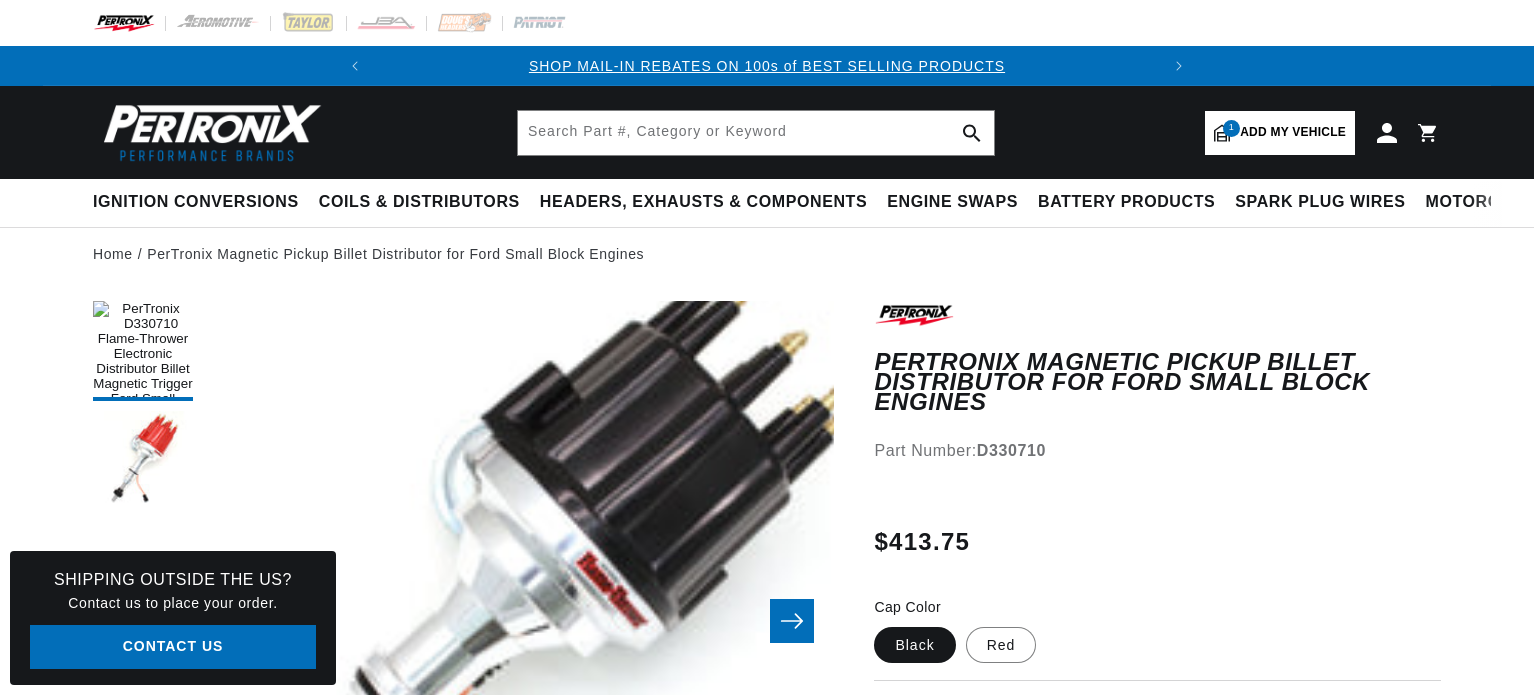 scroll, scrollTop: 0, scrollLeft: 0, axis: both 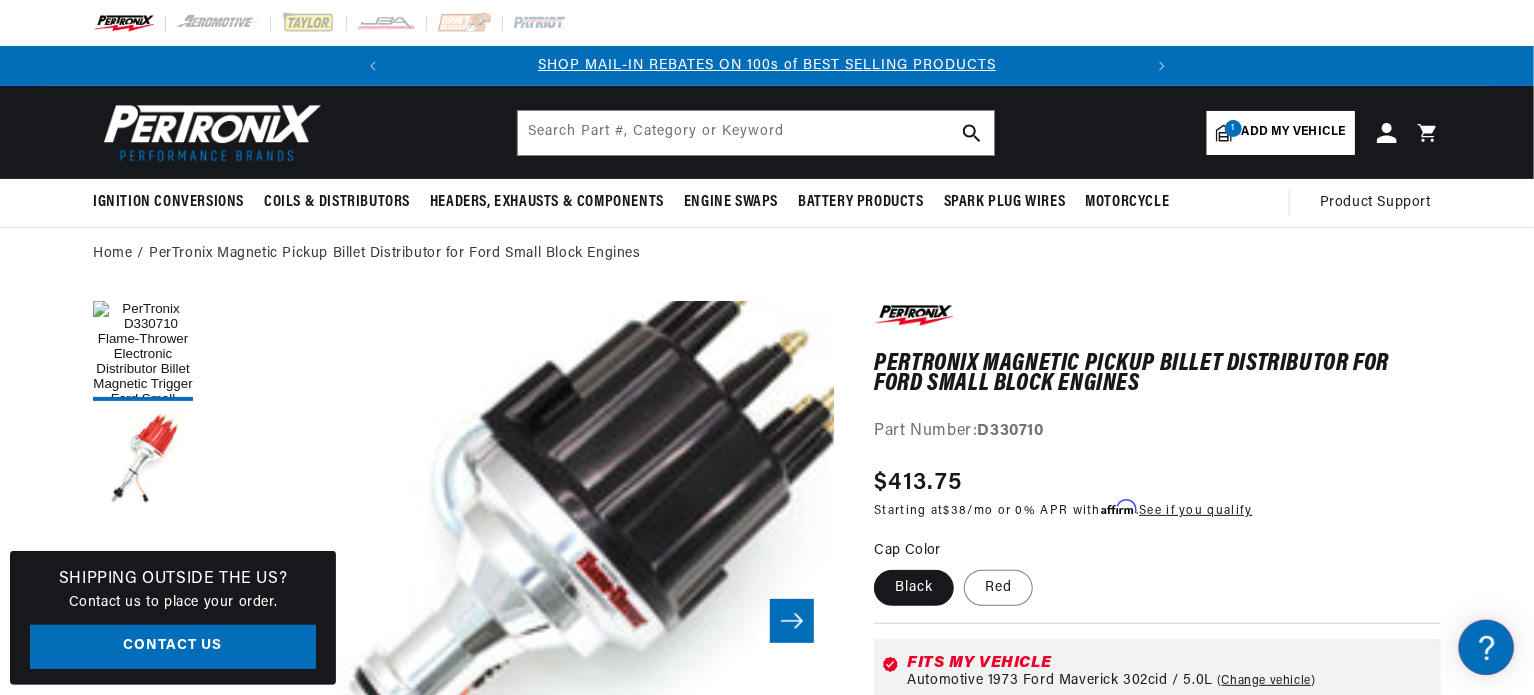 click on "Black" at bounding box center [914, 588] 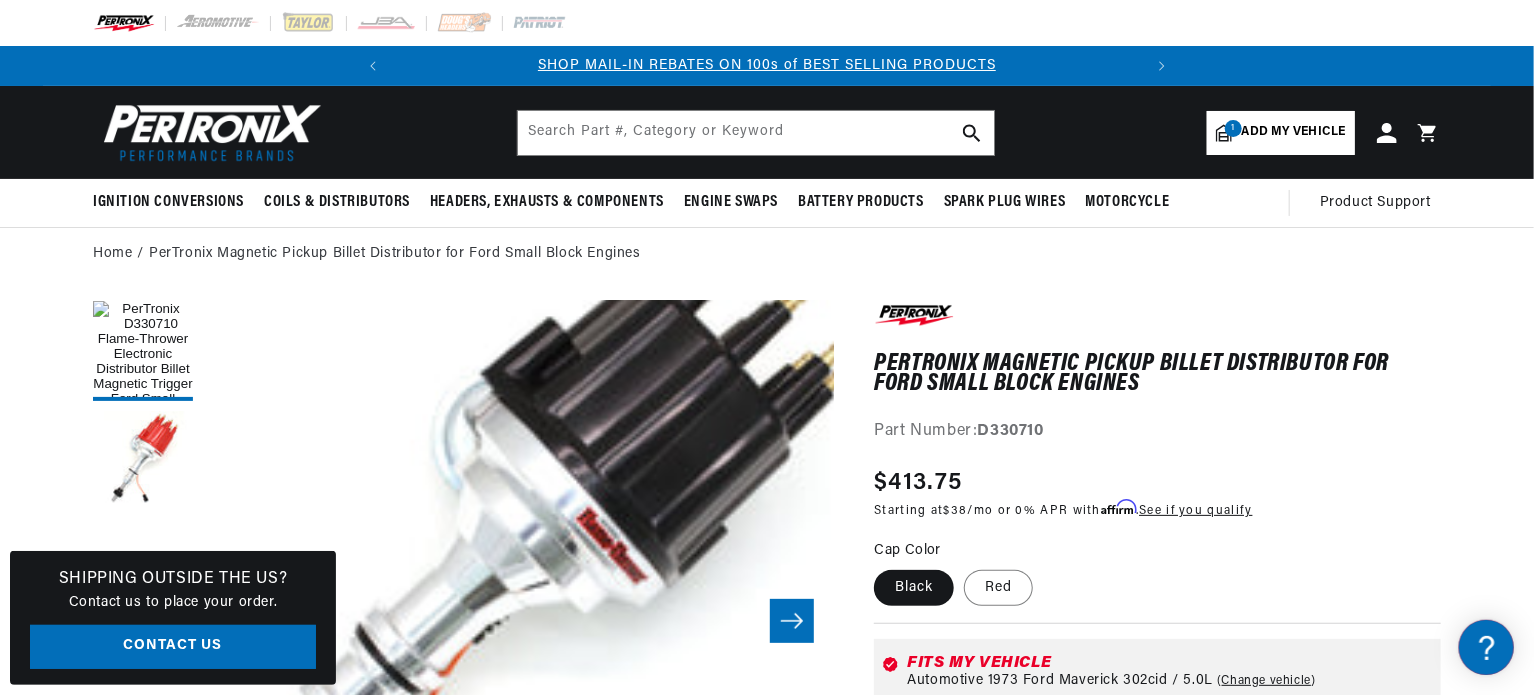 scroll, scrollTop: 63, scrollLeft: 0, axis: vertical 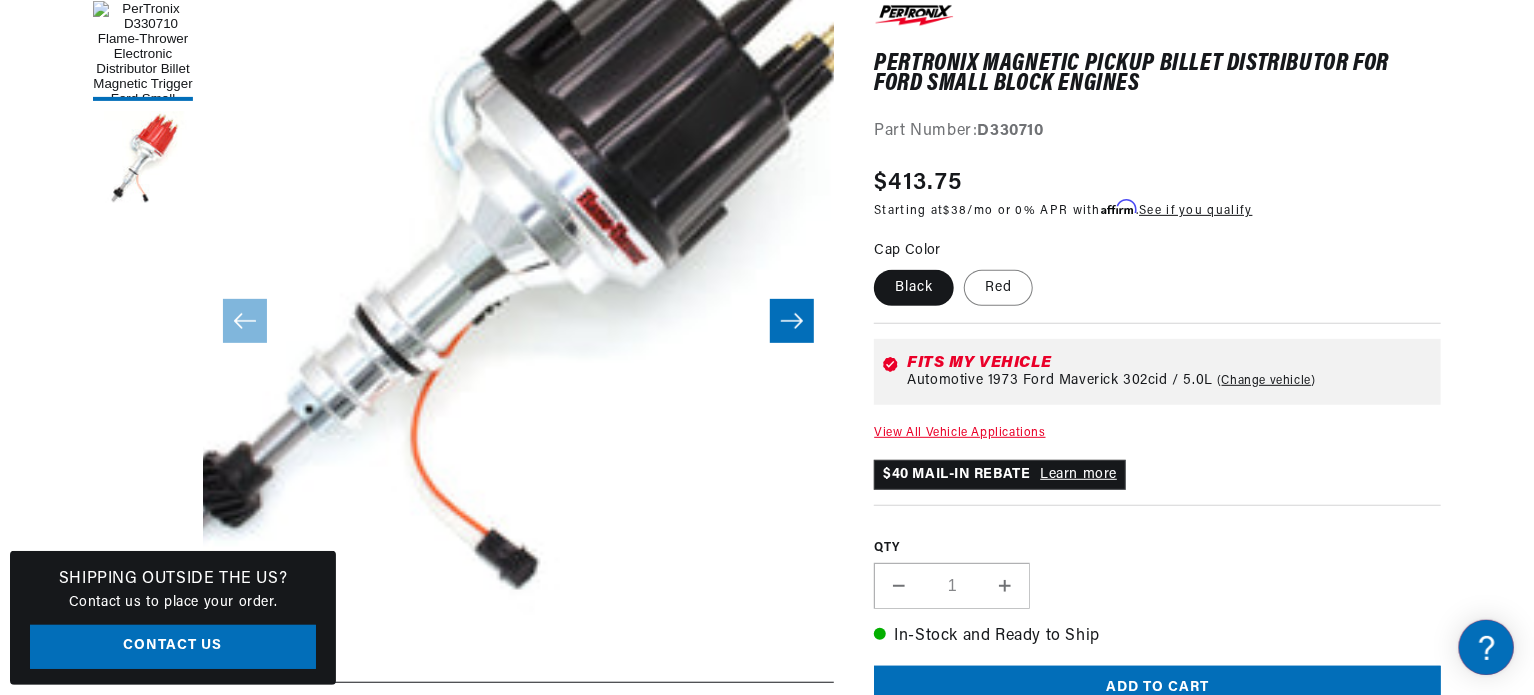 click 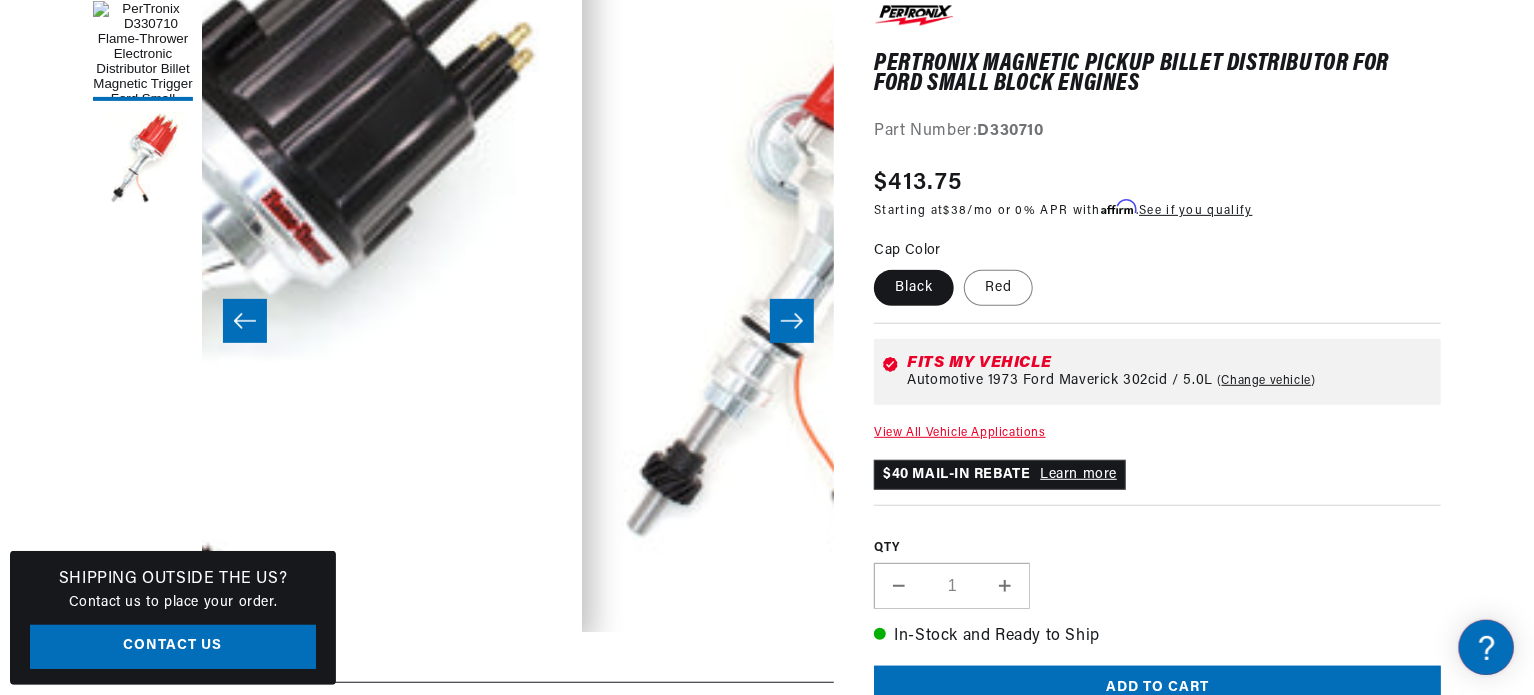 scroll, scrollTop: 63, scrollLeft: 631, axis: both 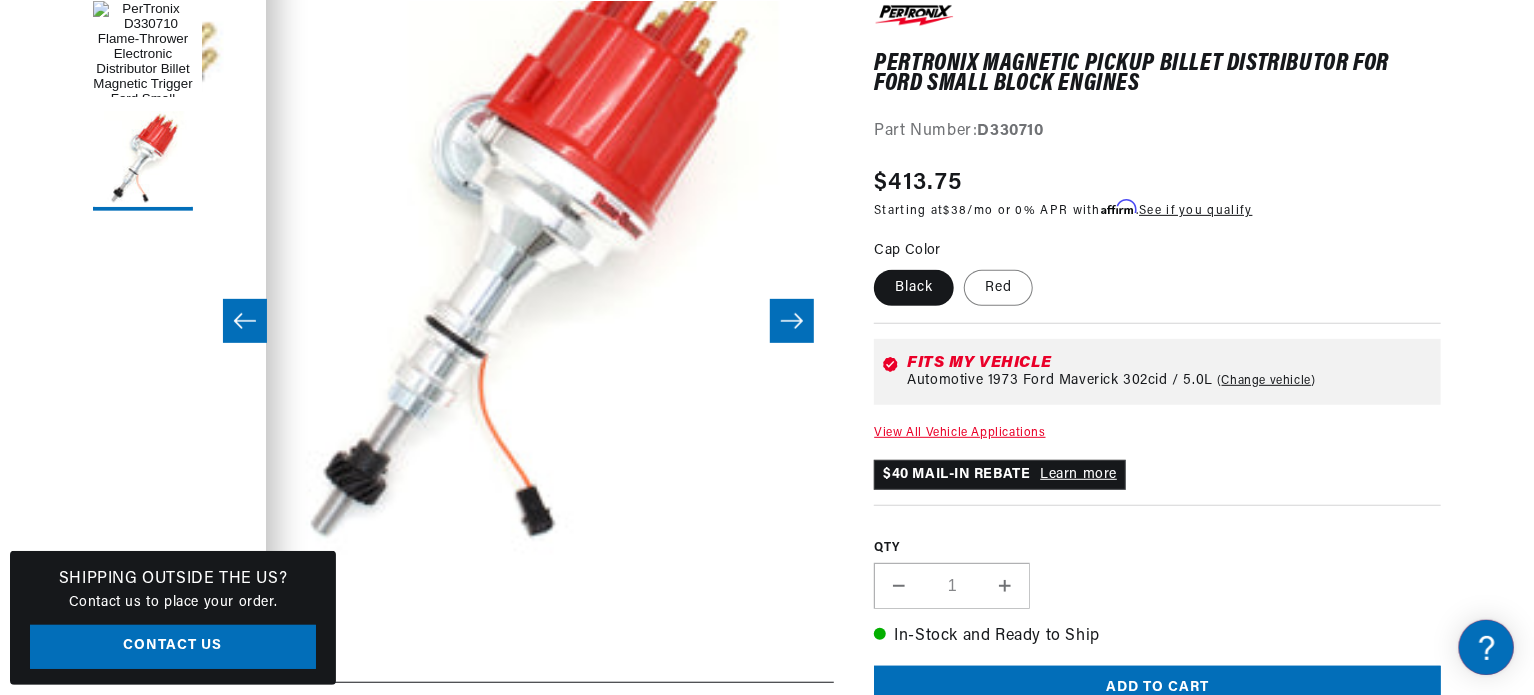 click 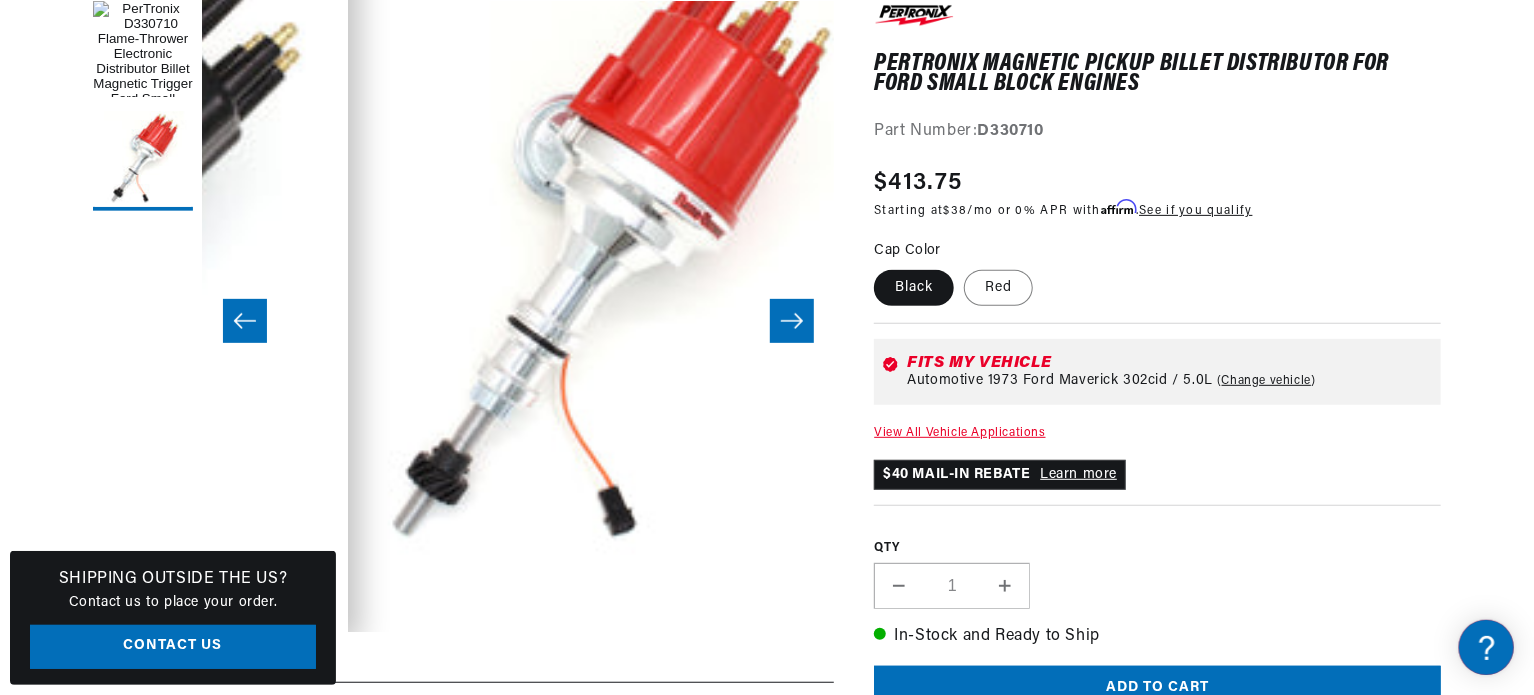 scroll, scrollTop: 0, scrollLeft: 259, axis: horizontal 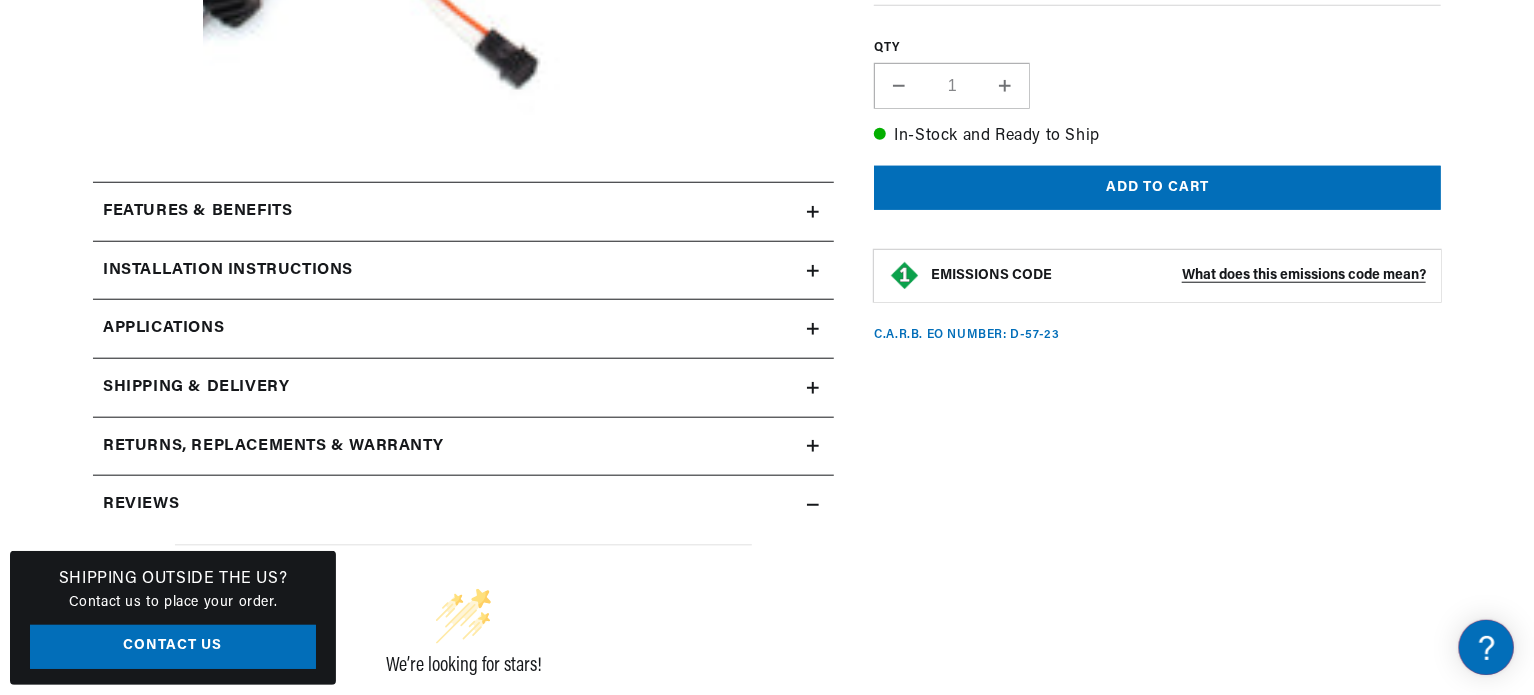 click on "Features & Benefits" at bounding box center (450, 212) 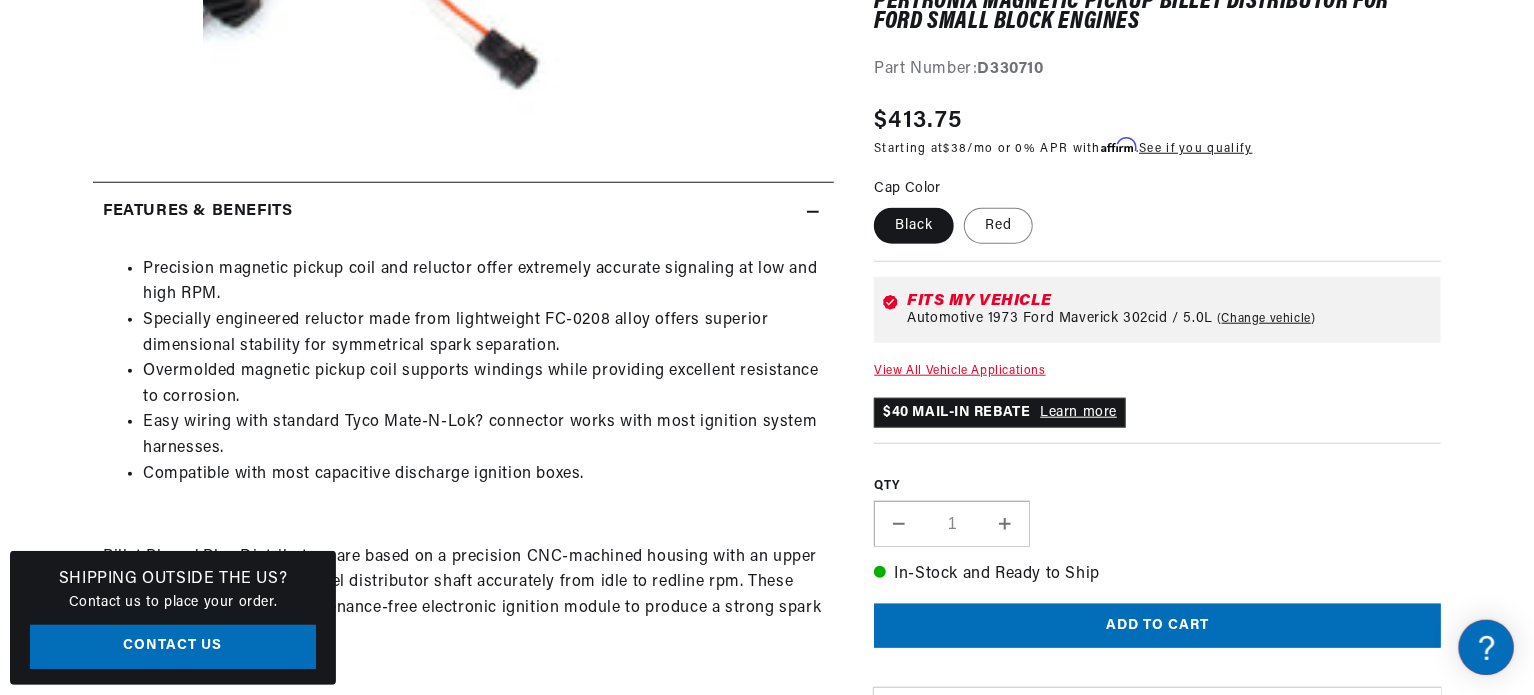 scroll, scrollTop: 0, scrollLeft: 746, axis: horizontal 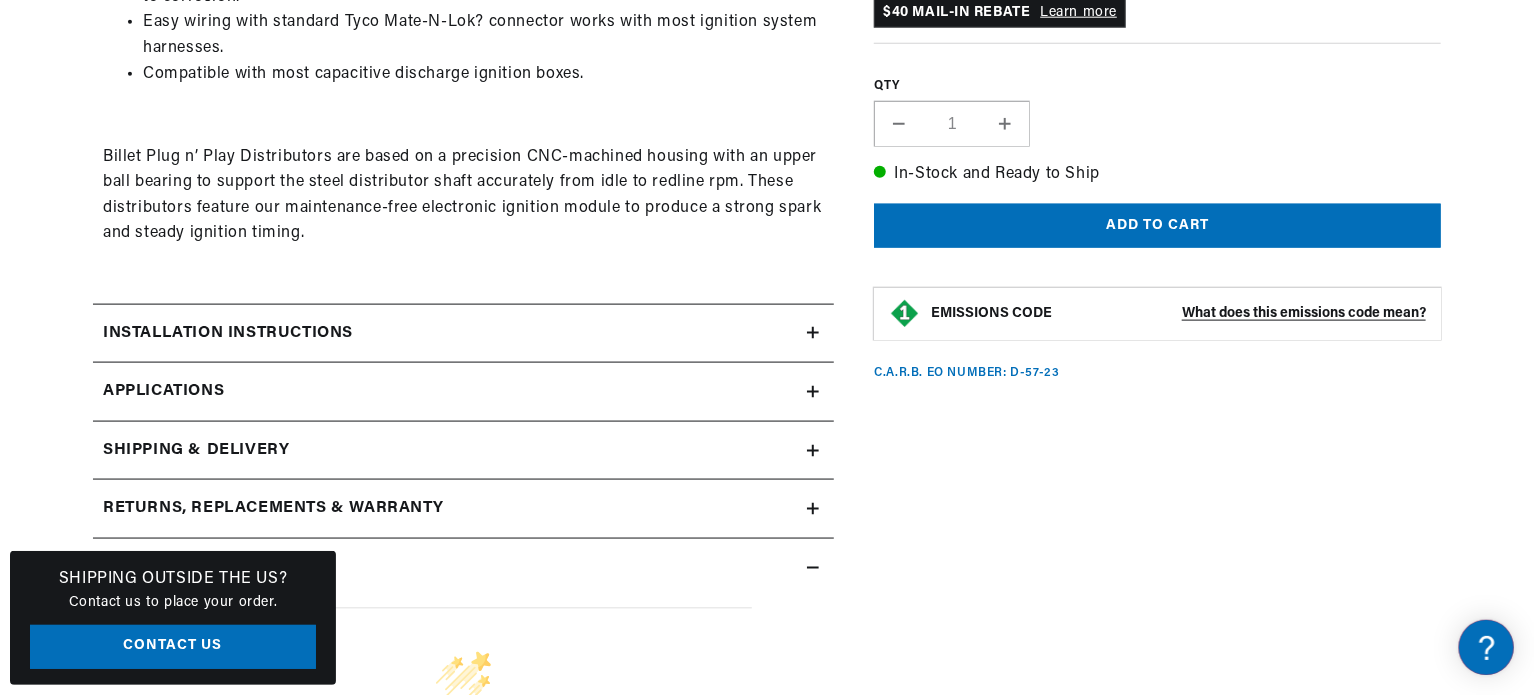 click on "Installation instructions" at bounding box center [450, -188] 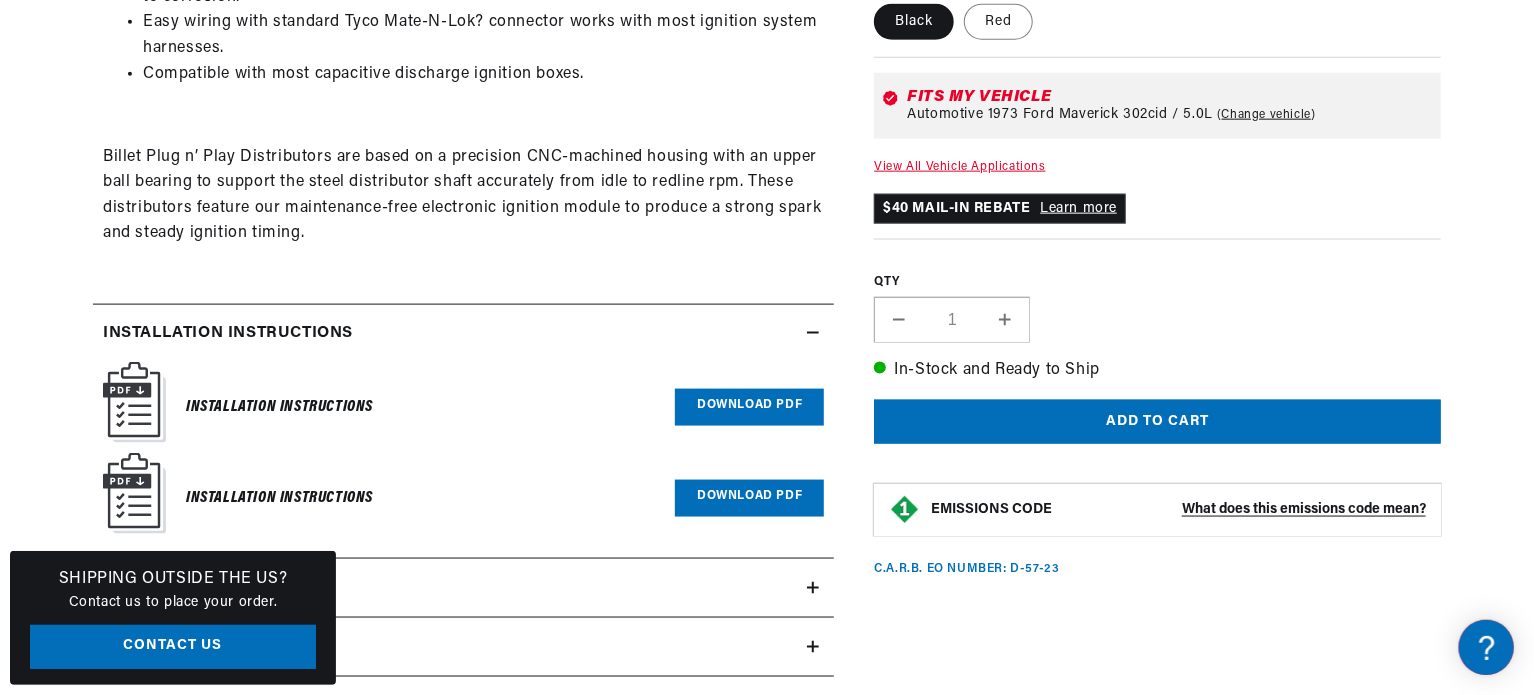 click on "Download PDF" at bounding box center (749, 407) 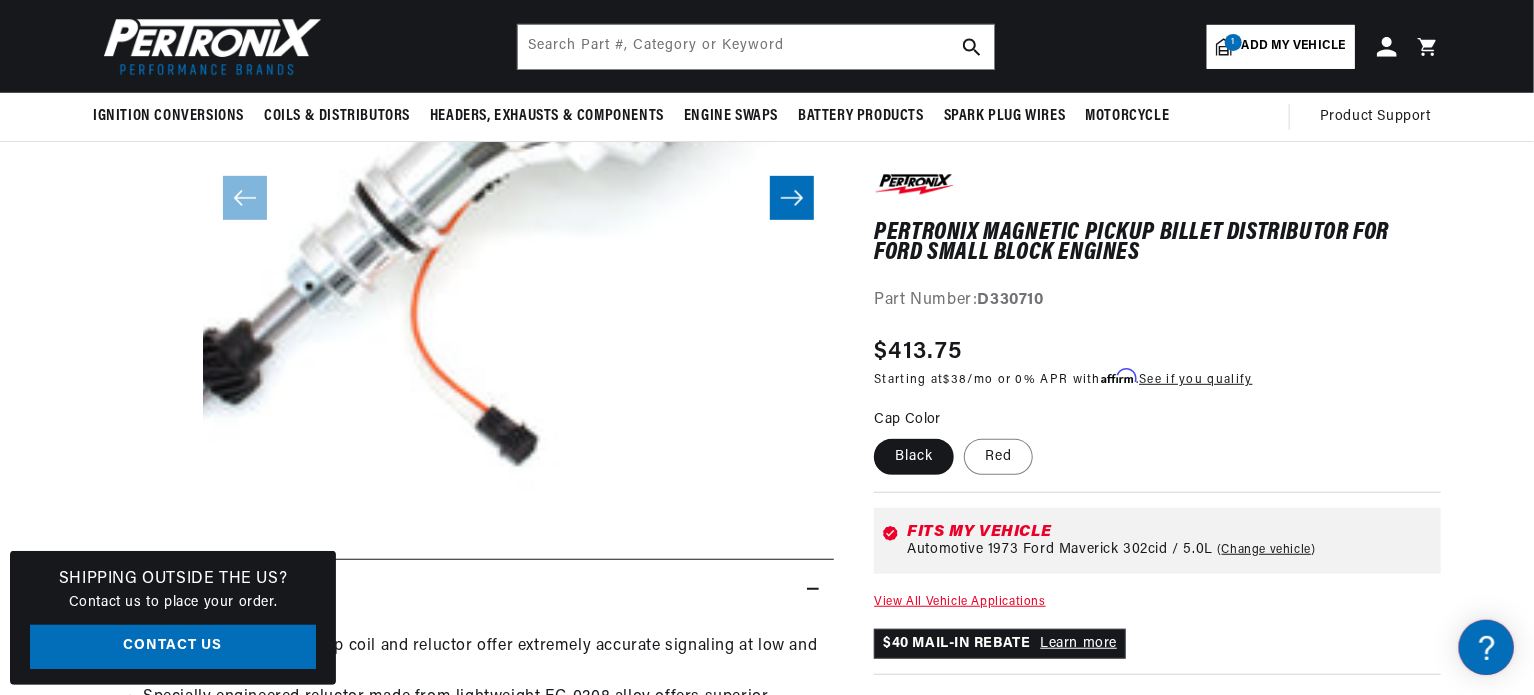 scroll, scrollTop: 300, scrollLeft: 0, axis: vertical 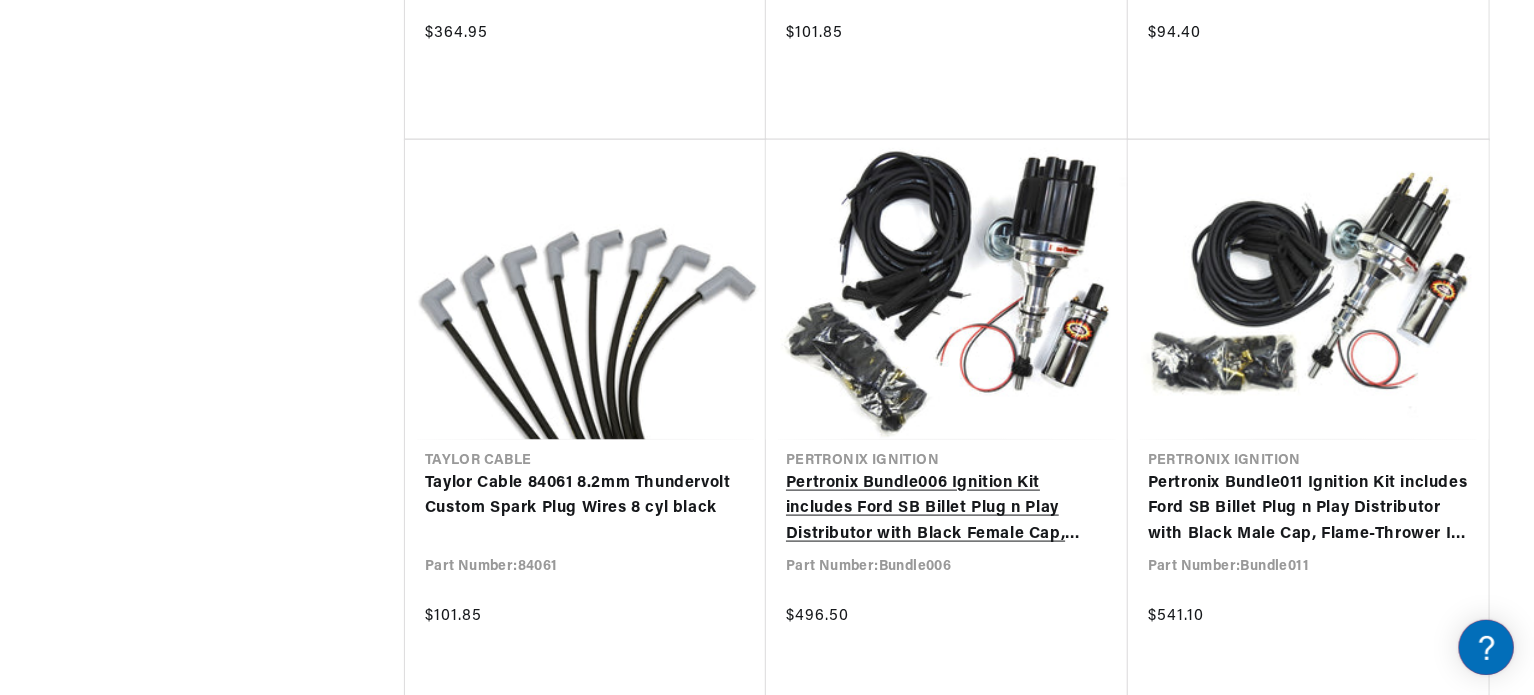 click on "Pertronix Bundle006 Ignition Kit includes Ford SB Billet Plug n Play Distributor with Black Female Cap, Flame-Thrower II Chrome Coil, Flame-Thrower MAGx2 Universal Black Spark Plug Wires with 180 degree plug boot ends" at bounding box center [947, 509] 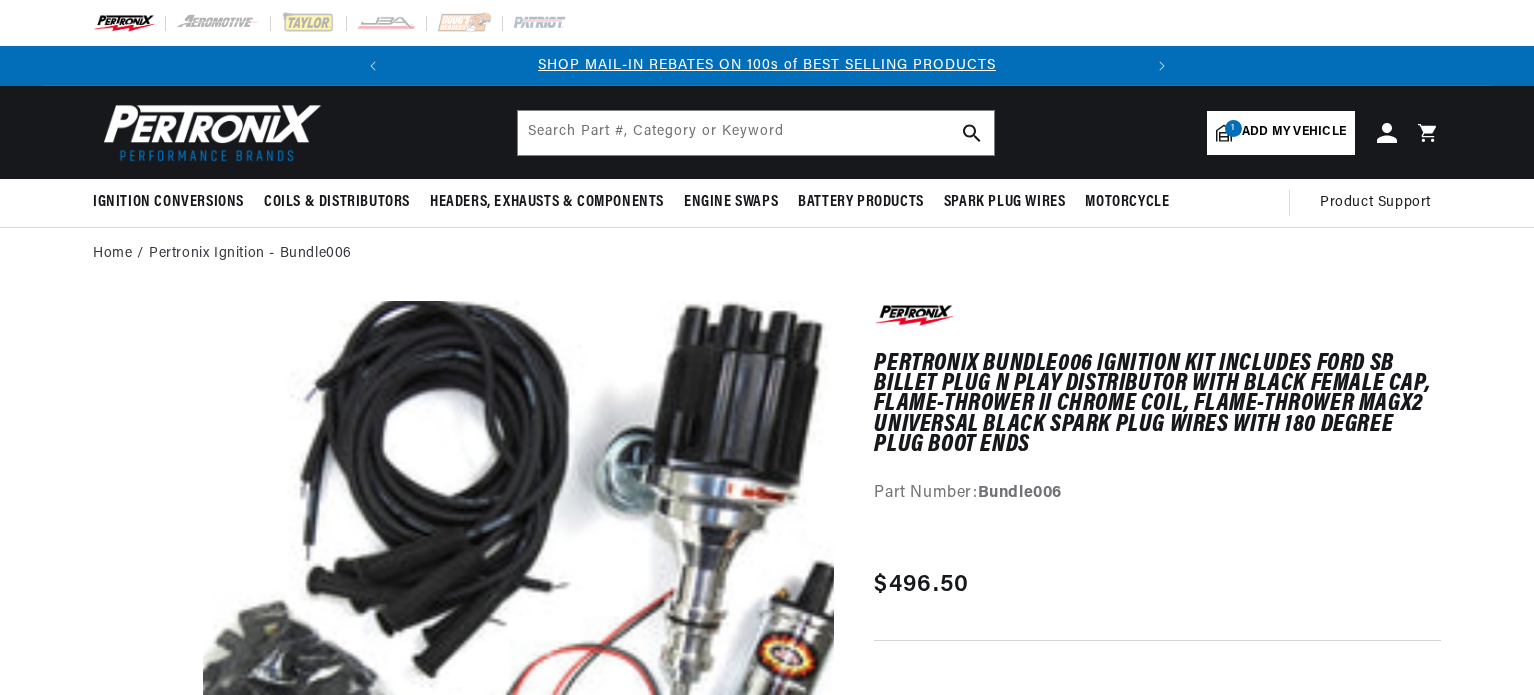 scroll, scrollTop: 0, scrollLeft: 0, axis: both 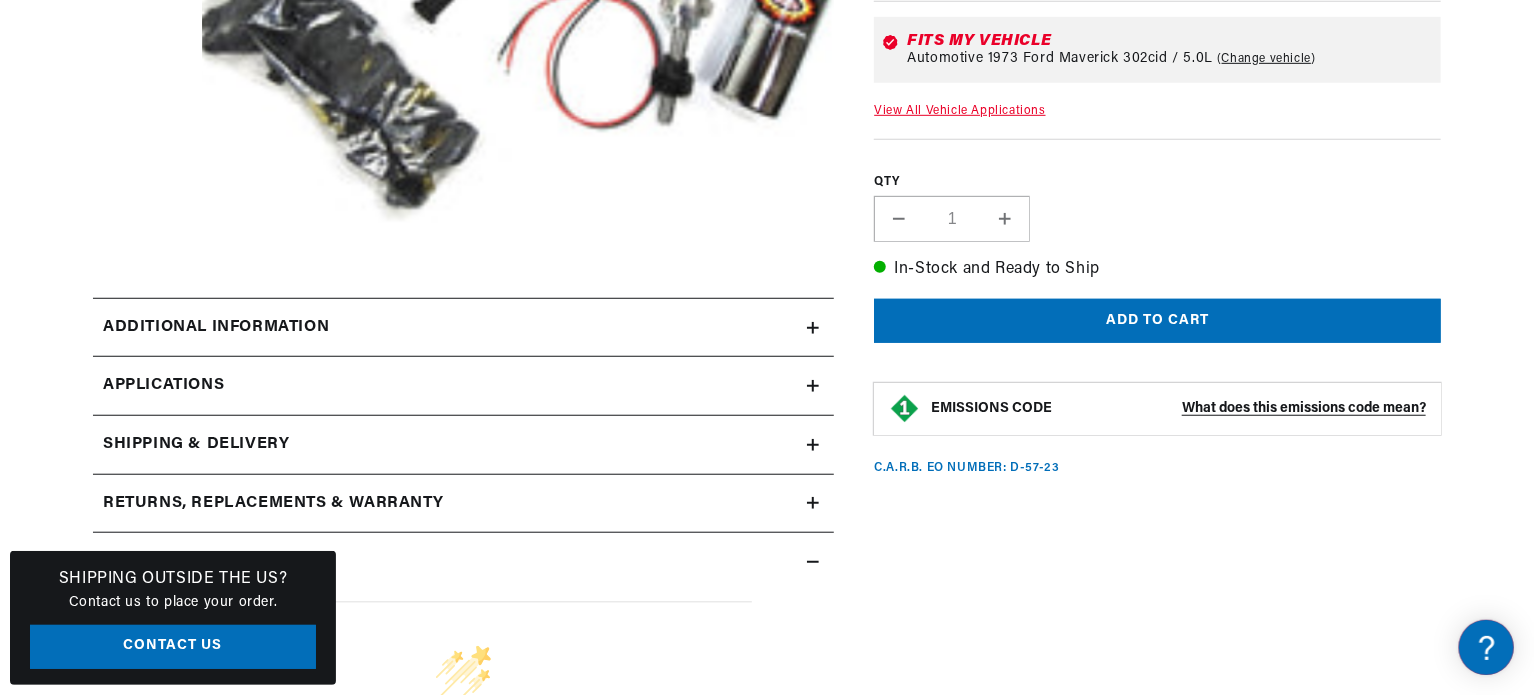 click on "Additional information" at bounding box center [463, 328] 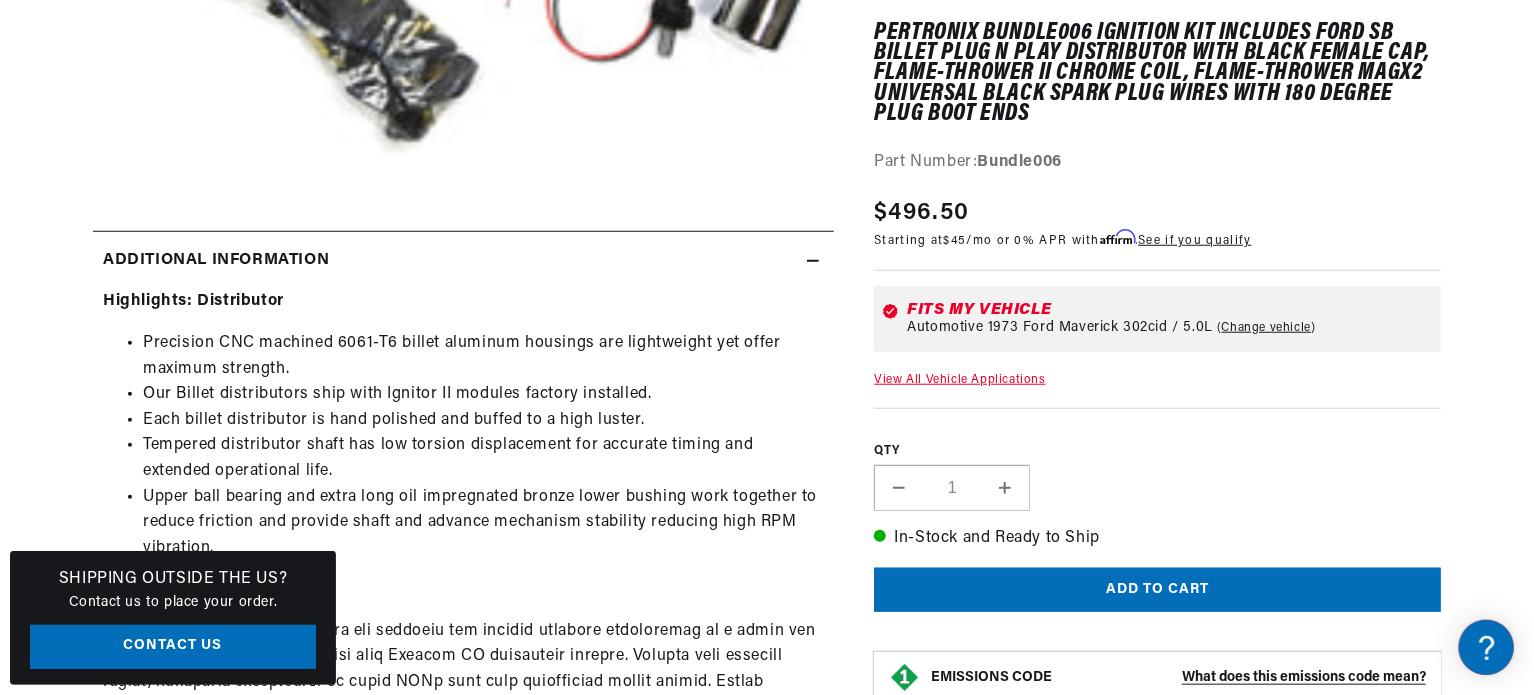 scroll, scrollTop: 787, scrollLeft: 0, axis: vertical 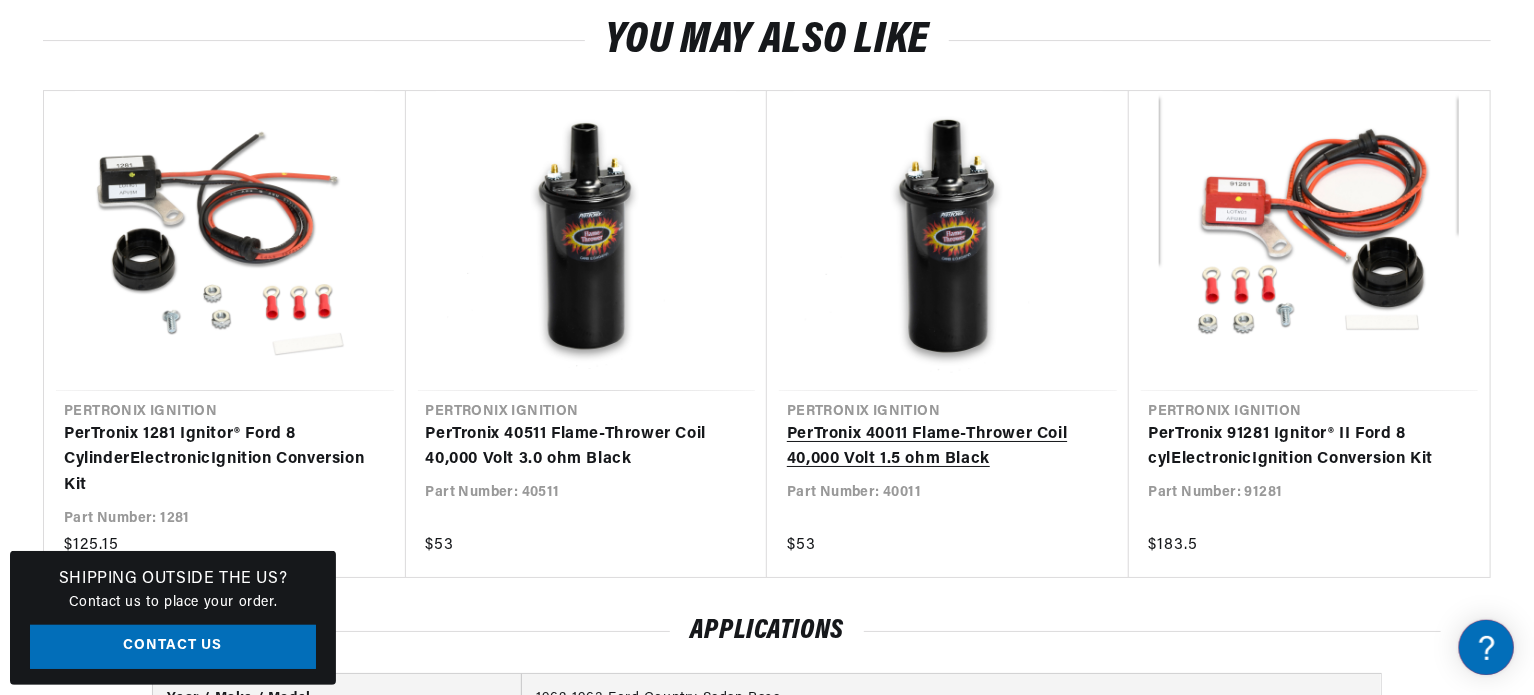 click on "PerTronix 40011 Flame-Thrower Coil 40,000 Volt 1.5 ohm Black" at bounding box center [938, 447] 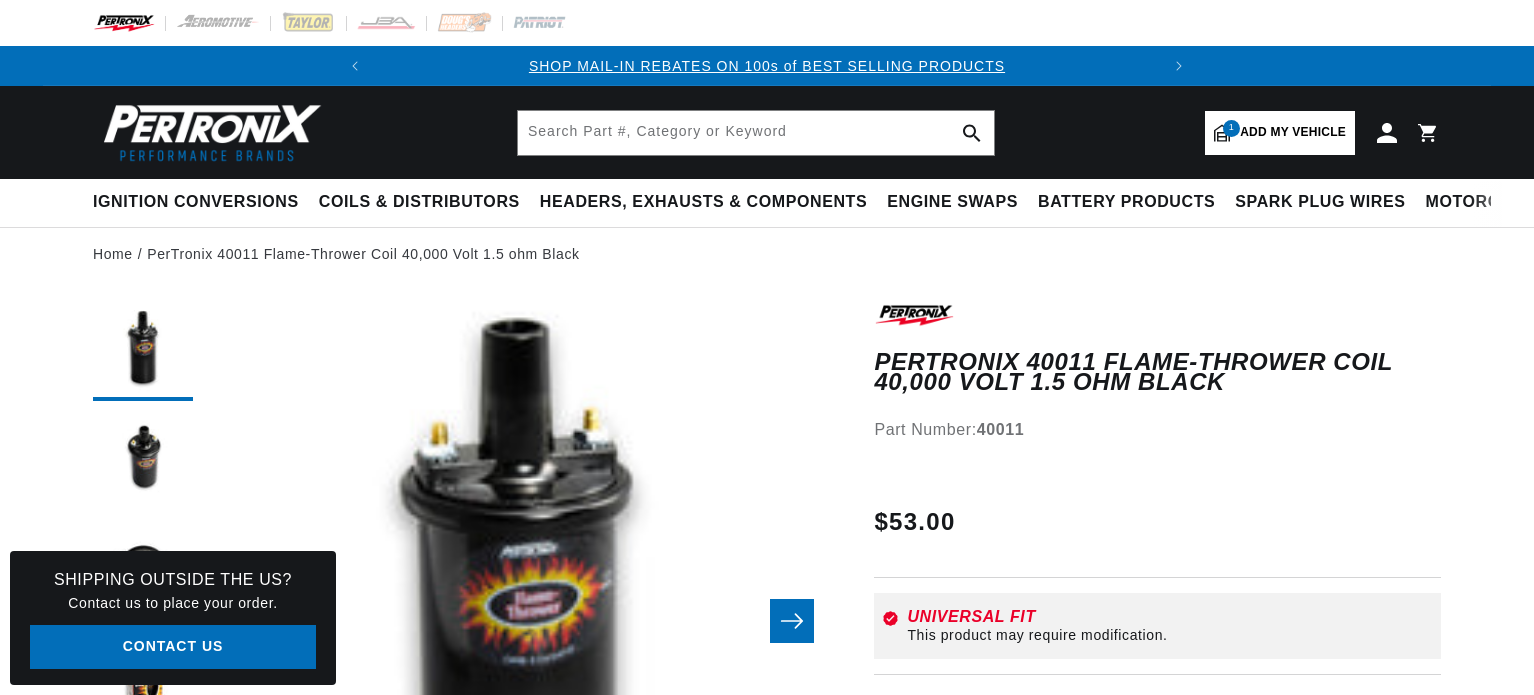 scroll, scrollTop: 0, scrollLeft: 0, axis: both 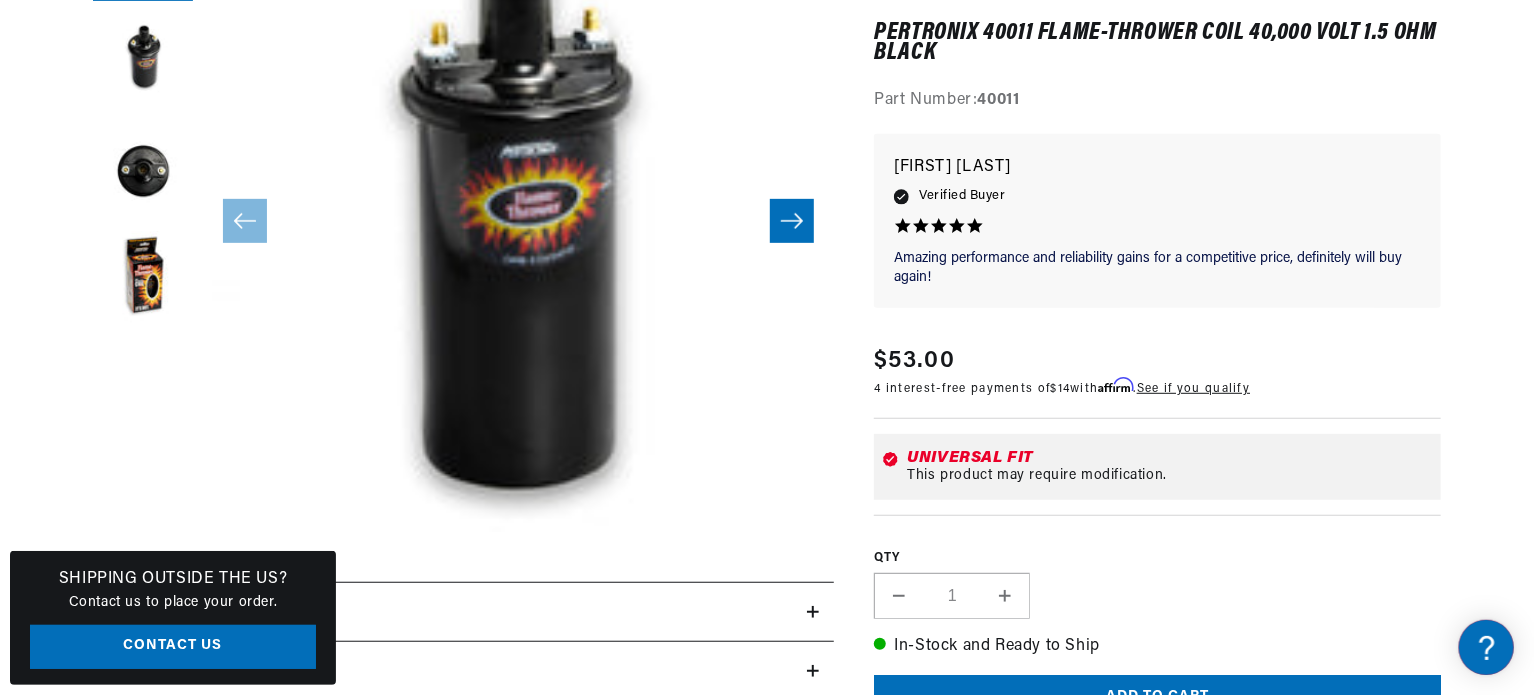 click 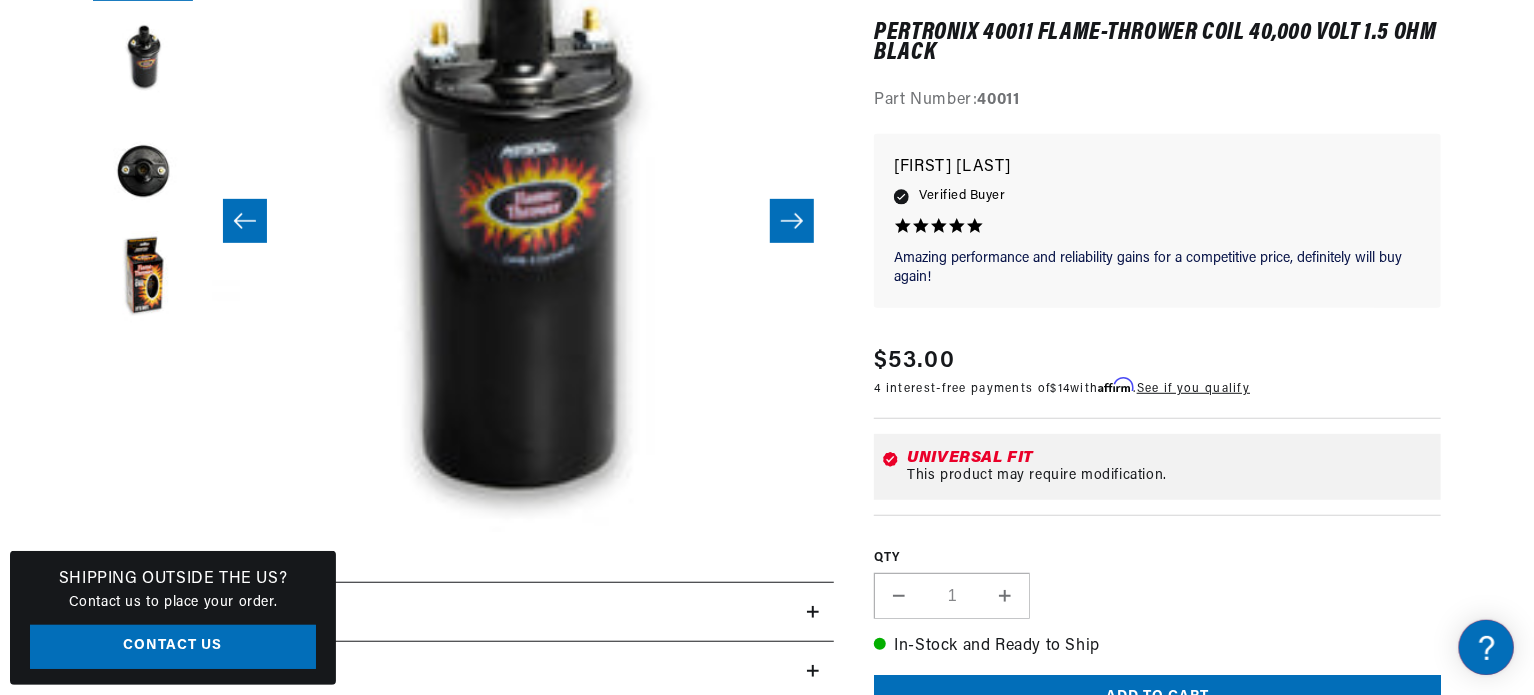 scroll, scrollTop: 0, scrollLeft: 352, axis: horizontal 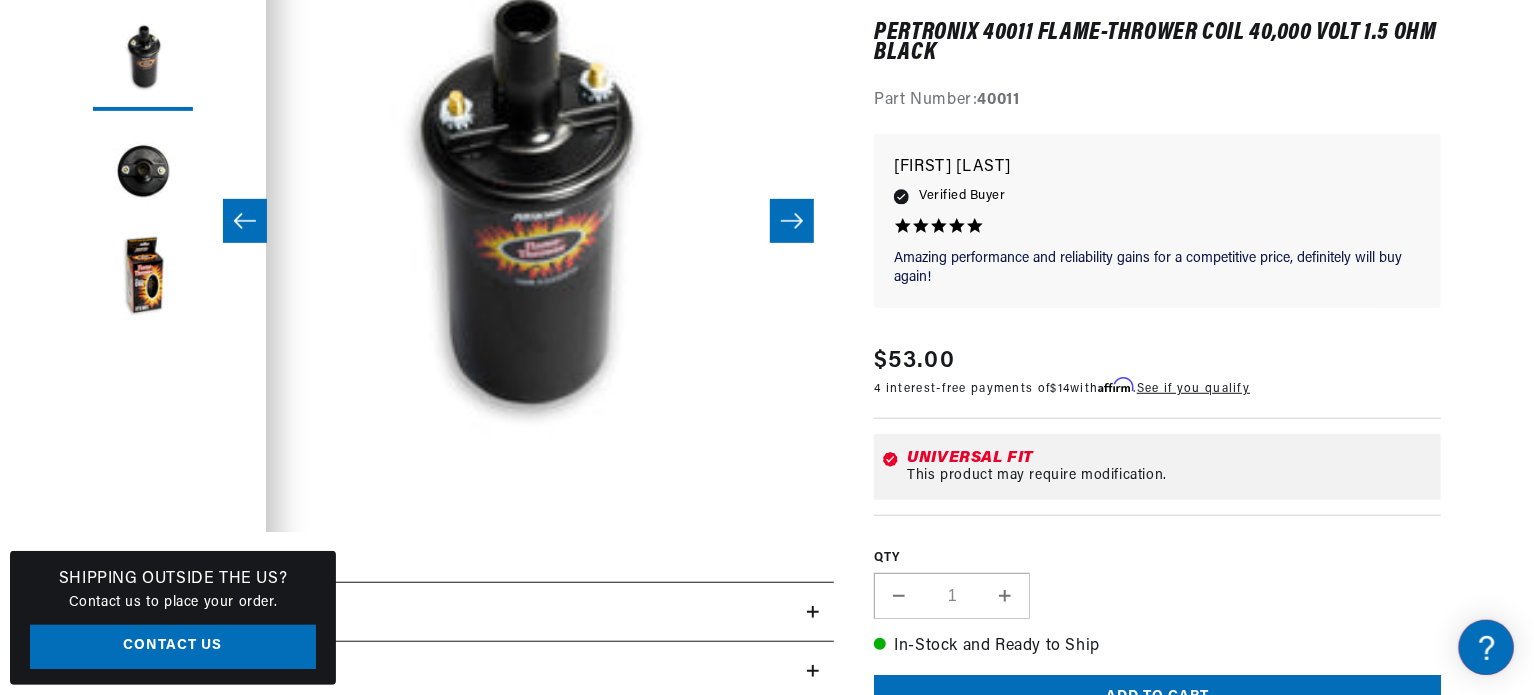 click 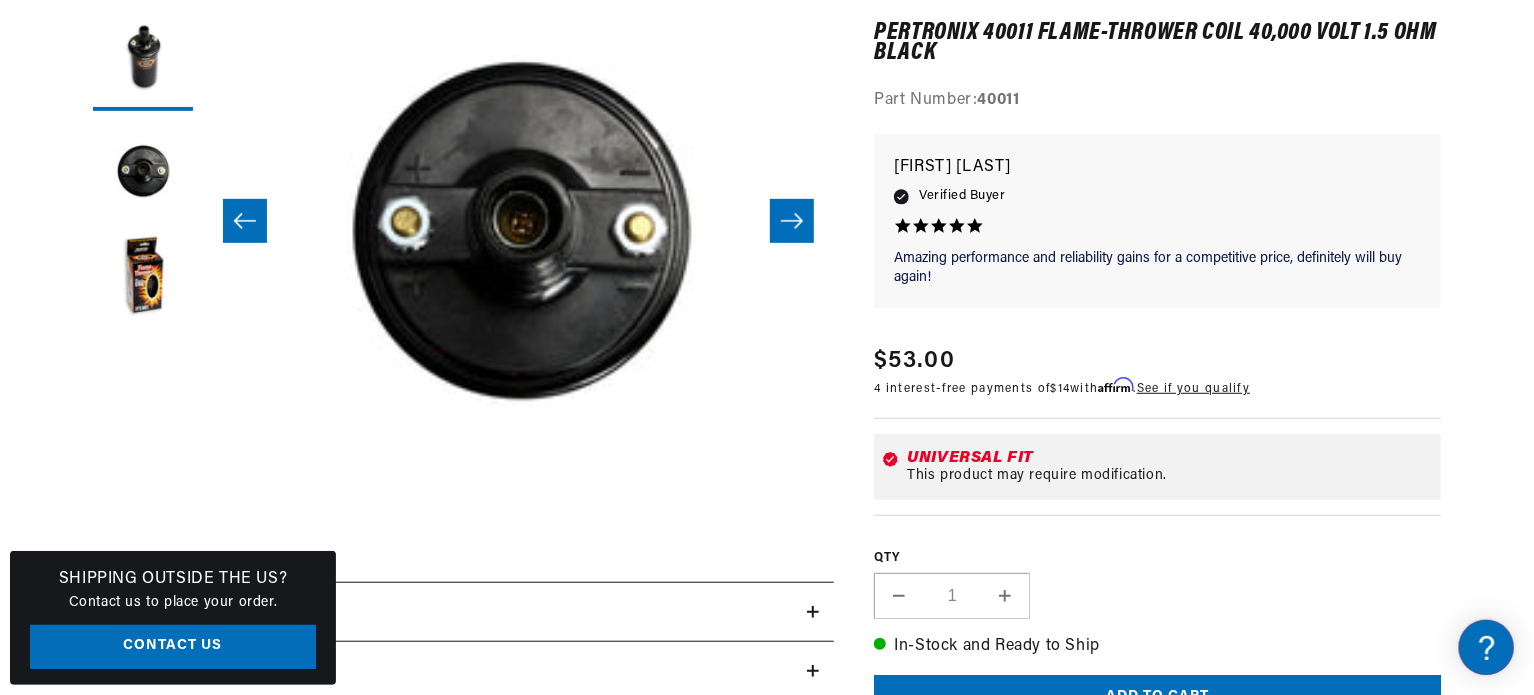 scroll, scrollTop: 0, scrollLeft: 1263, axis: horizontal 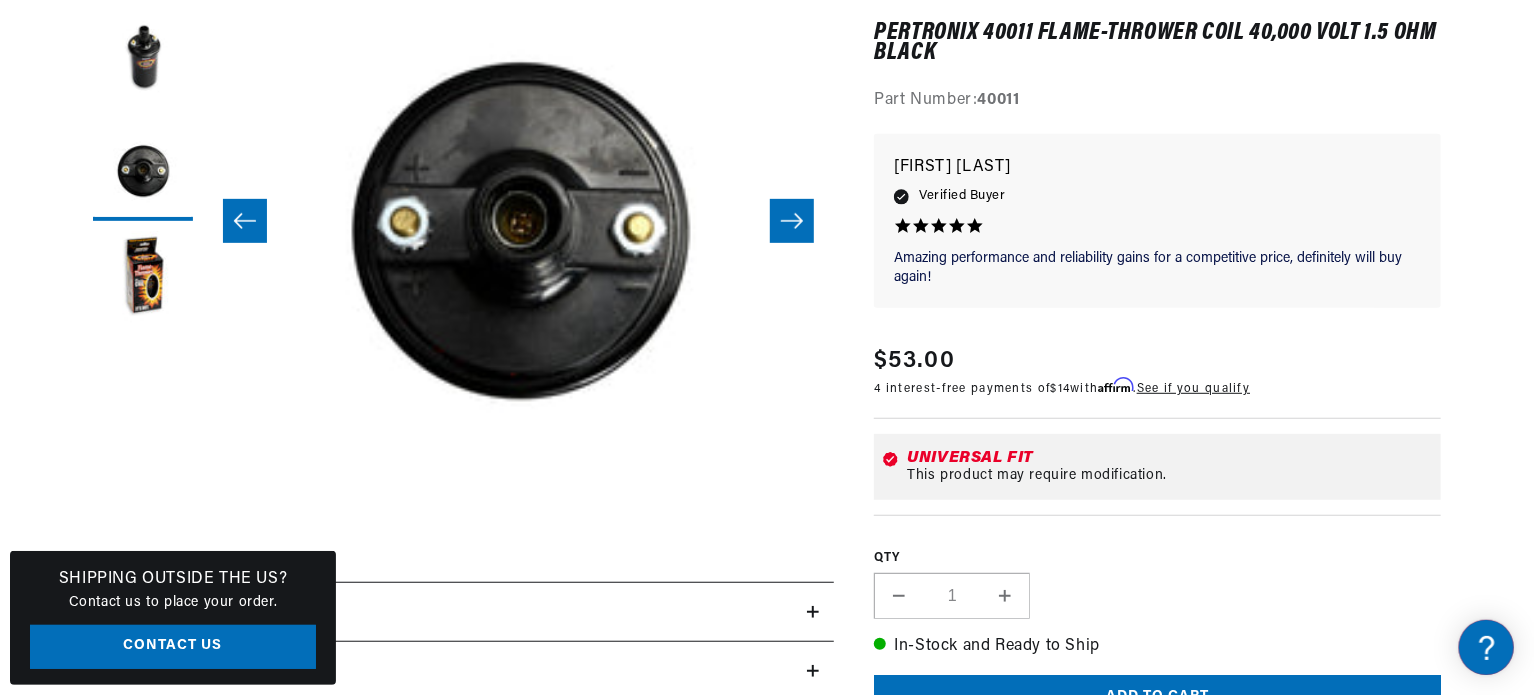 click 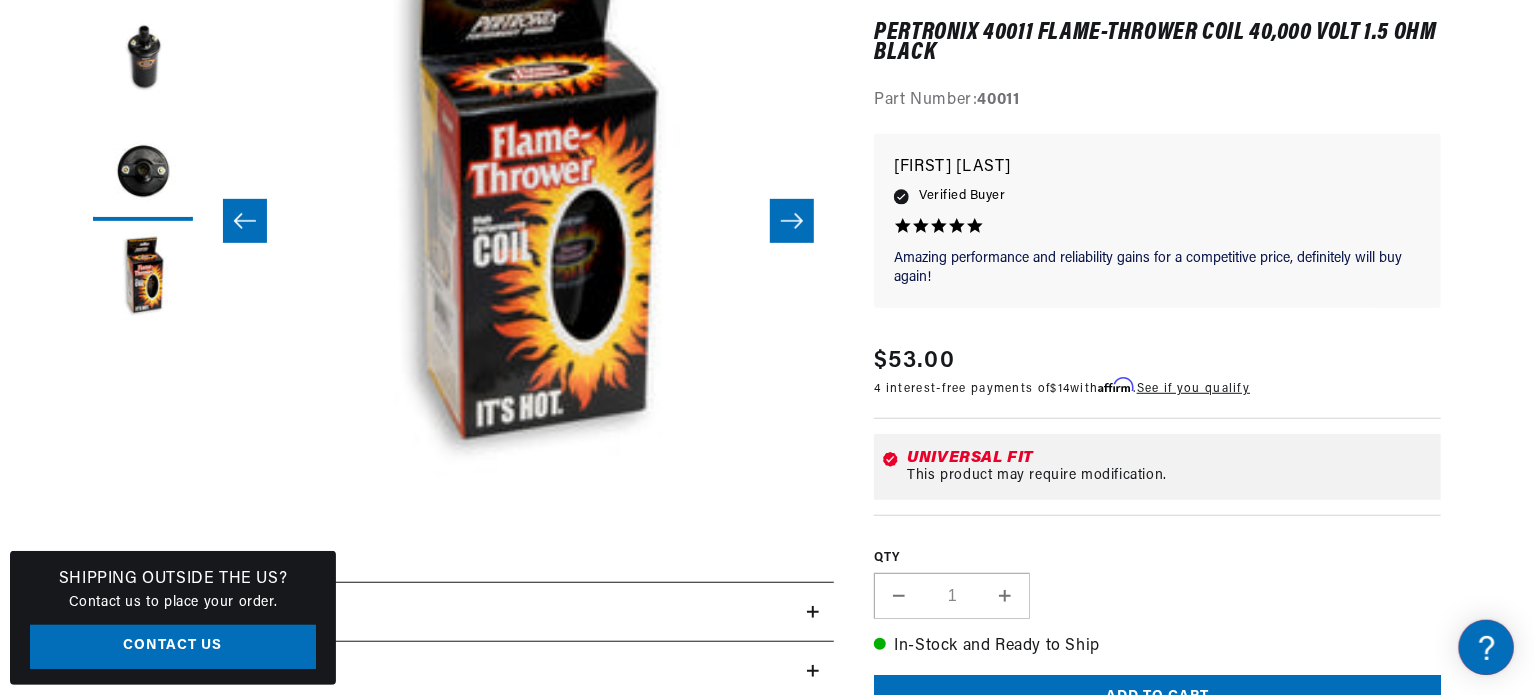 scroll, scrollTop: 0, scrollLeft: 1894, axis: horizontal 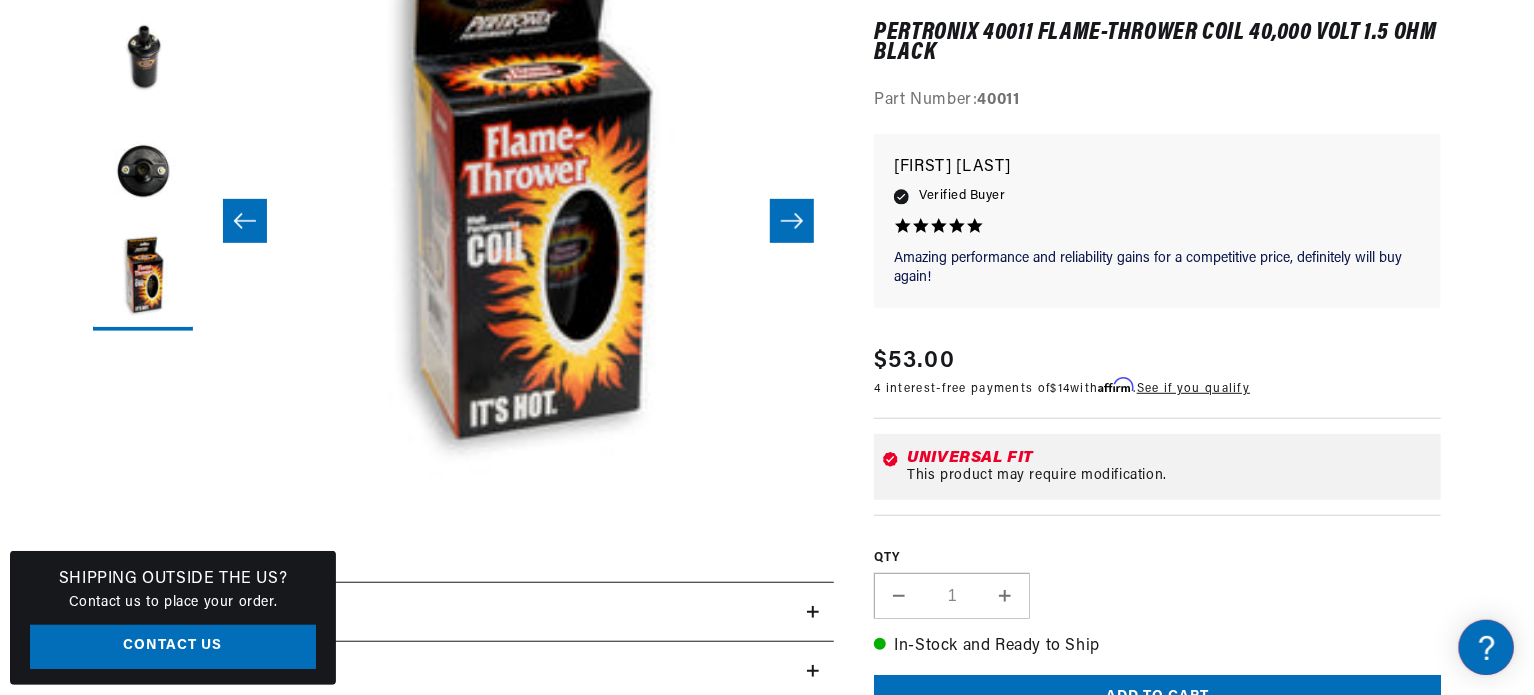 click 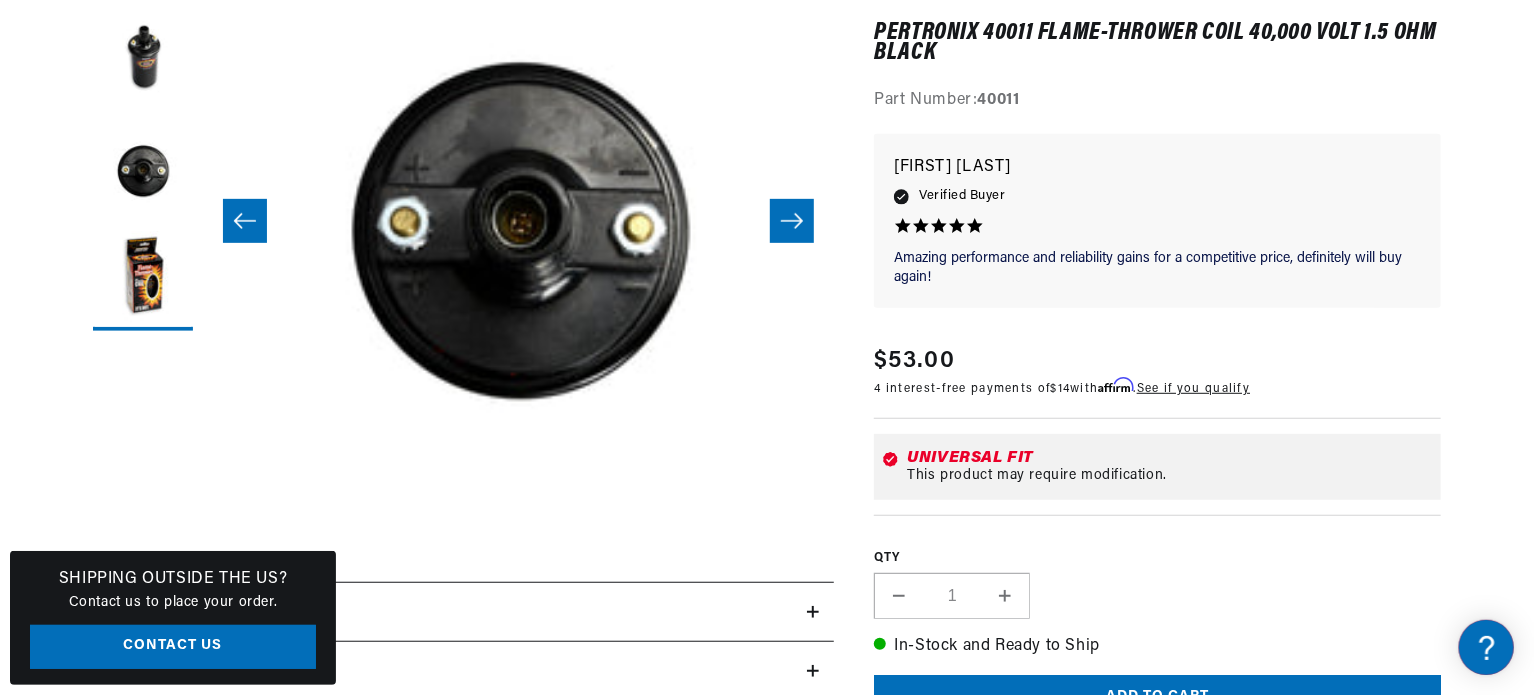 click 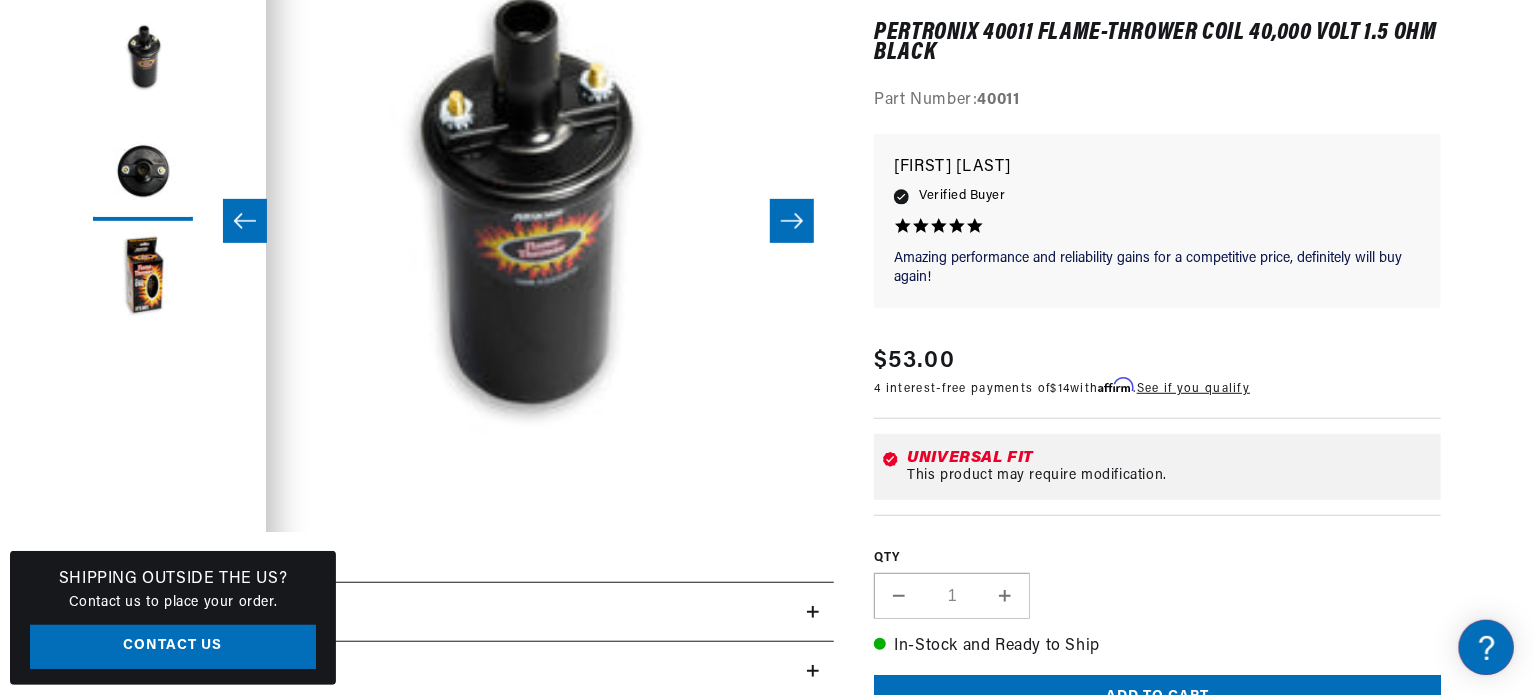 click 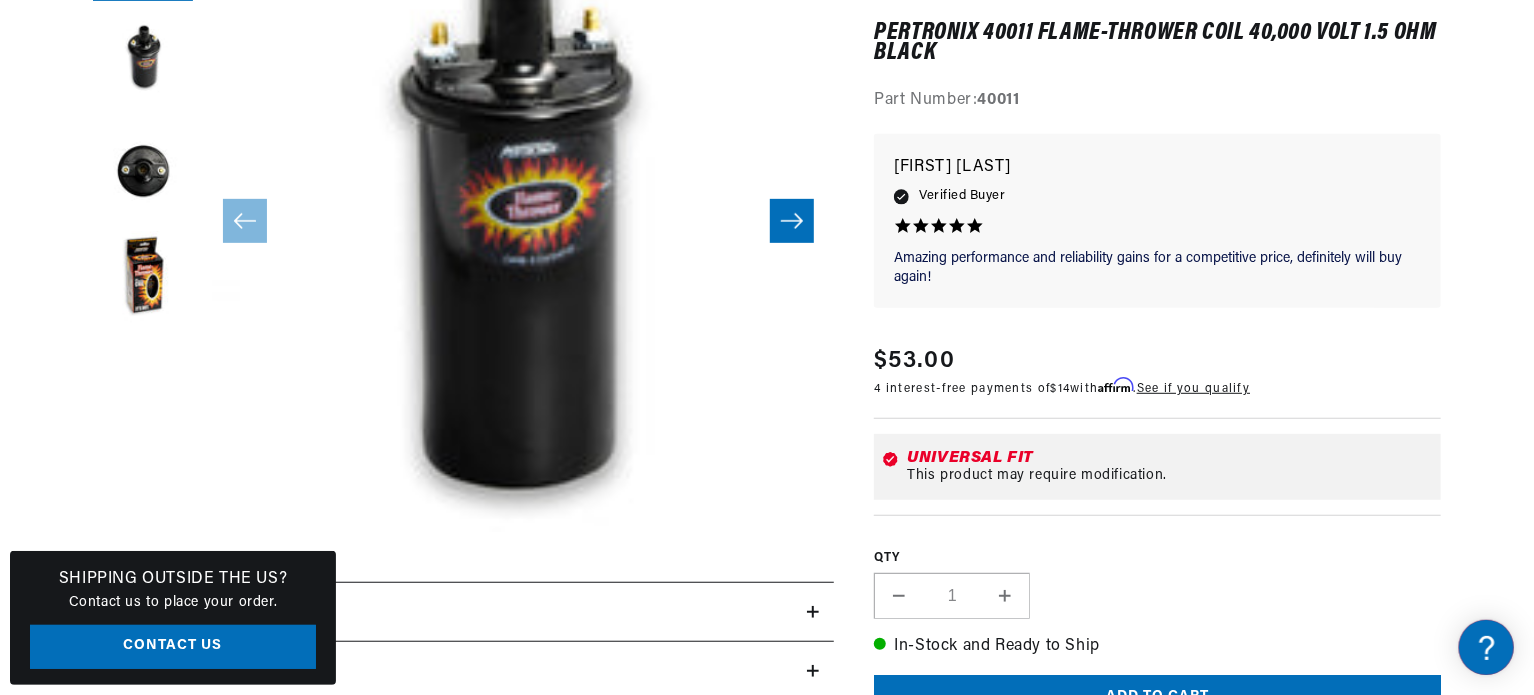 scroll, scrollTop: 63, scrollLeft: 0, axis: vertical 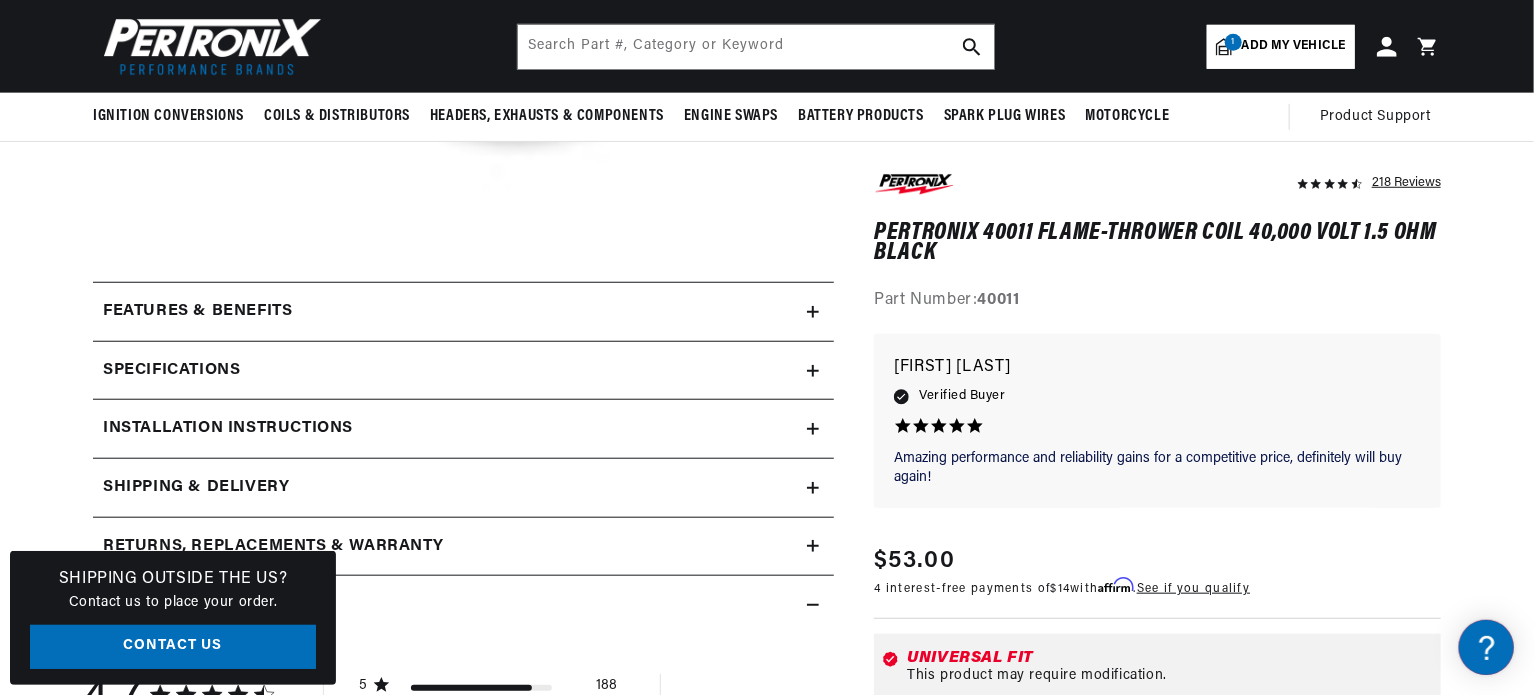 click on "Features & Benefits" at bounding box center [450, 312] 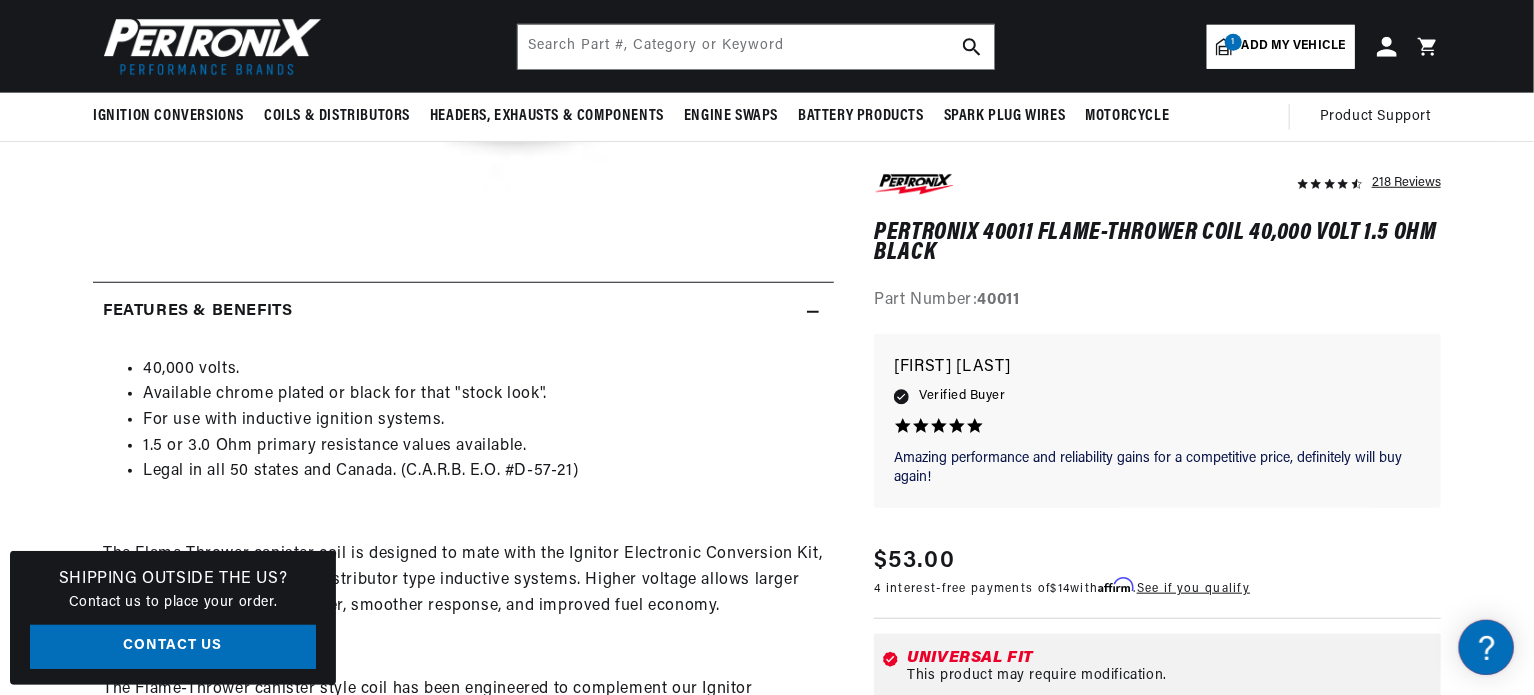 scroll, scrollTop: 0, scrollLeft: 746, axis: horizontal 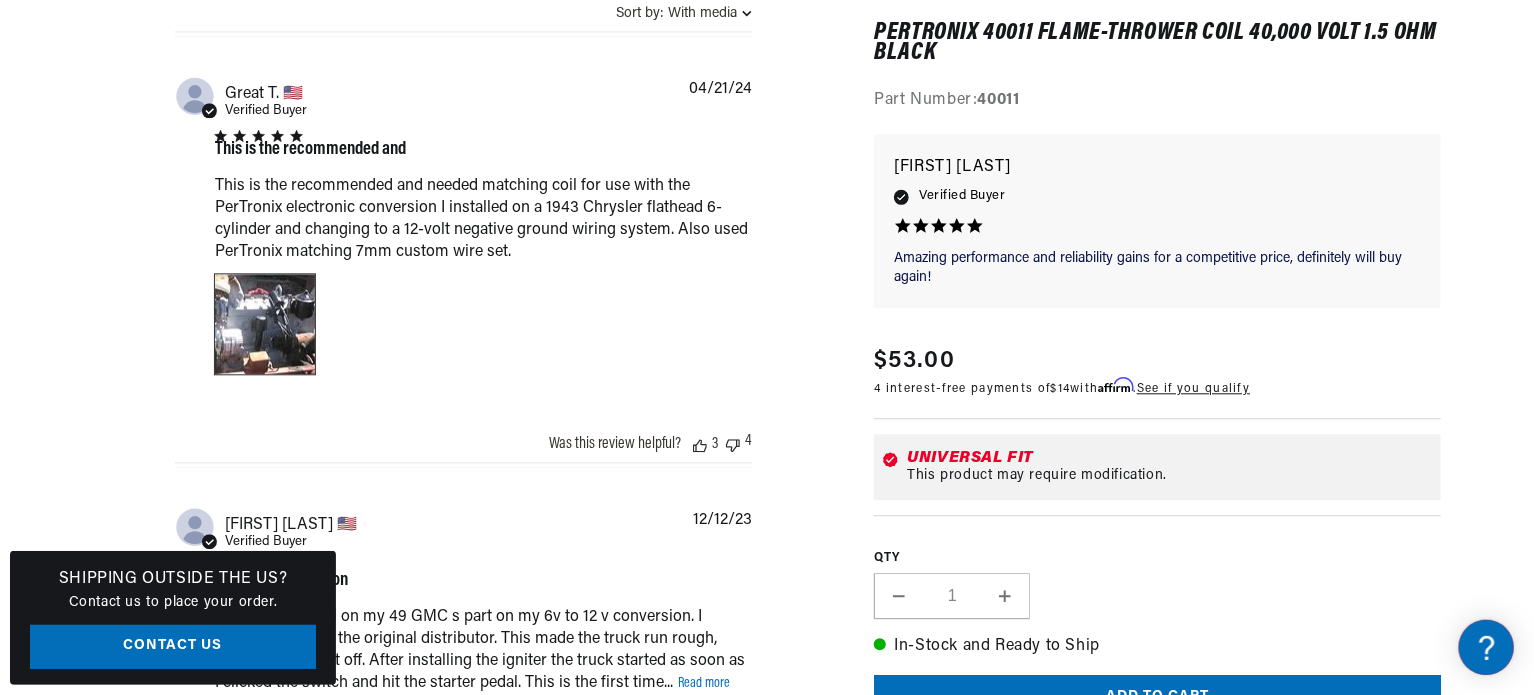click at bounding box center (265, 324) 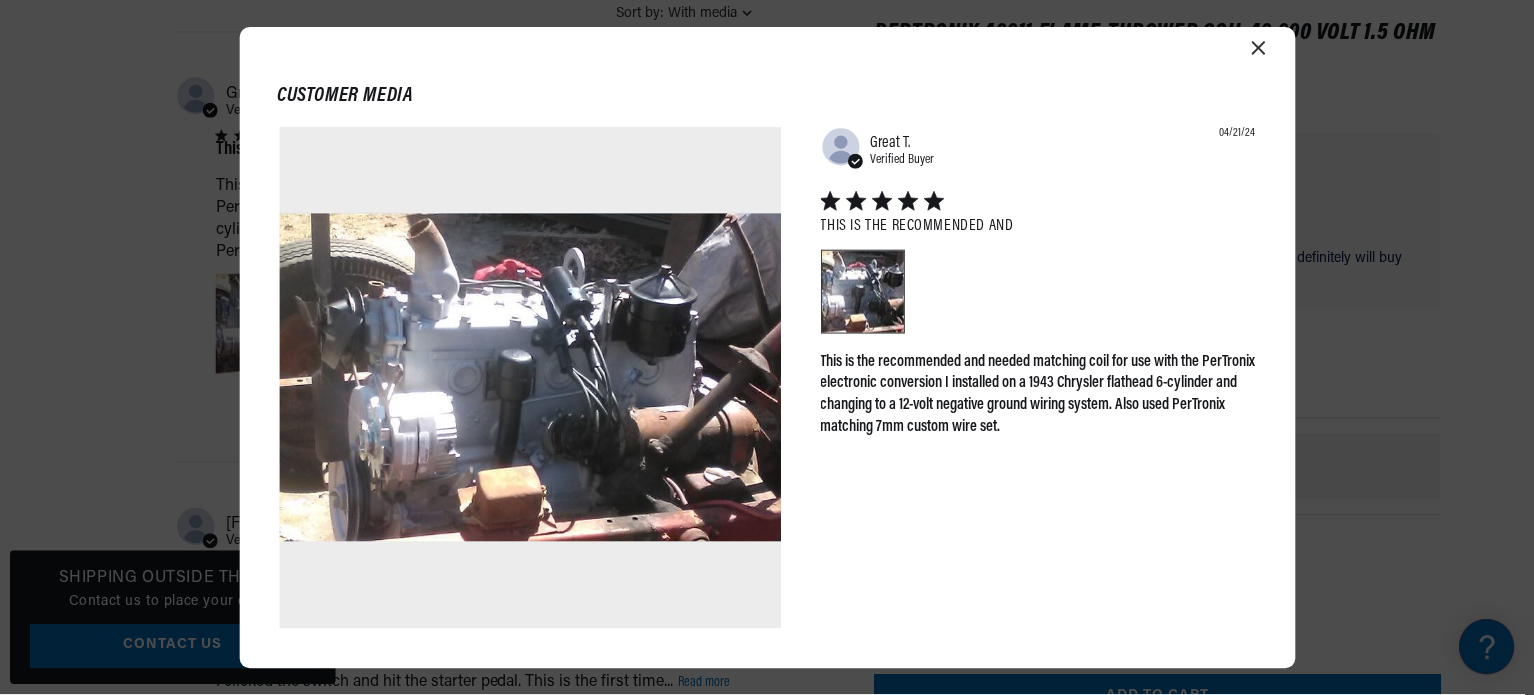 scroll, scrollTop: 0, scrollLeft: 0, axis: both 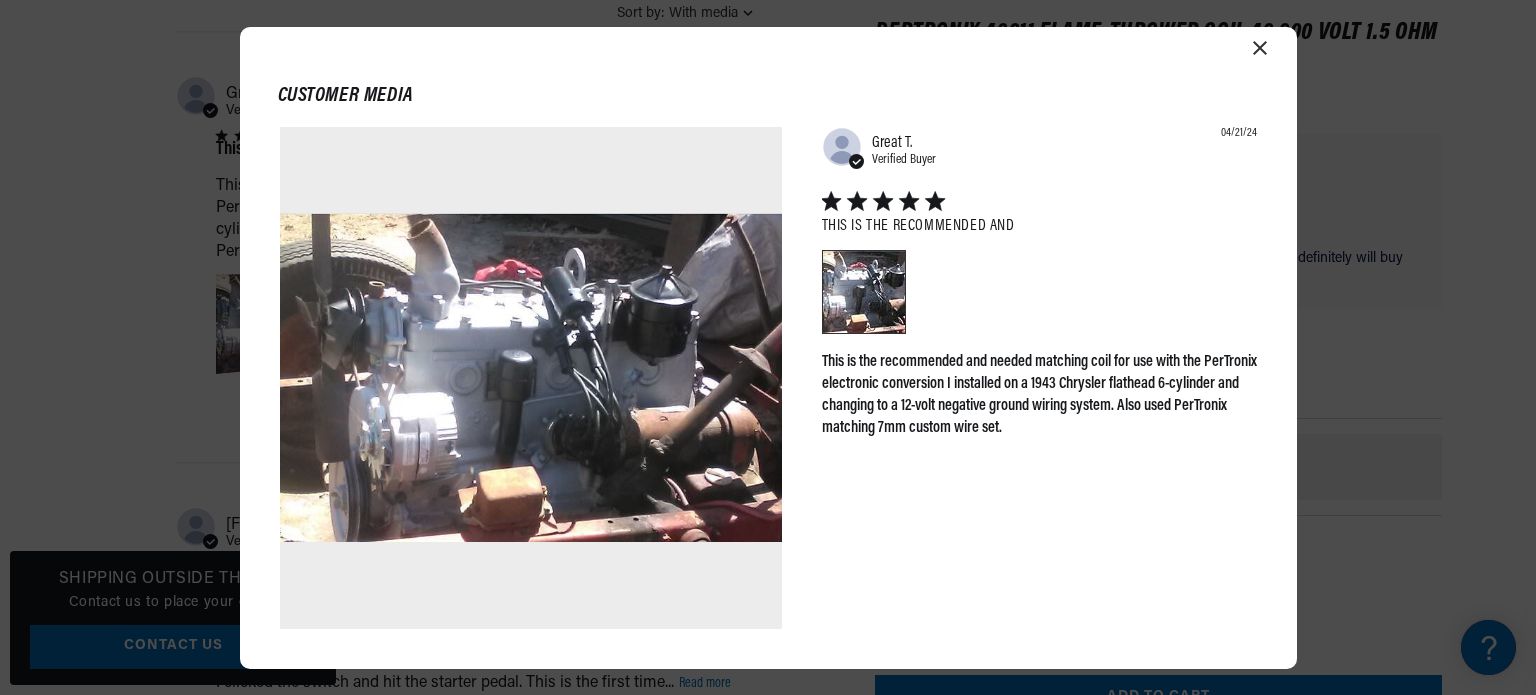 click 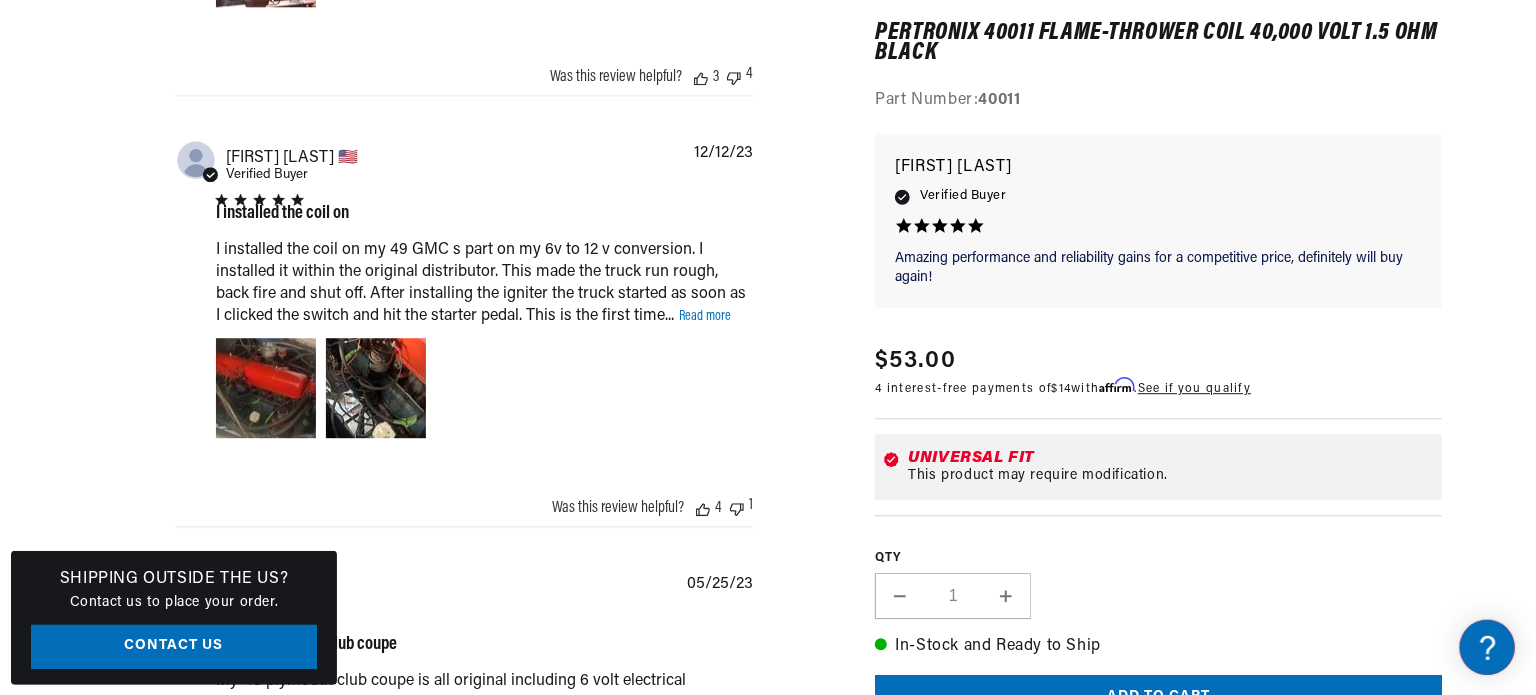 scroll, scrollTop: 2674, scrollLeft: 0, axis: vertical 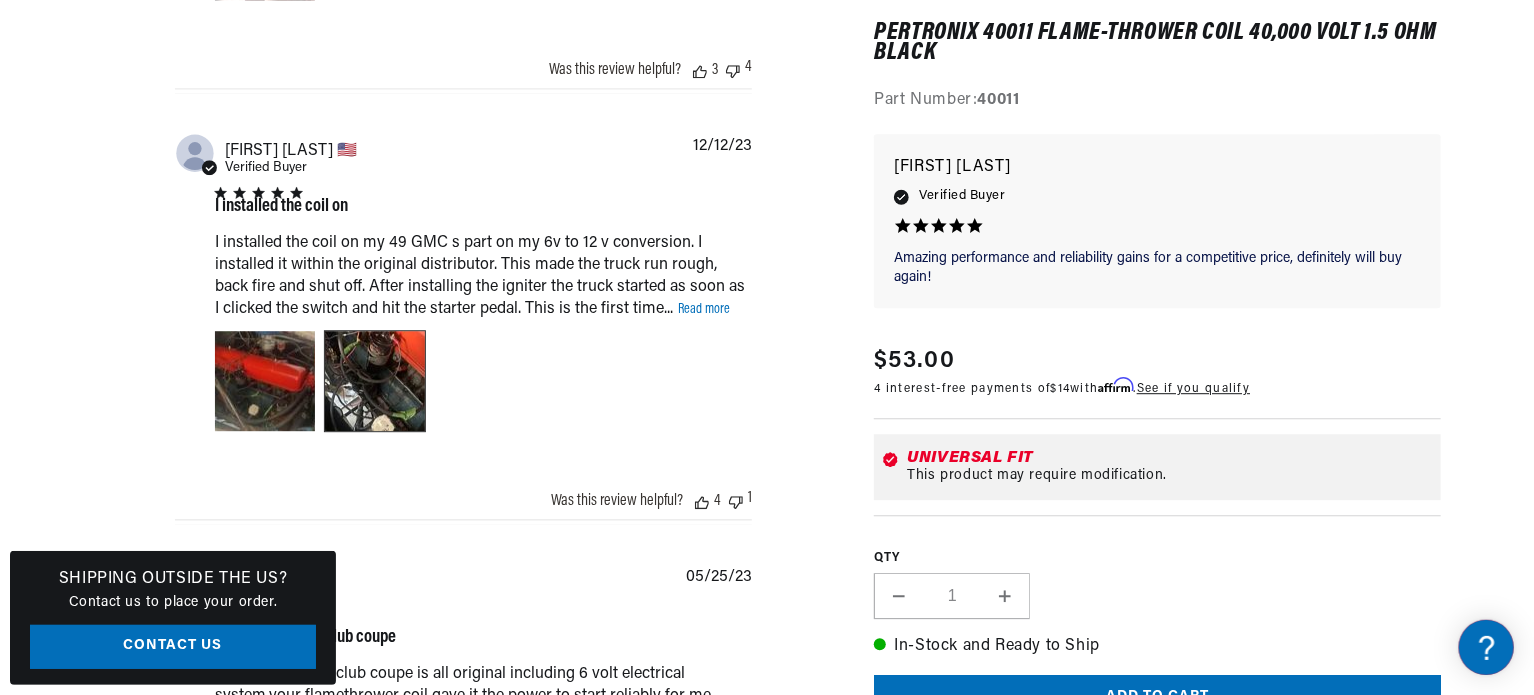 click at bounding box center [375, 381] 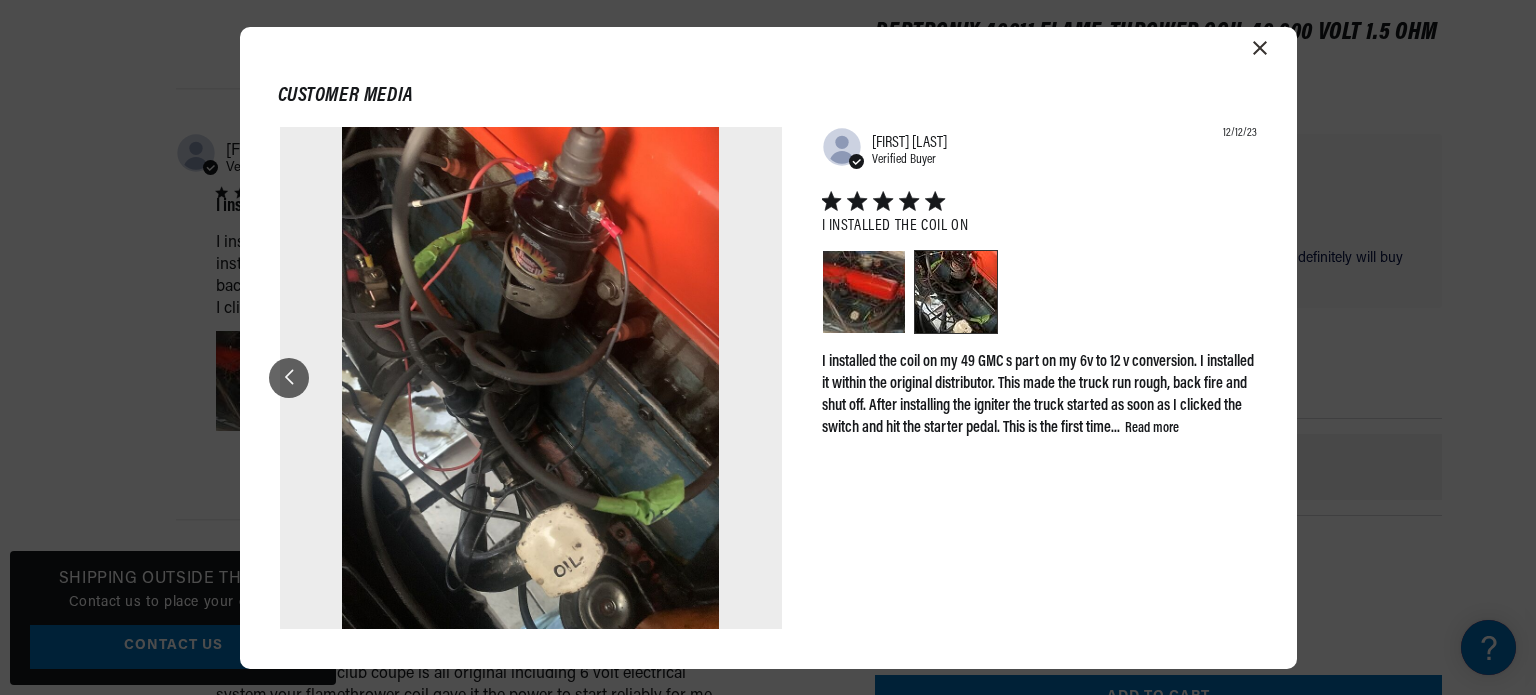 scroll, scrollTop: 0, scrollLeft: 746, axis: horizontal 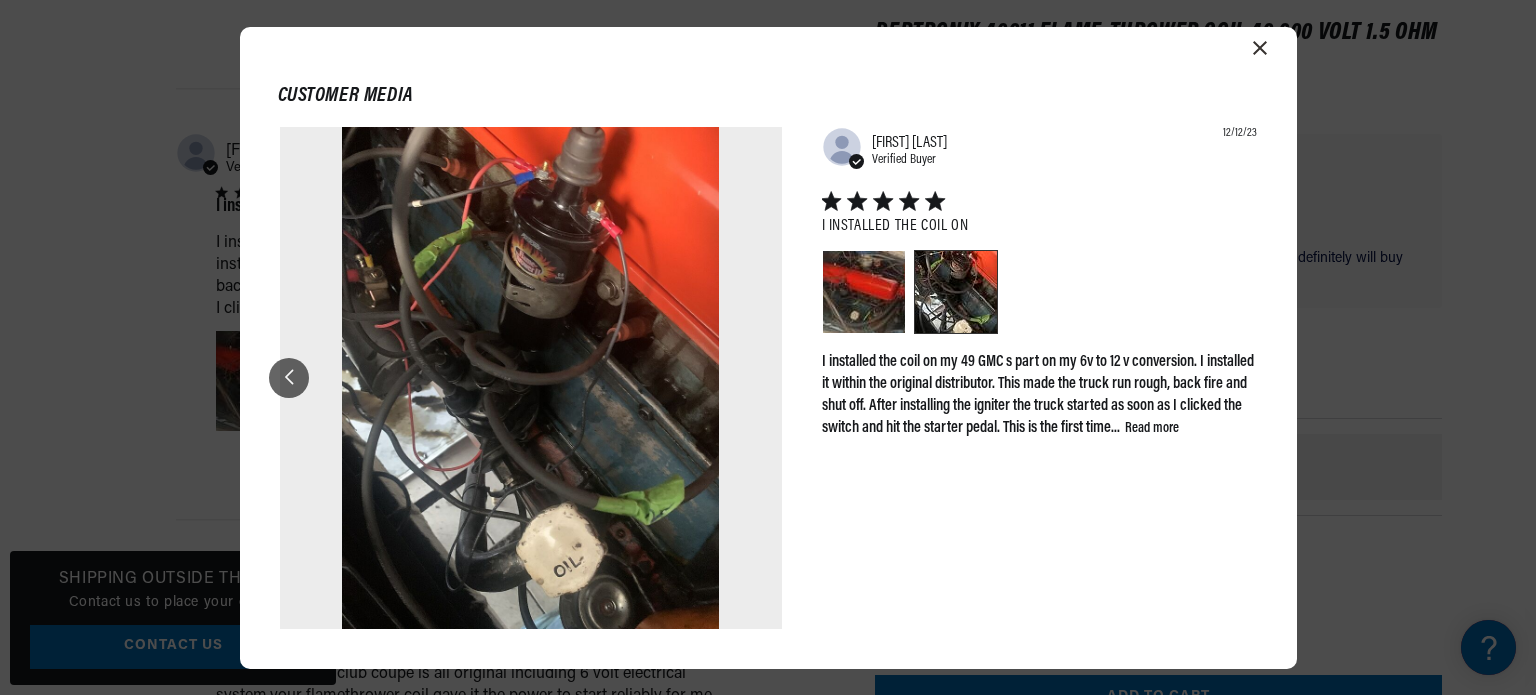 click 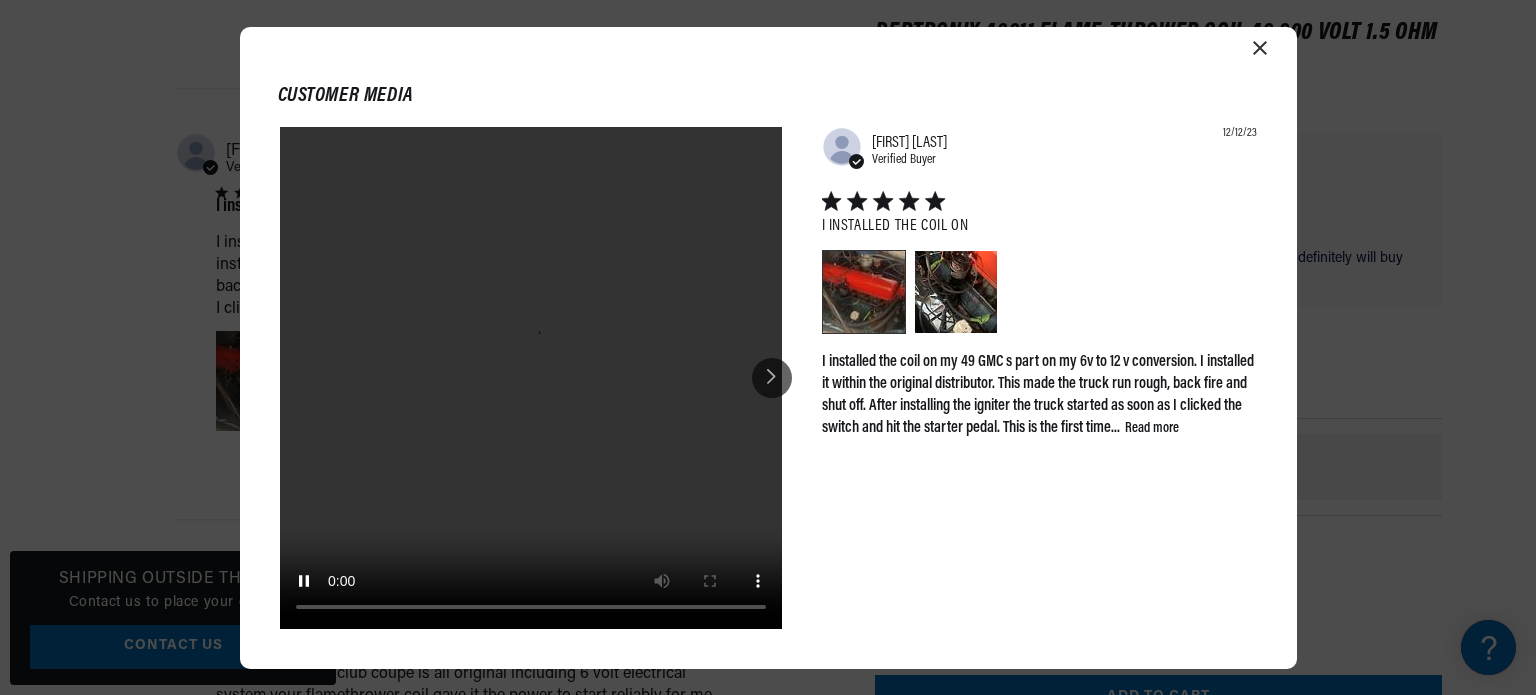 scroll, scrollTop: 0, scrollLeft: 0, axis: both 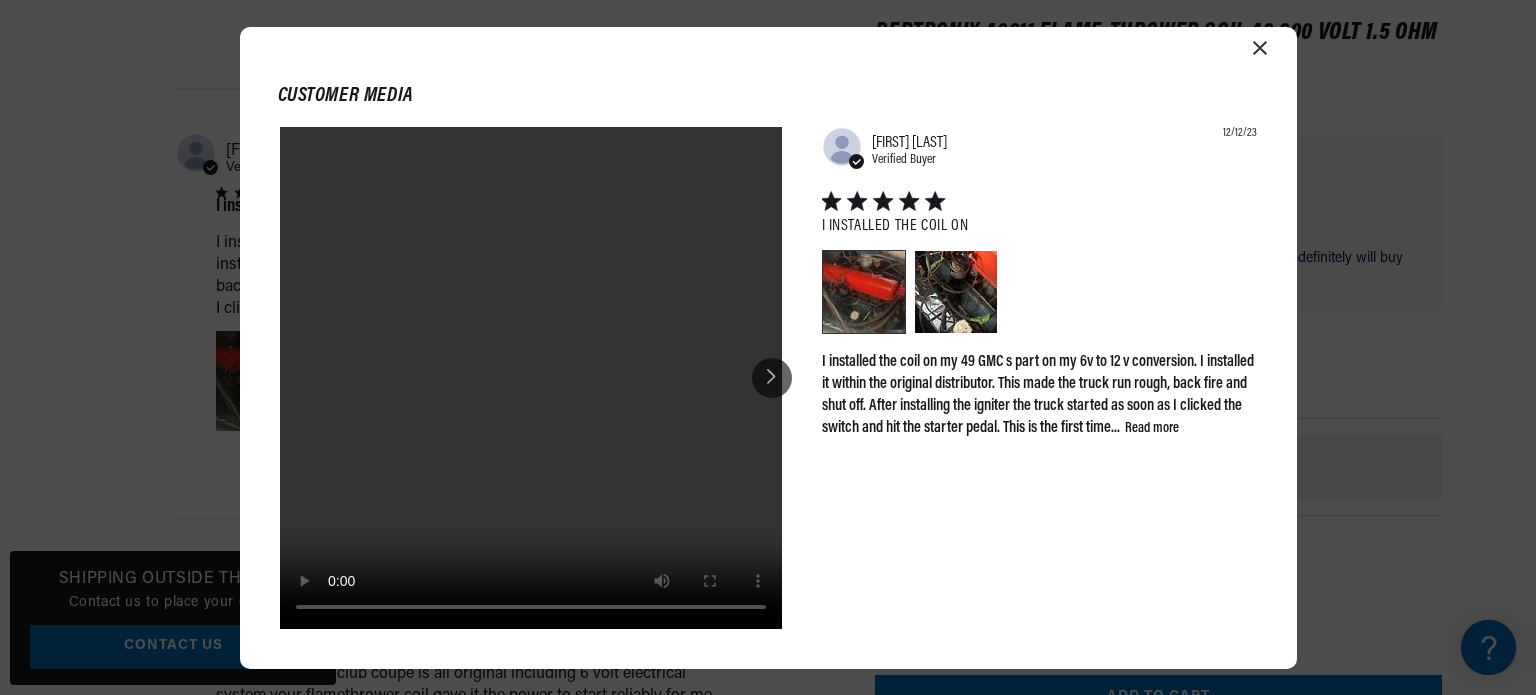 click 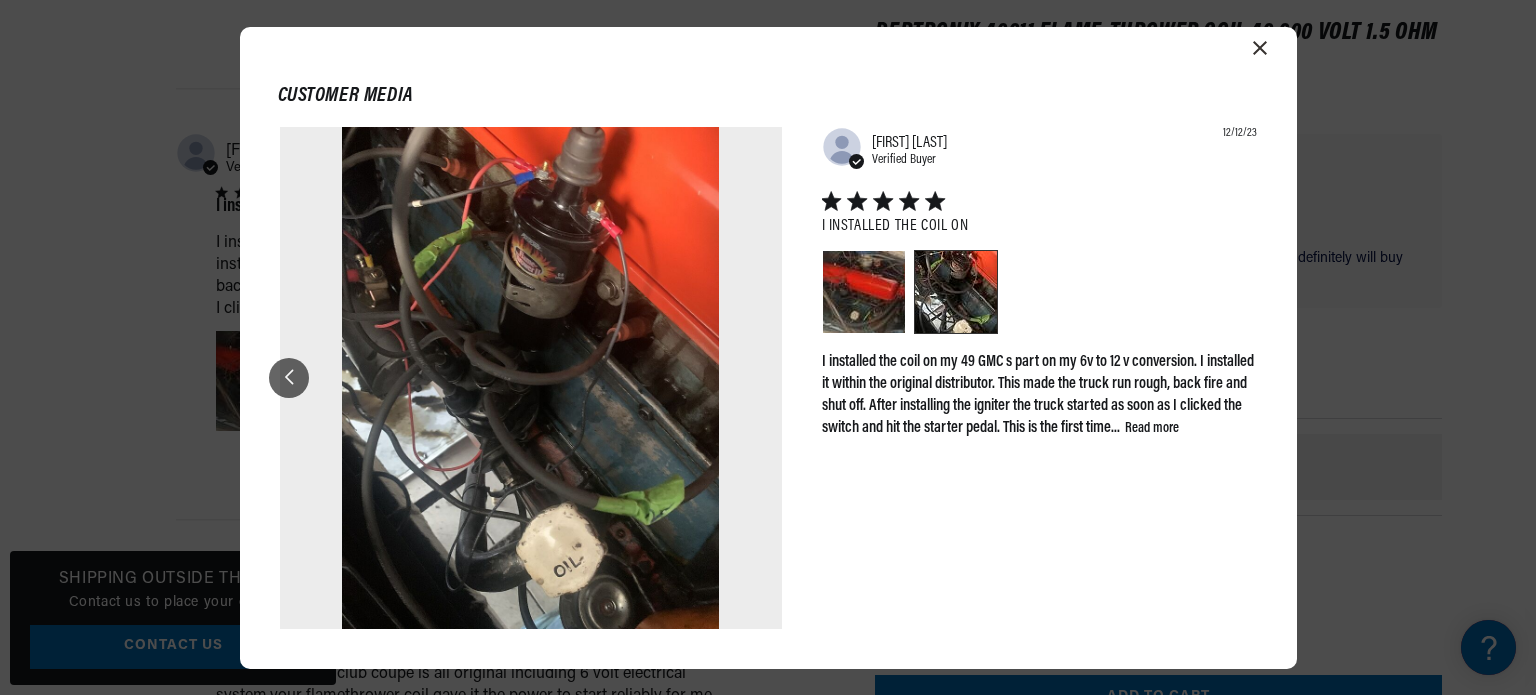 click 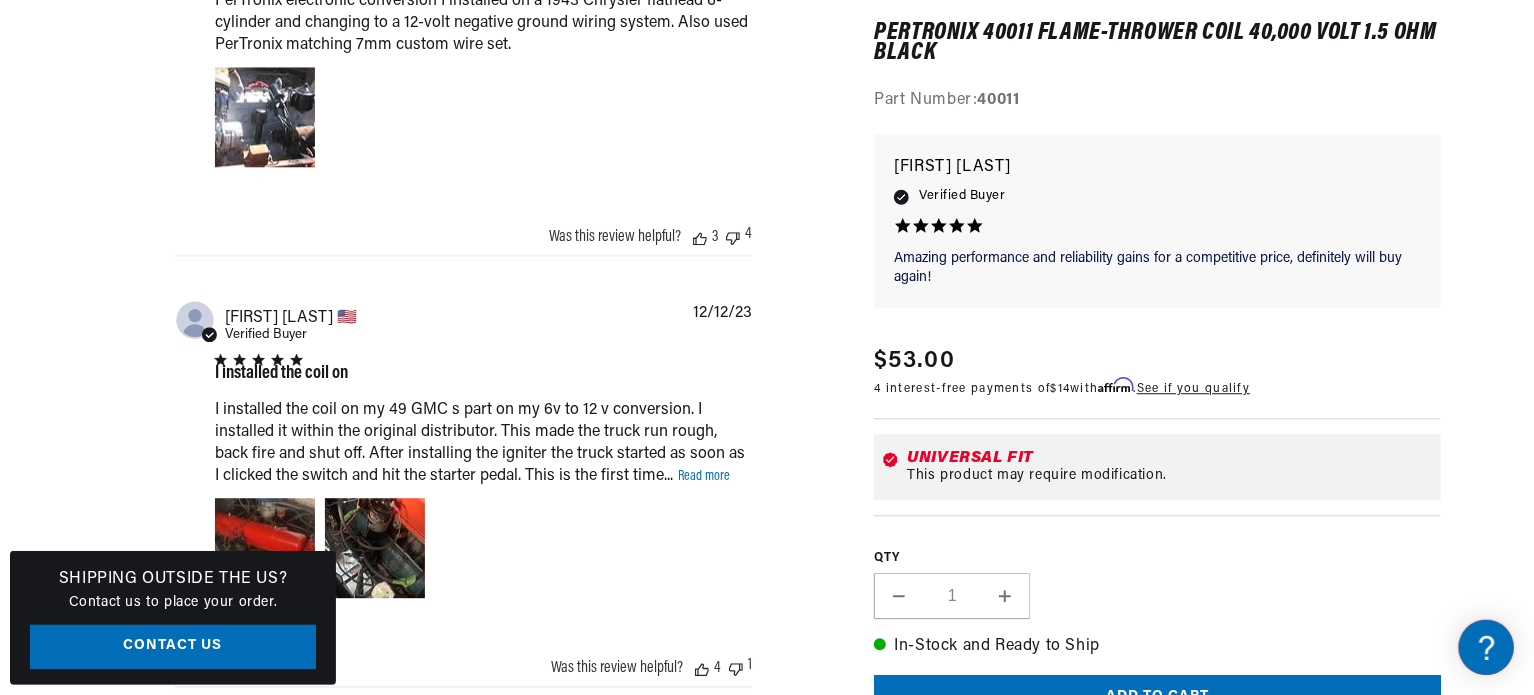 scroll, scrollTop: 2845, scrollLeft: 0, axis: vertical 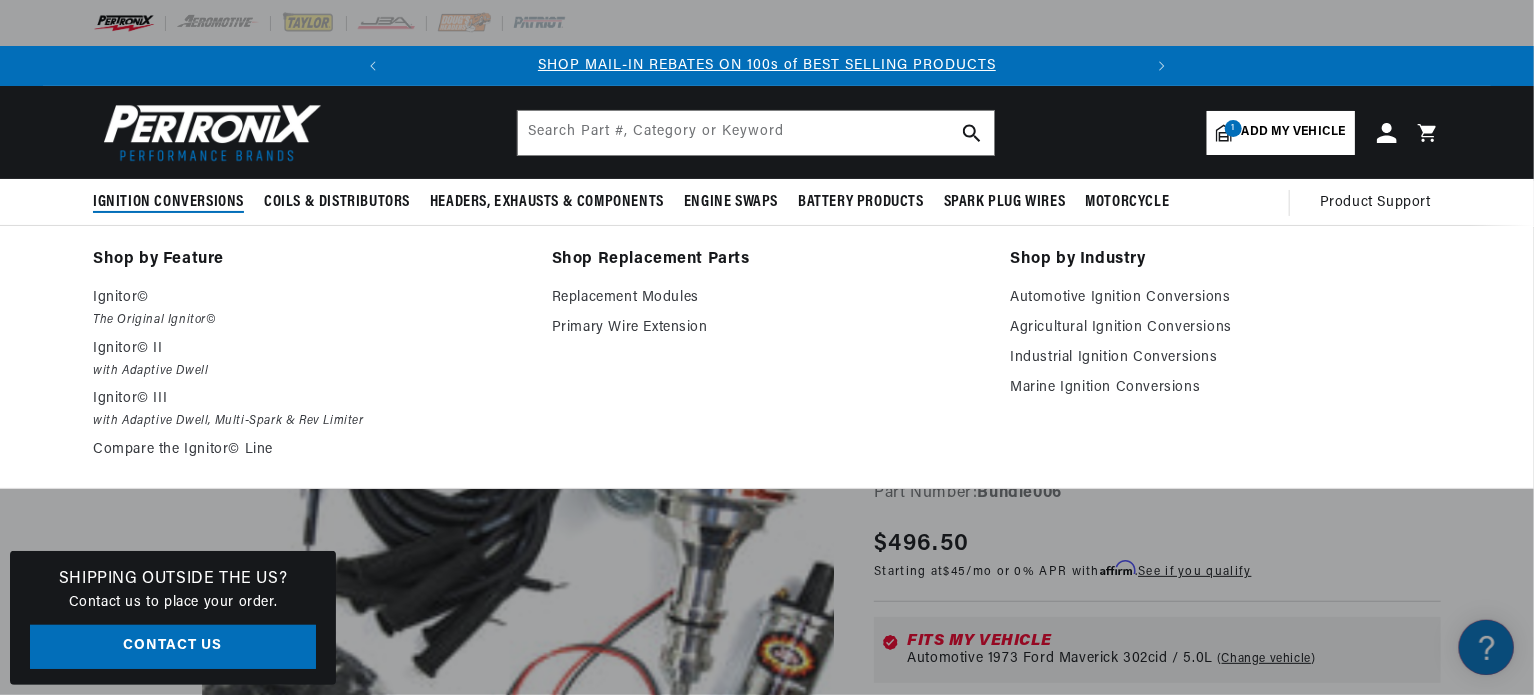 click on "Ignition Conversions" at bounding box center (168, 202) 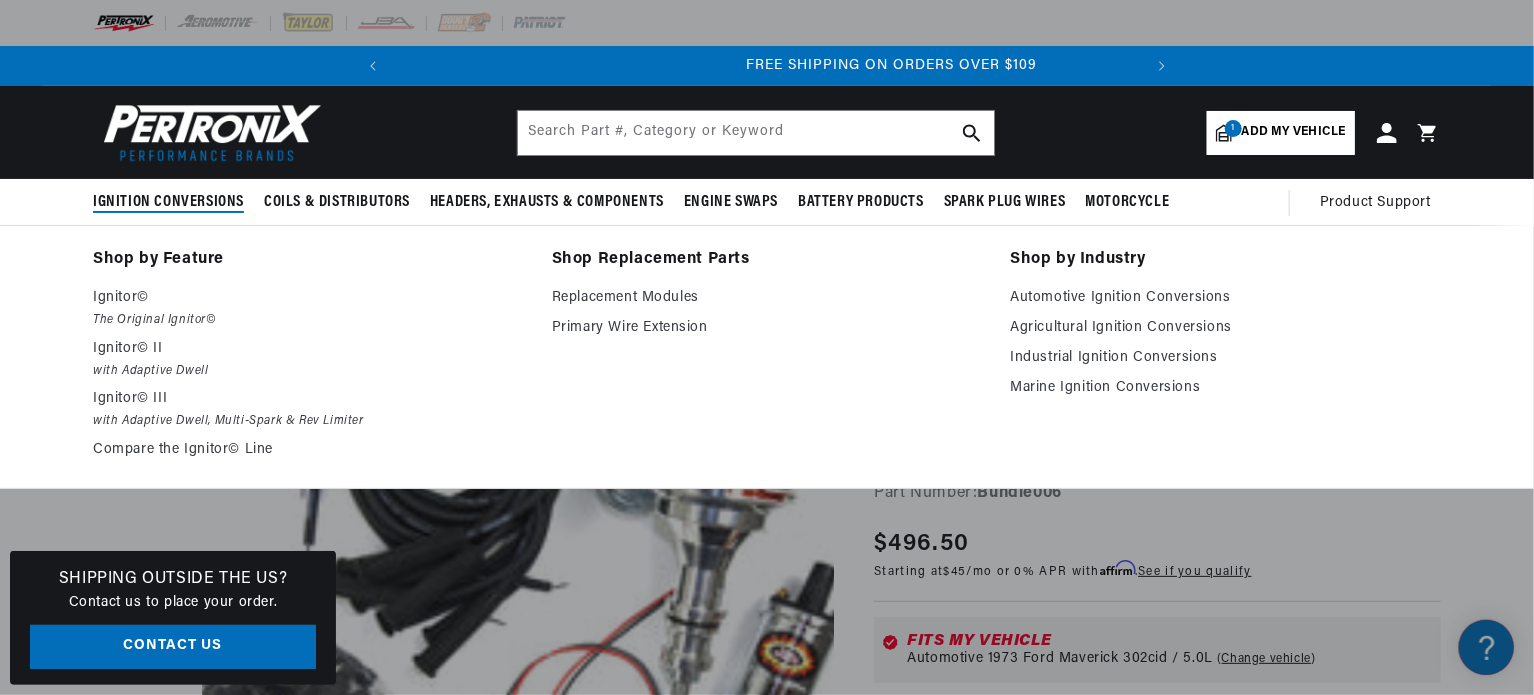 scroll, scrollTop: 0, scrollLeft: 746, axis: horizontal 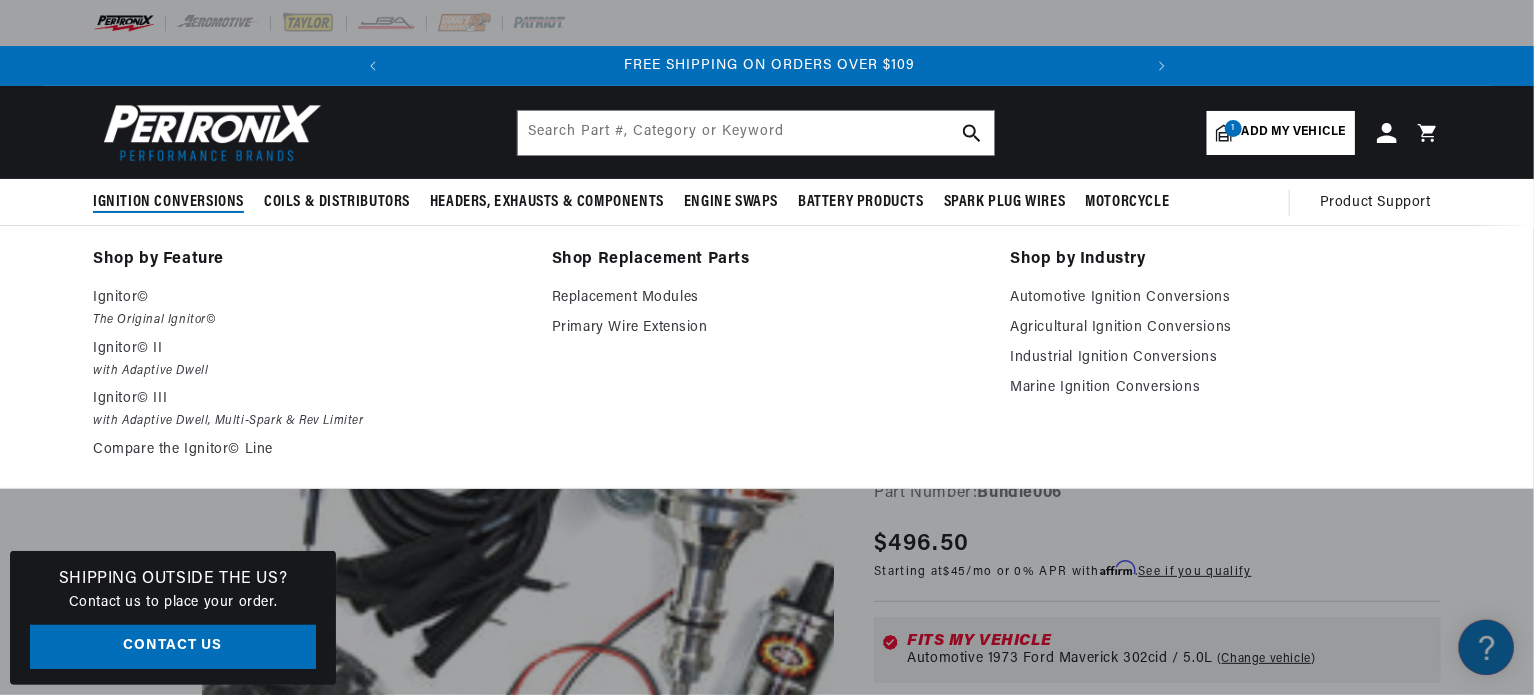 click on "Ignition Conversions" at bounding box center [168, 202] 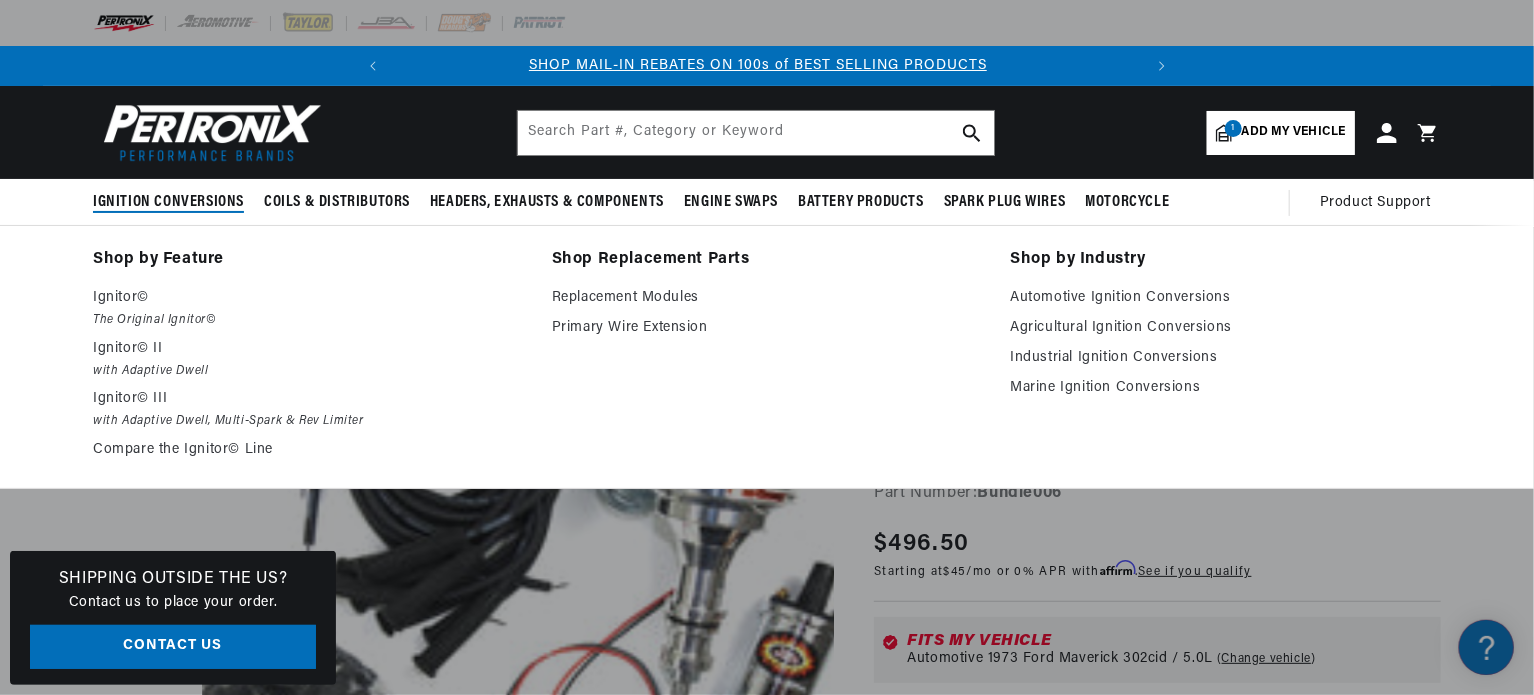 scroll, scrollTop: 0, scrollLeft: 0, axis: both 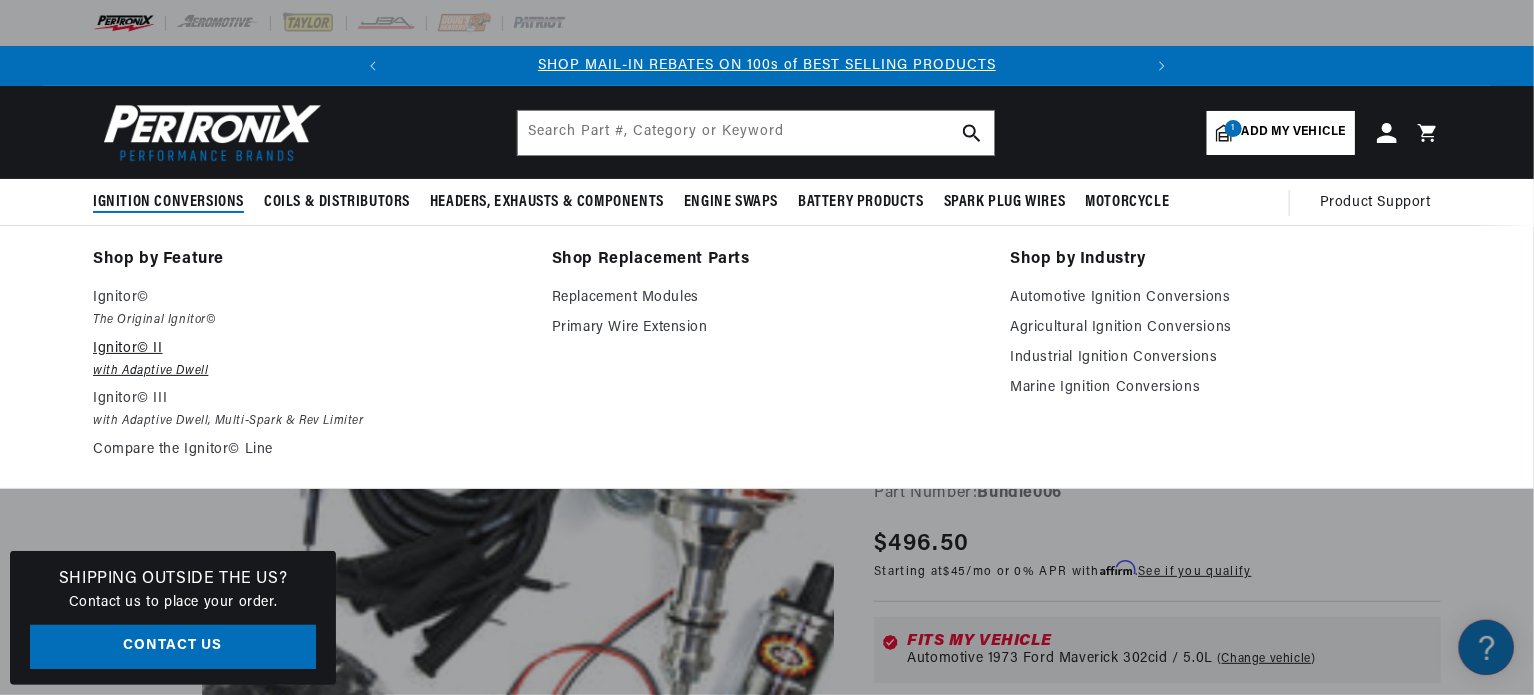 click on "Ignitor© II" at bounding box center (308, 349) 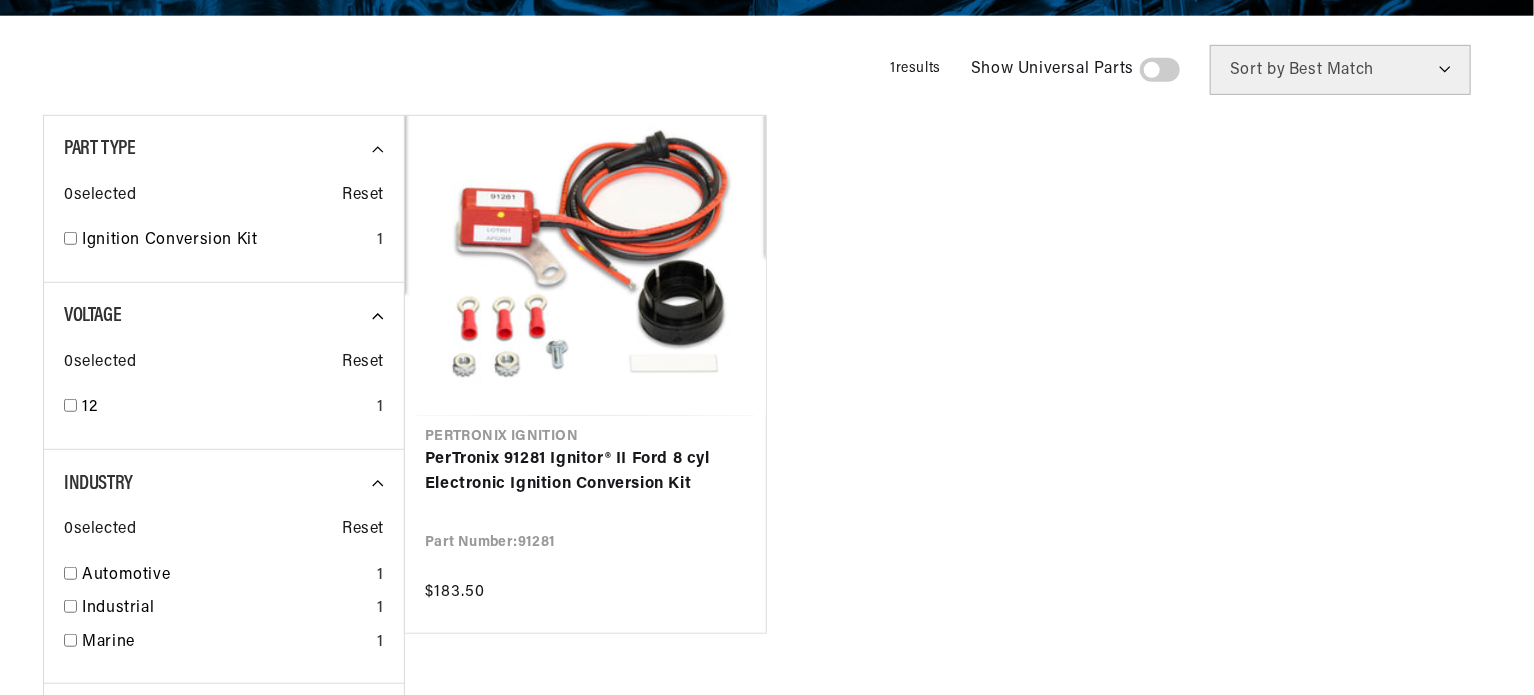scroll, scrollTop: 500, scrollLeft: 0, axis: vertical 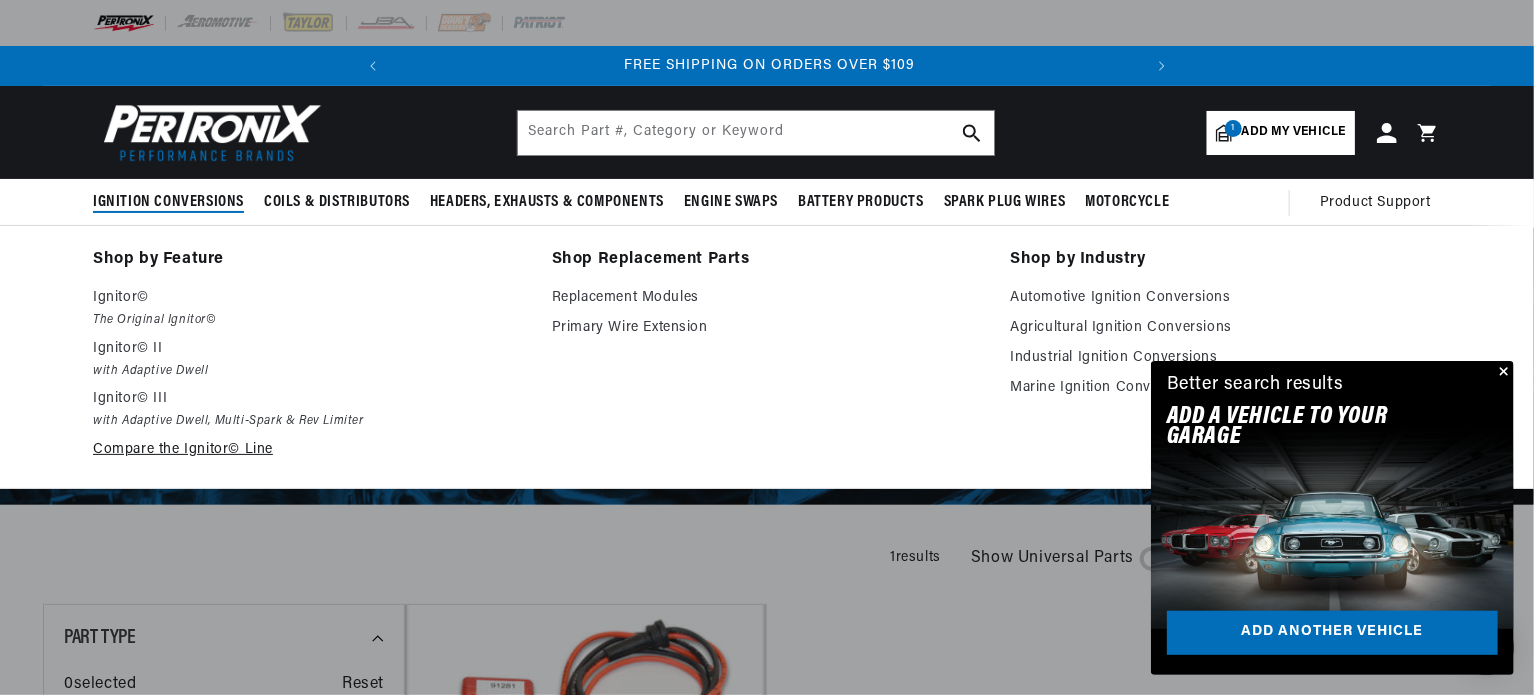 click on "Compare the Ignitor© Line" at bounding box center [308, 450] 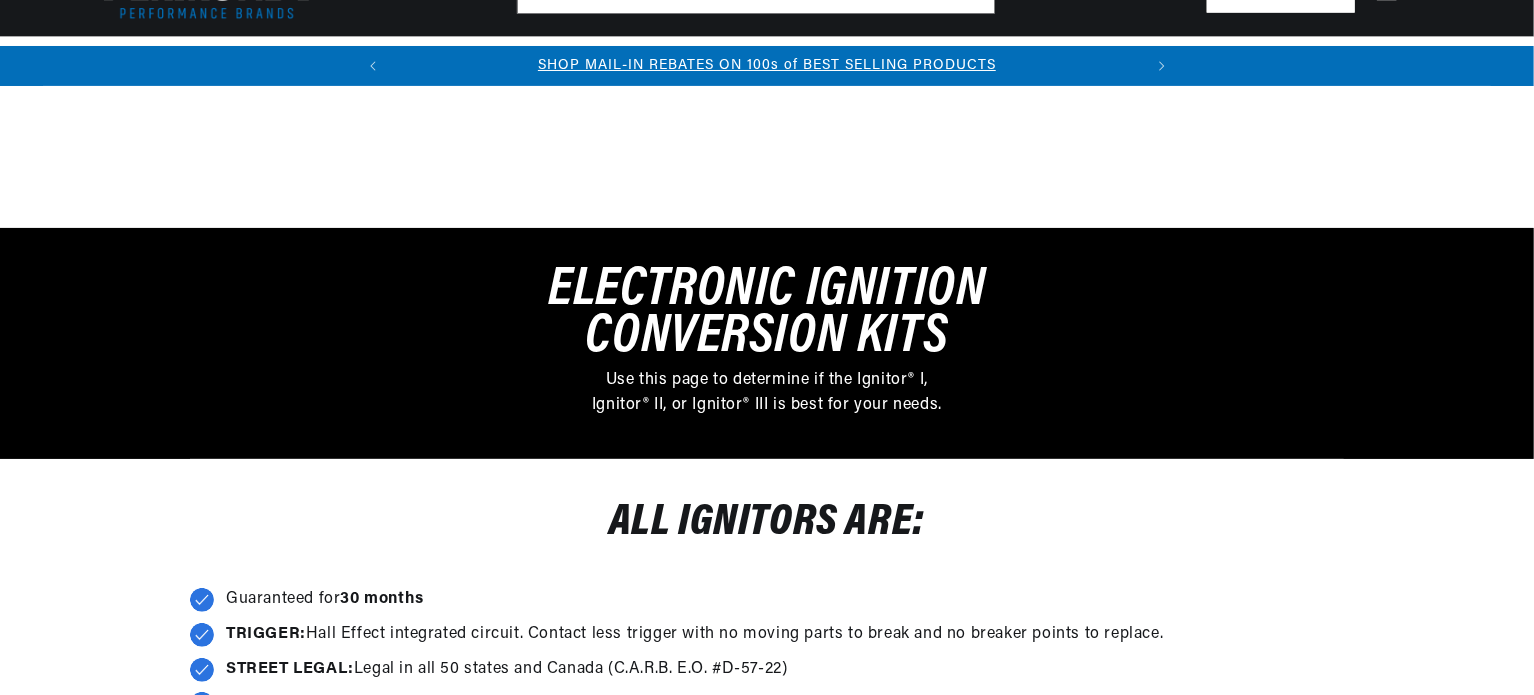 scroll, scrollTop: 500, scrollLeft: 0, axis: vertical 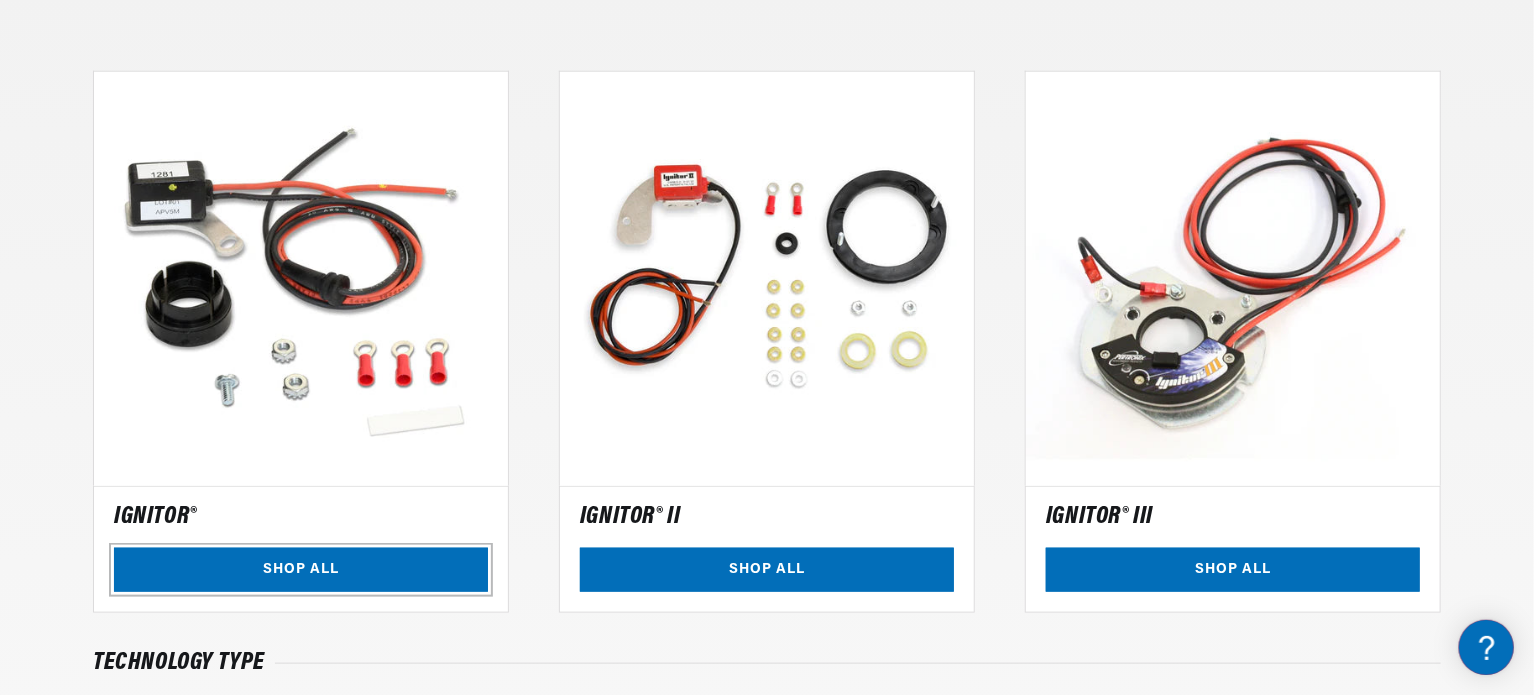 click on "SHOP ALL" at bounding box center [301, 570] 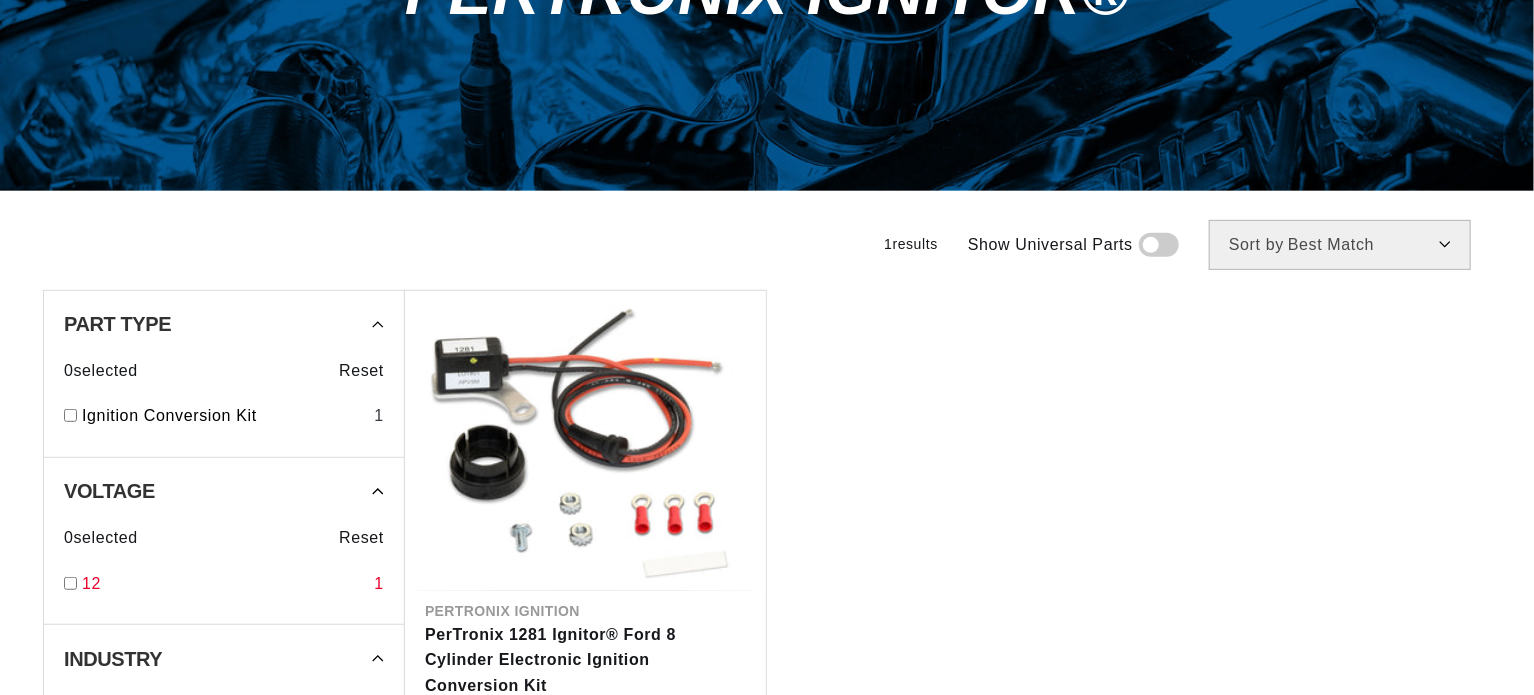 scroll, scrollTop: 500, scrollLeft: 0, axis: vertical 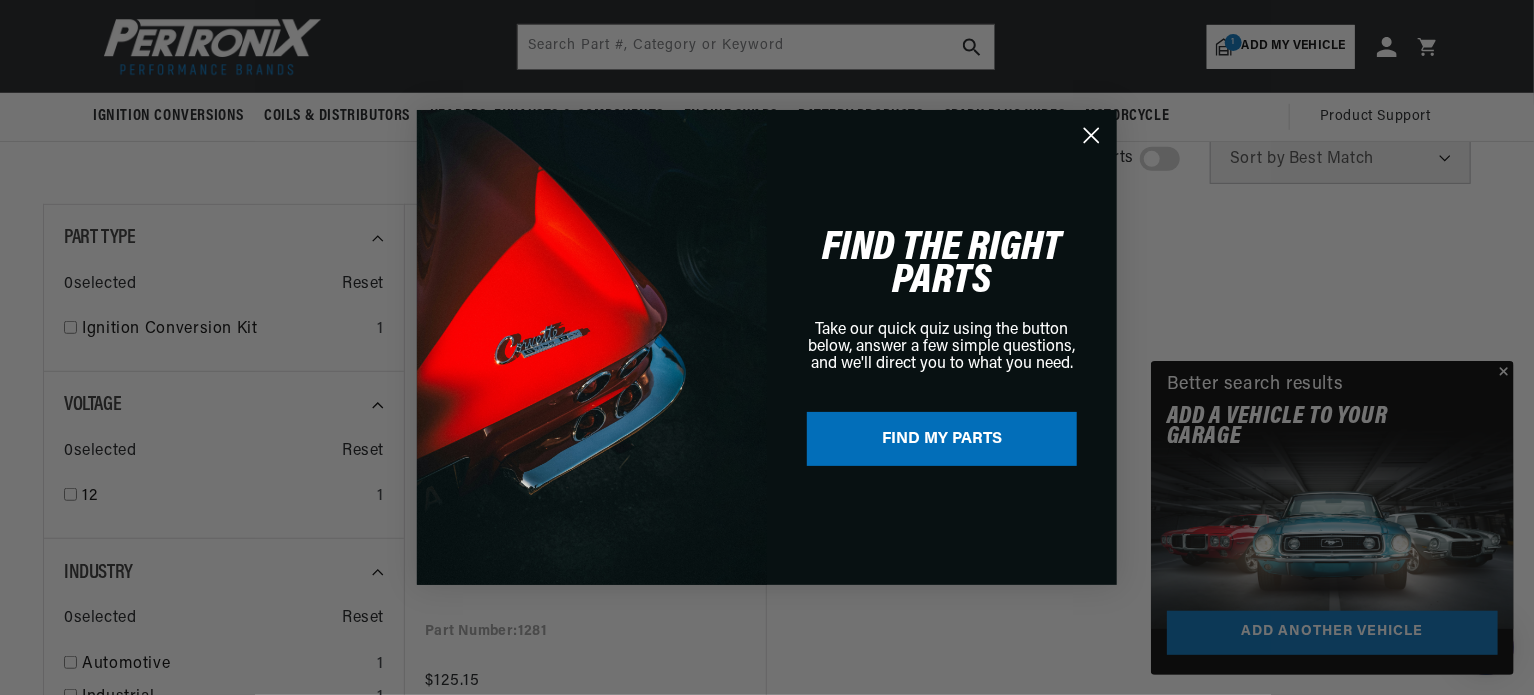 click on "Close dialog FIND THE RIGHT PARTS Take our quick quiz using the button below, answer a few simple questions, and we'll direct you to what you need. FIND MY PARTS Submit" at bounding box center [767, 347] 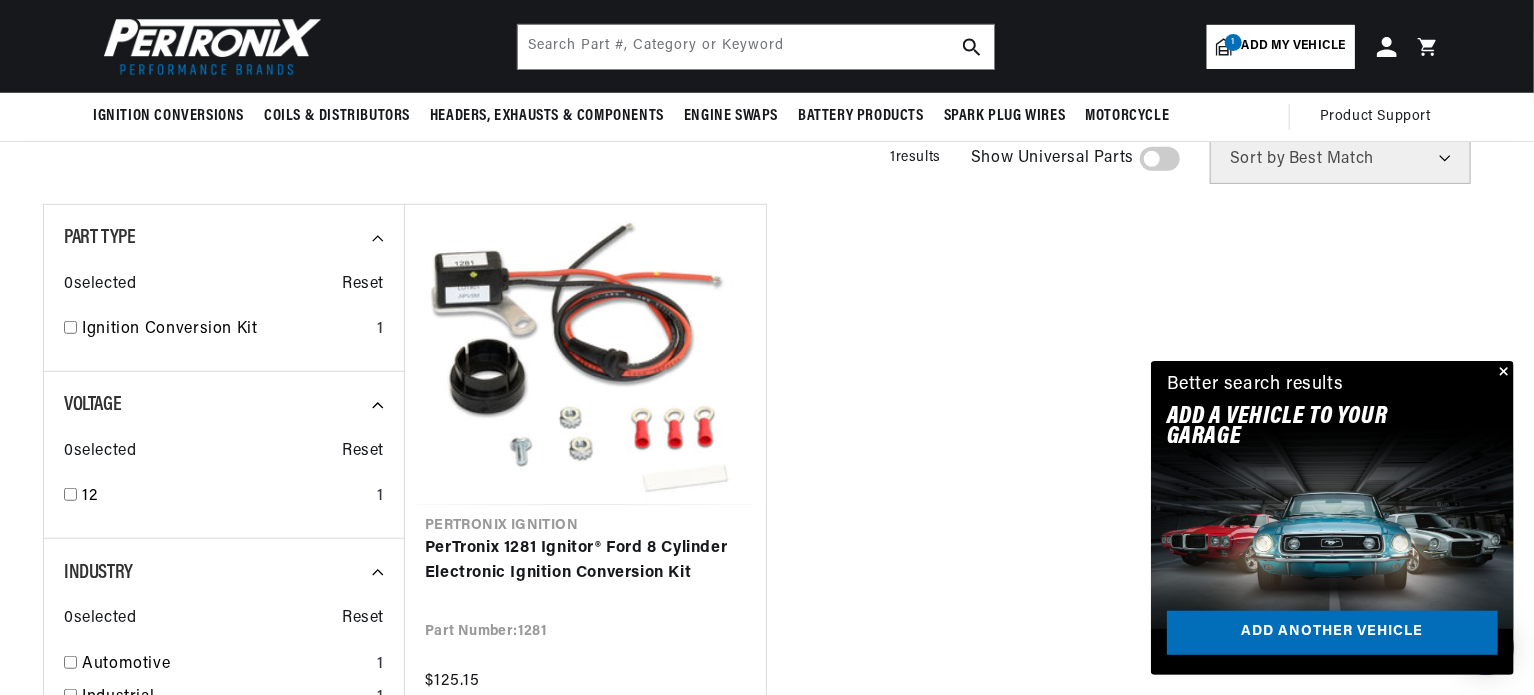 click at bounding box center [1502, 373] 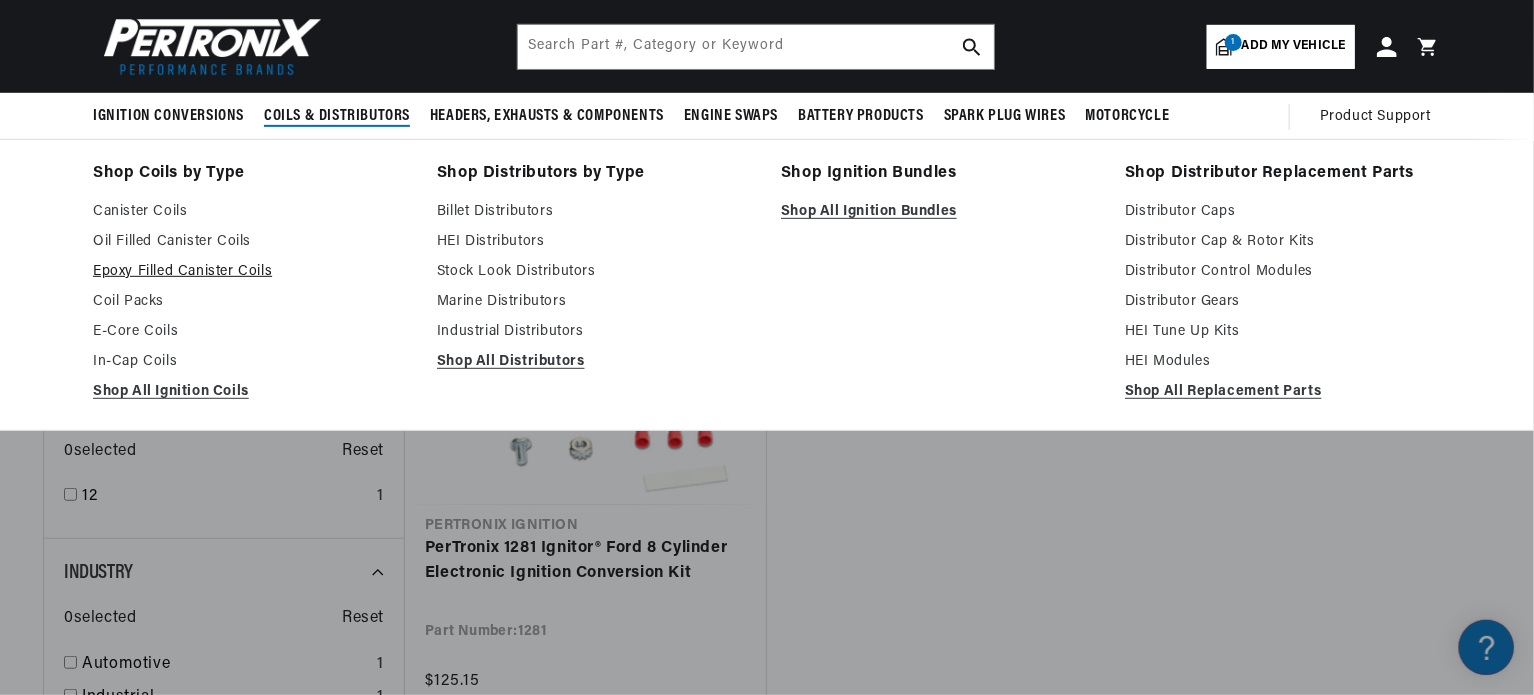 scroll, scrollTop: 0, scrollLeft: 746, axis: horizontal 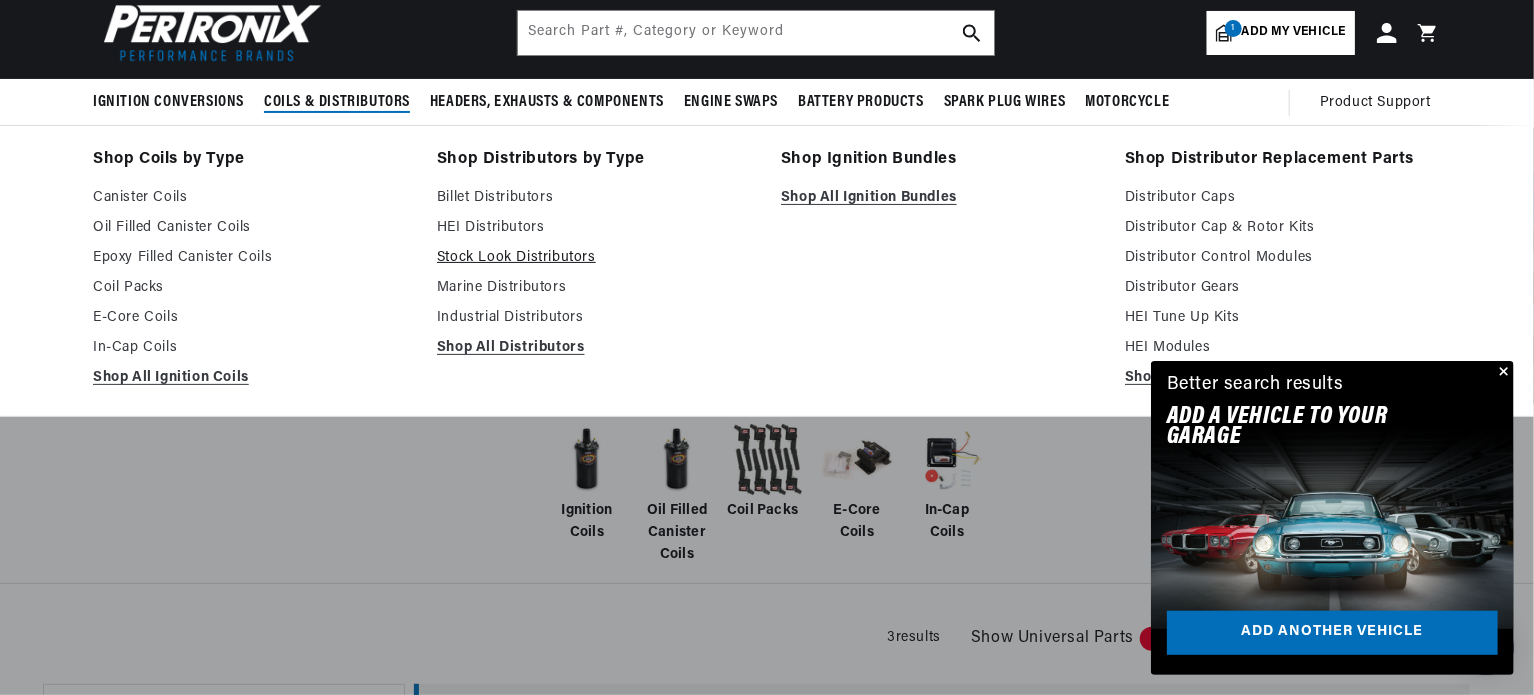 click on "Stock Look Distributors" at bounding box center [595, 258] 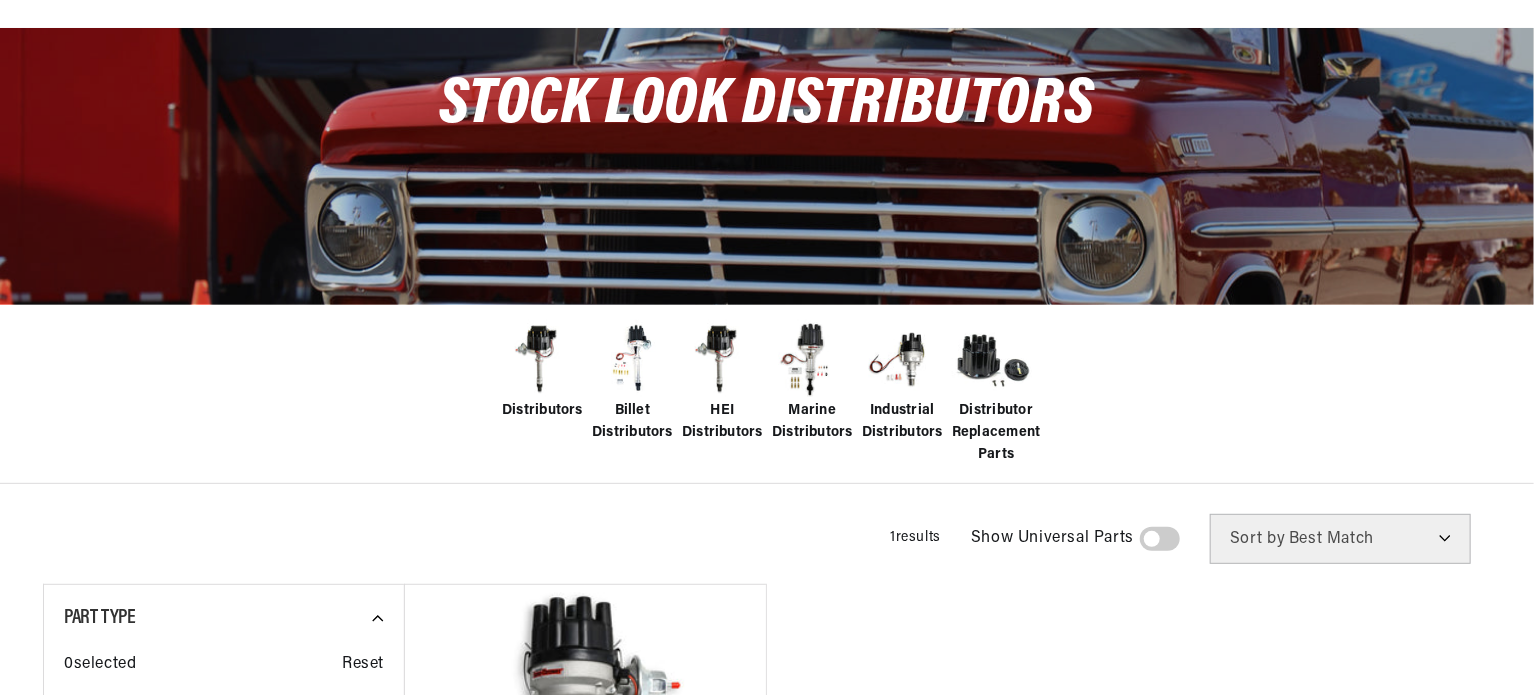 scroll, scrollTop: 400, scrollLeft: 0, axis: vertical 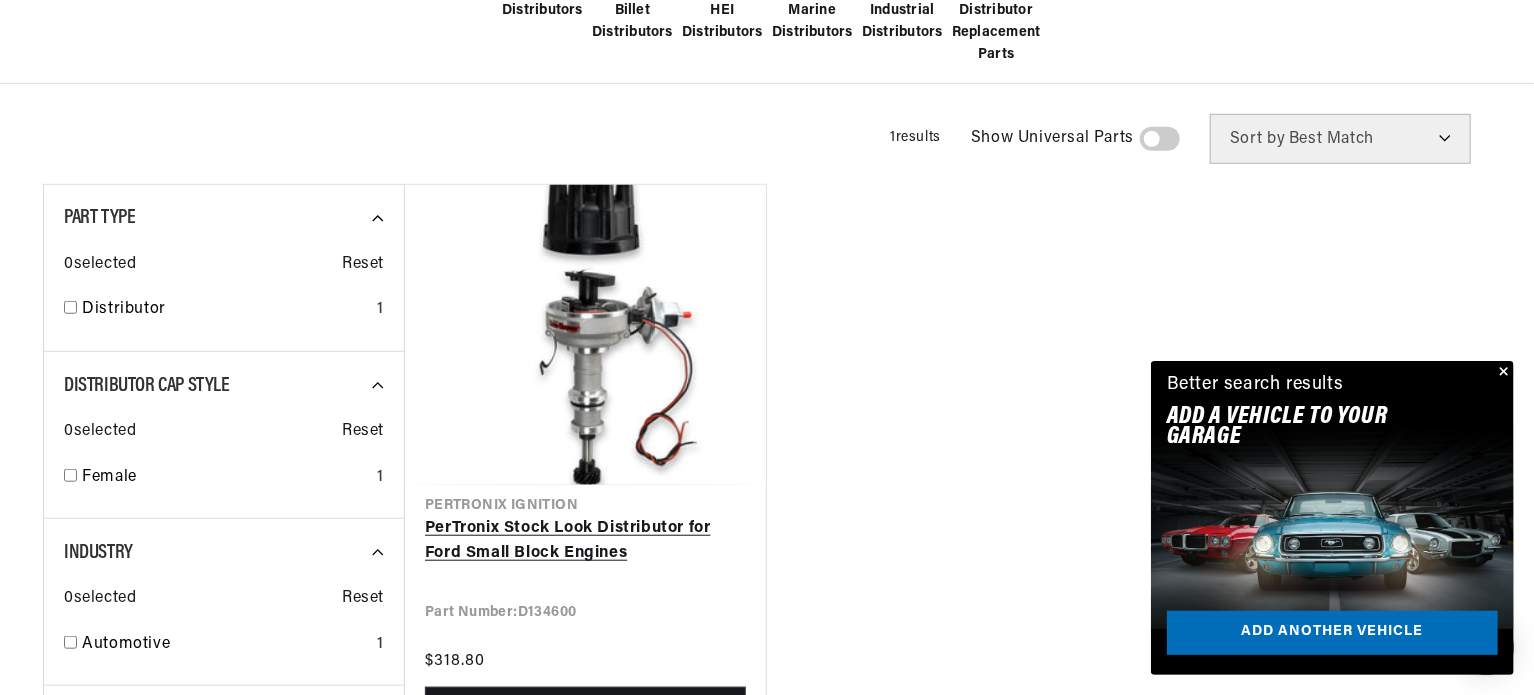 click on "PerTronix Stock Look Distributor for Ford Small Block Engines" at bounding box center [585, 541] 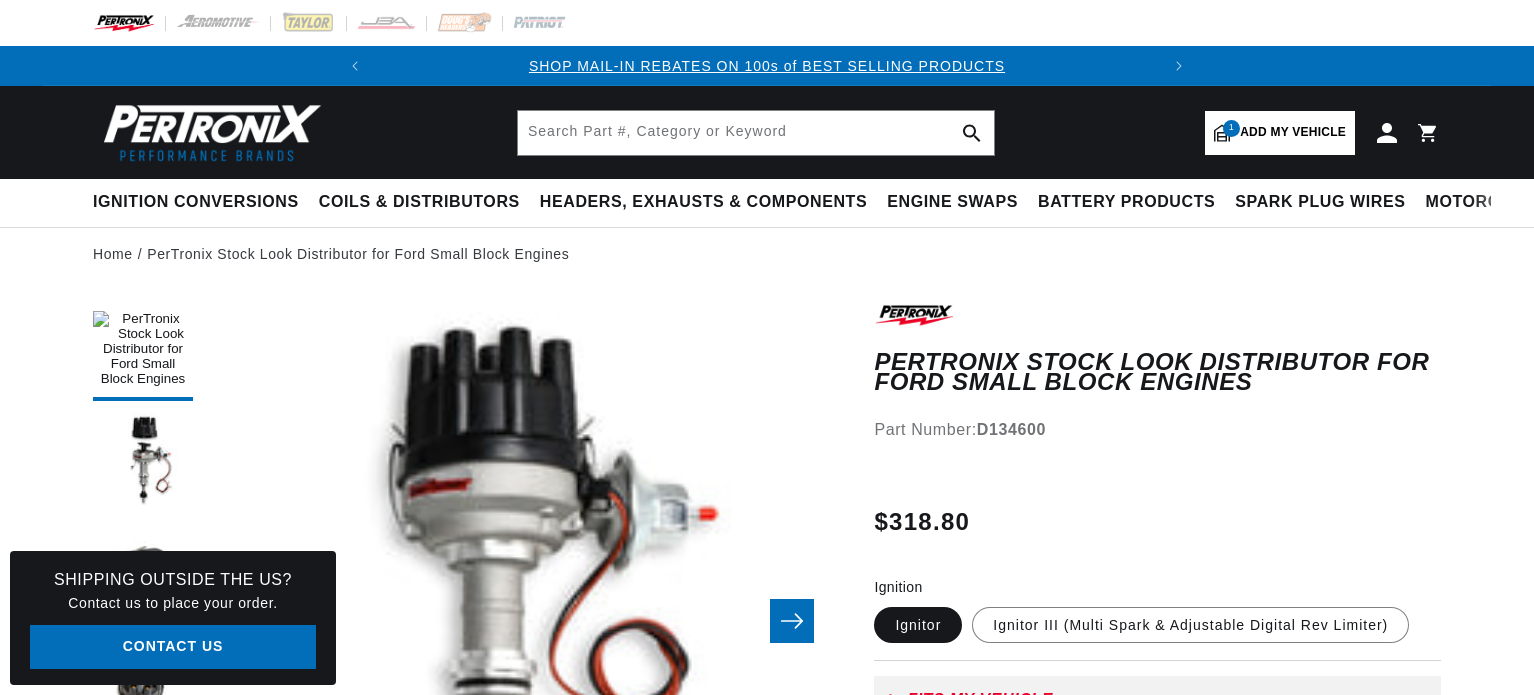 scroll, scrollTop: 0, scrollLeft: 0, axis: both 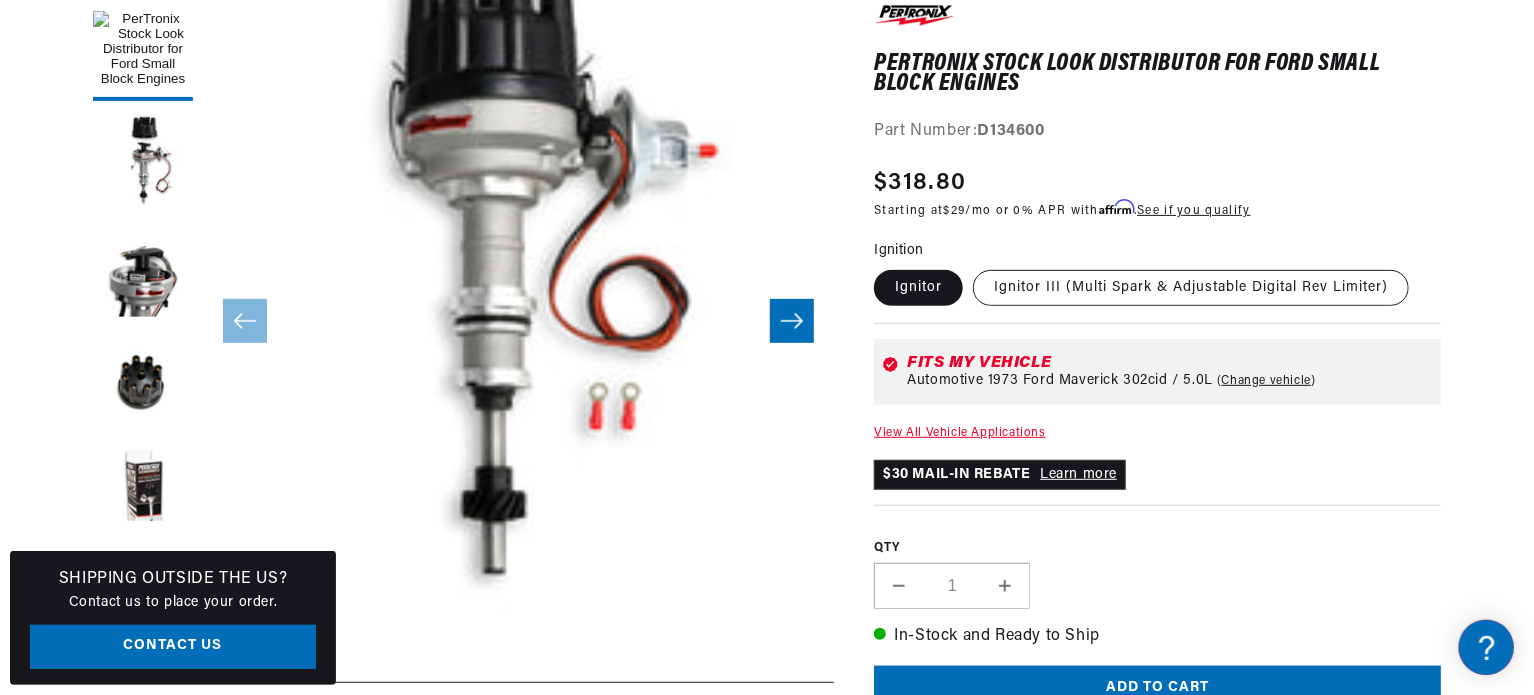 click on "Ignitor III (Multi Spark & Adjustable Digital Rev Limiter)" at bounding box center [1191, 288] 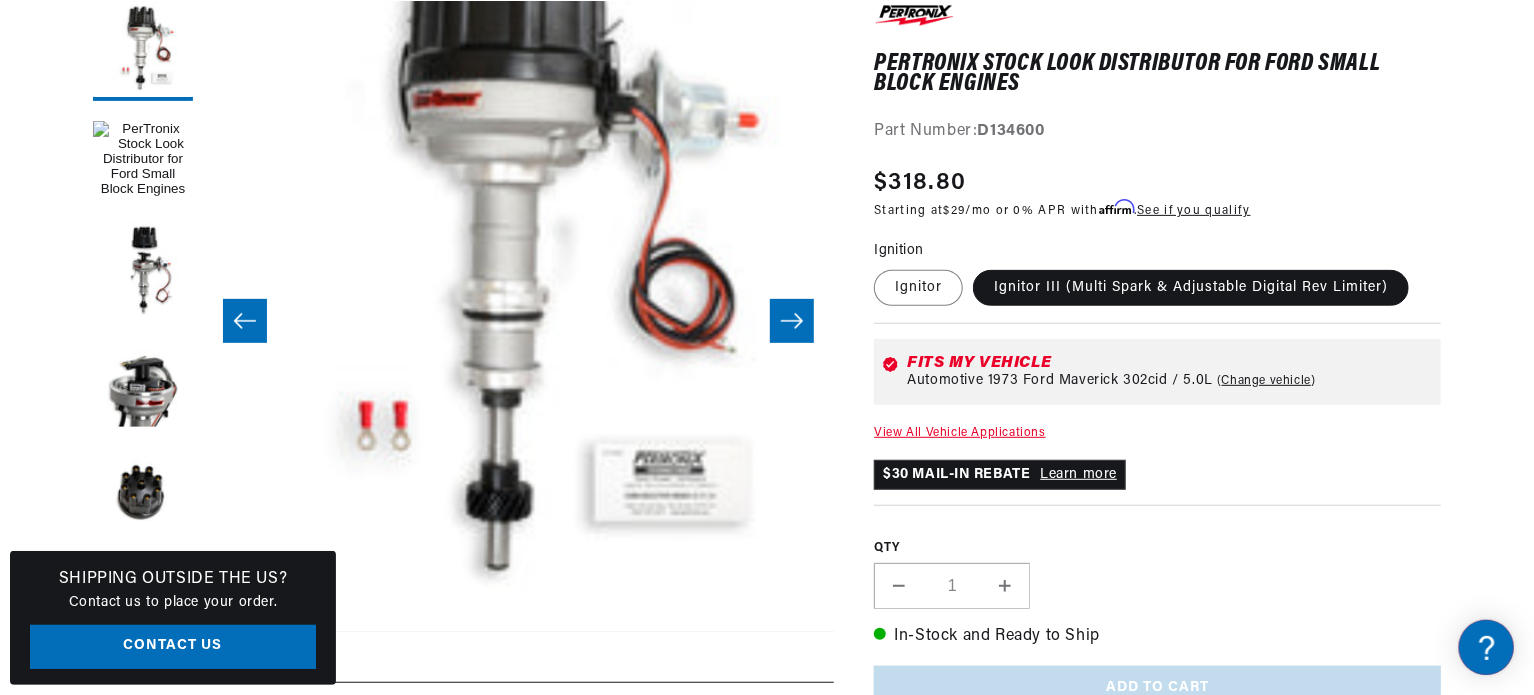 scroll, scrollTop: 63, scrollLeft: 413, axis: both 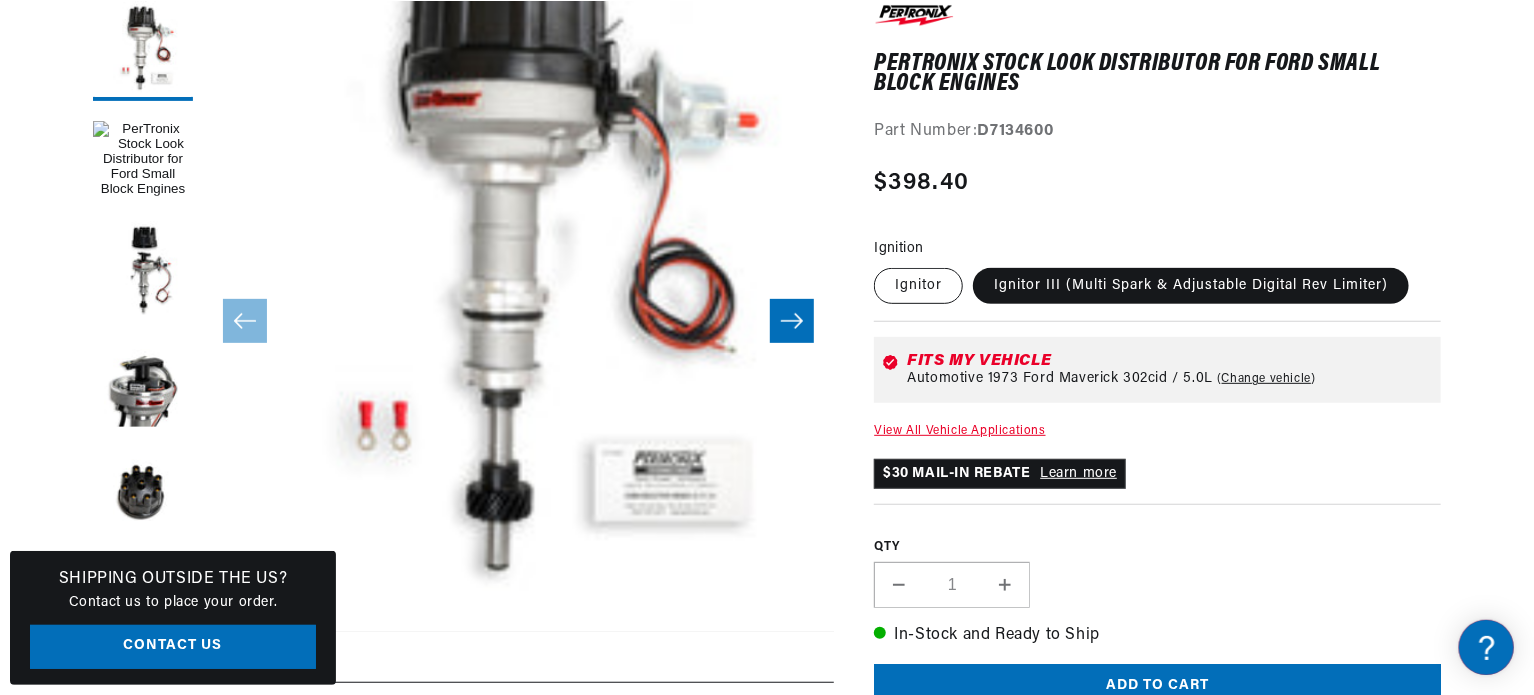 click on "Ignitor" at bounding box center (918, 286) 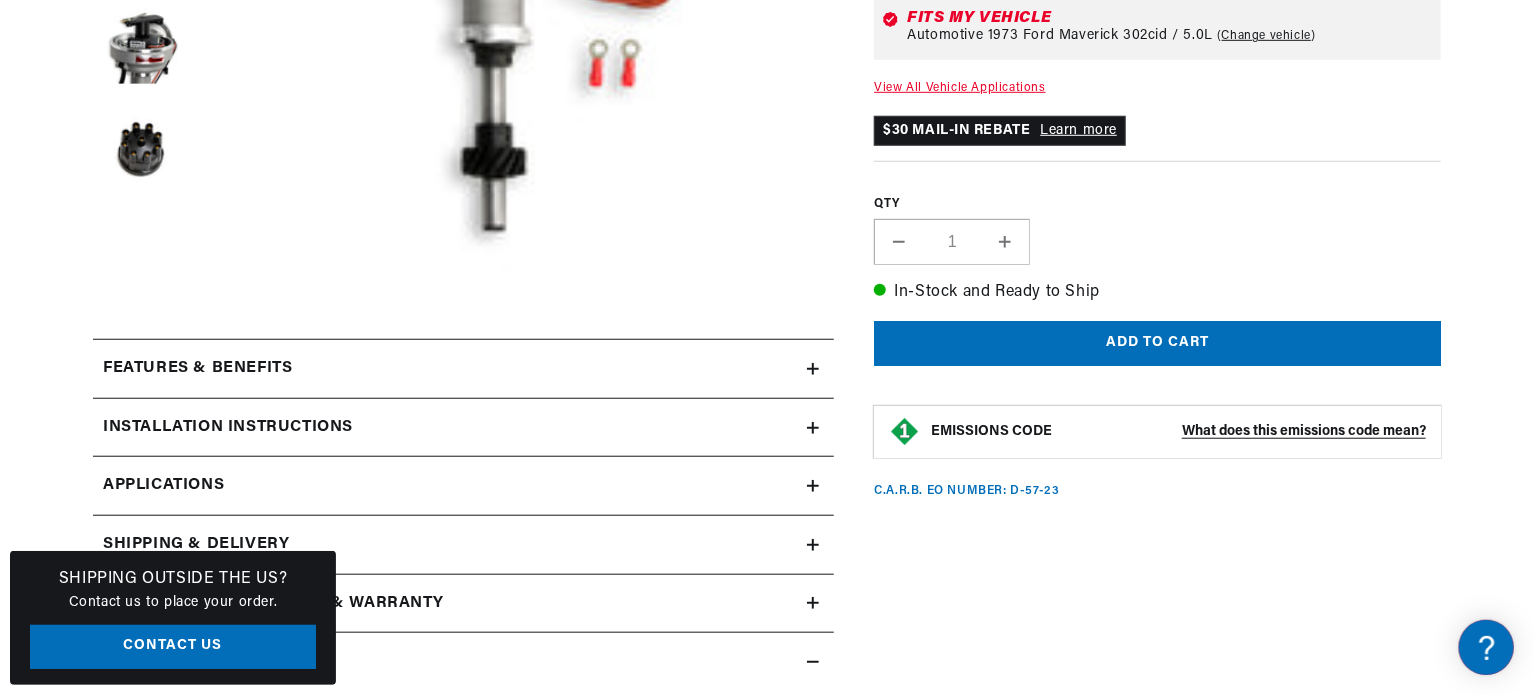scroll, scrollTop: 700, scrollLeft: 0, axis: vertical 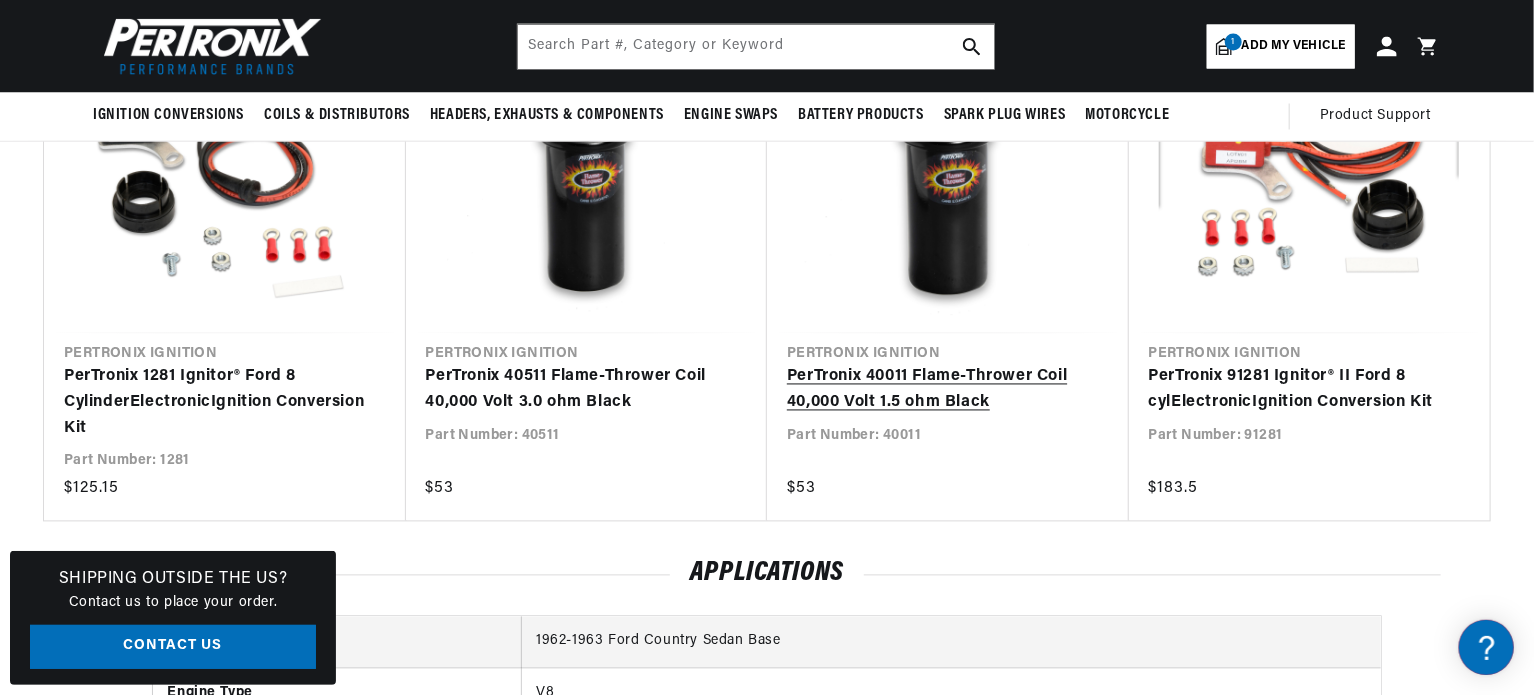click on "PerTronix 40011 Flame-Thrower Coil 40,000 Volt 1.5 ohm Black" at bounding box center [938, 390] 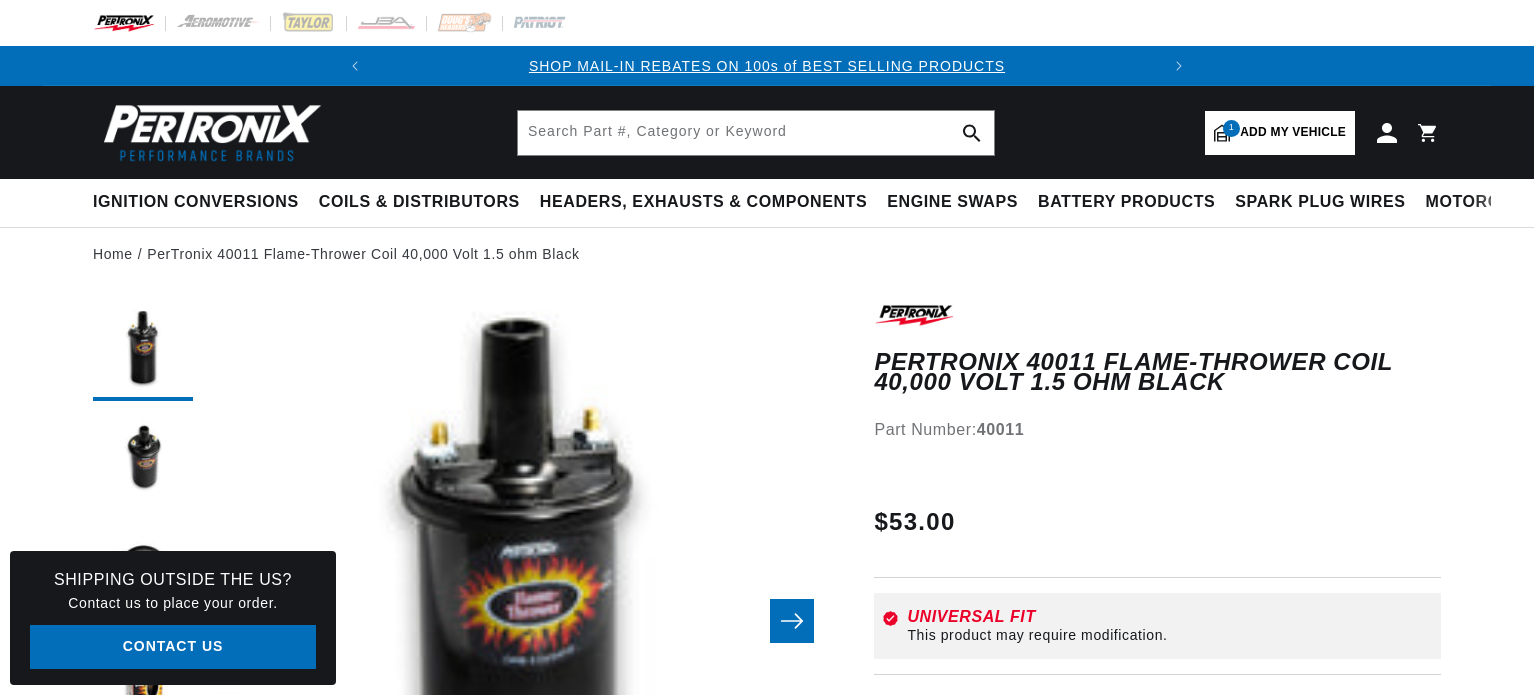 scroll, scrollTop: 0, scrollLeft: 0, axis: both 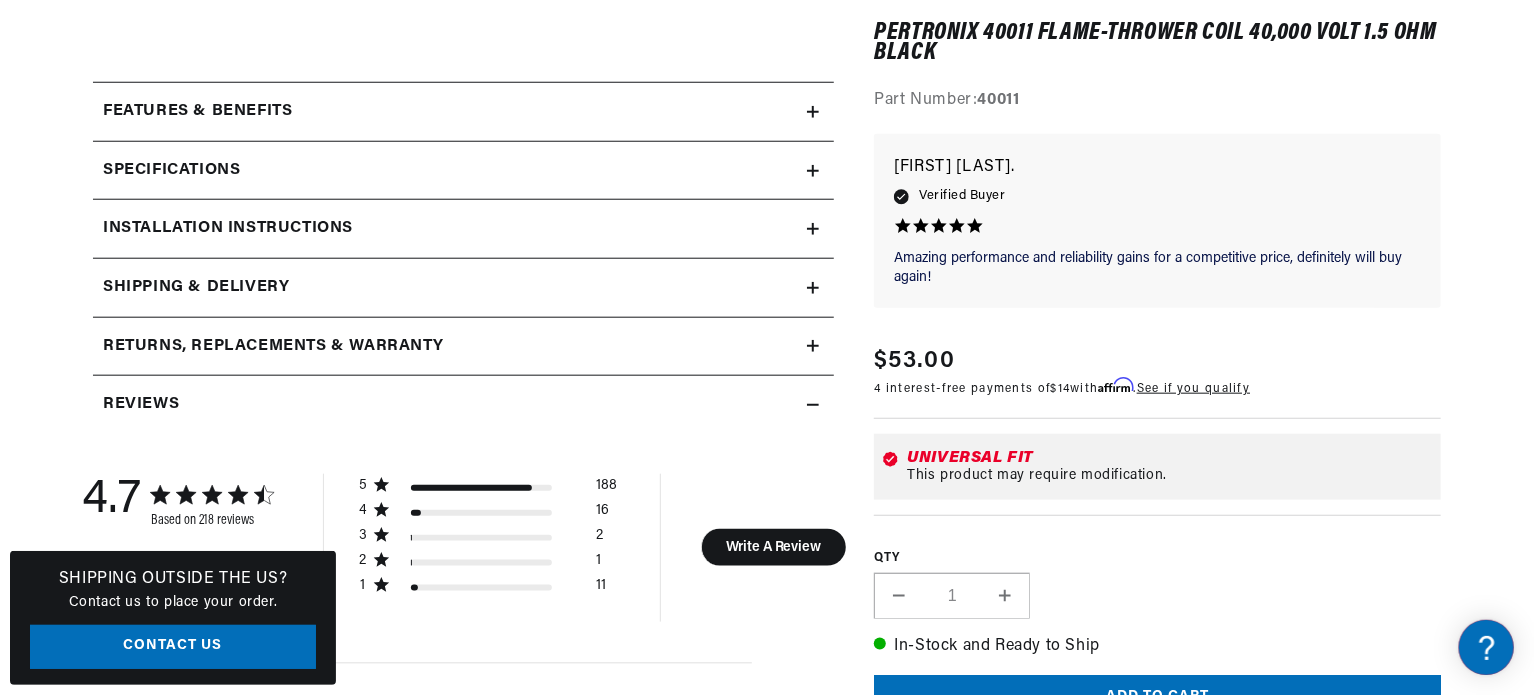 click on "Features & Benefits" at bounding box center [463, 112] 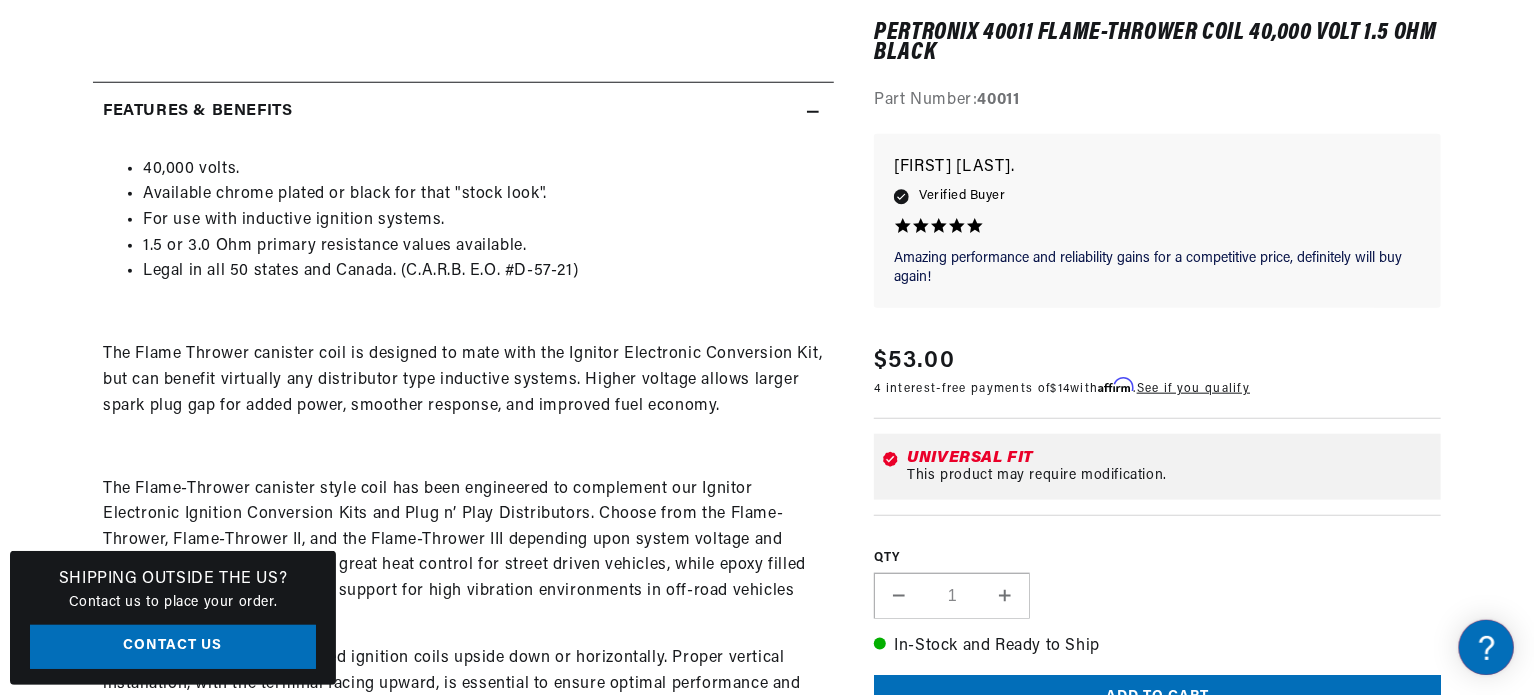 scroll, scrollTop: 0, scrollLeft: 152, axis: horizontal 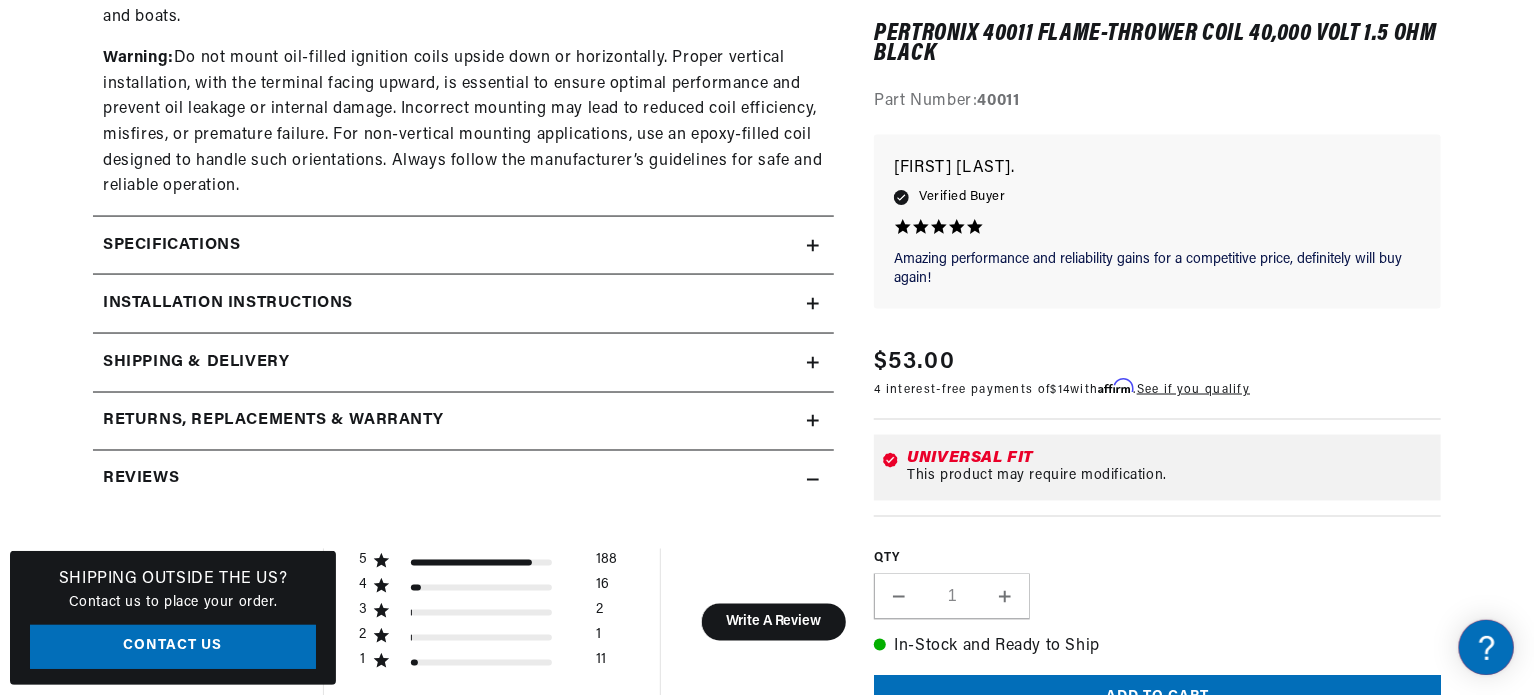 click on "Specifications" at bounding box center (450, -488) 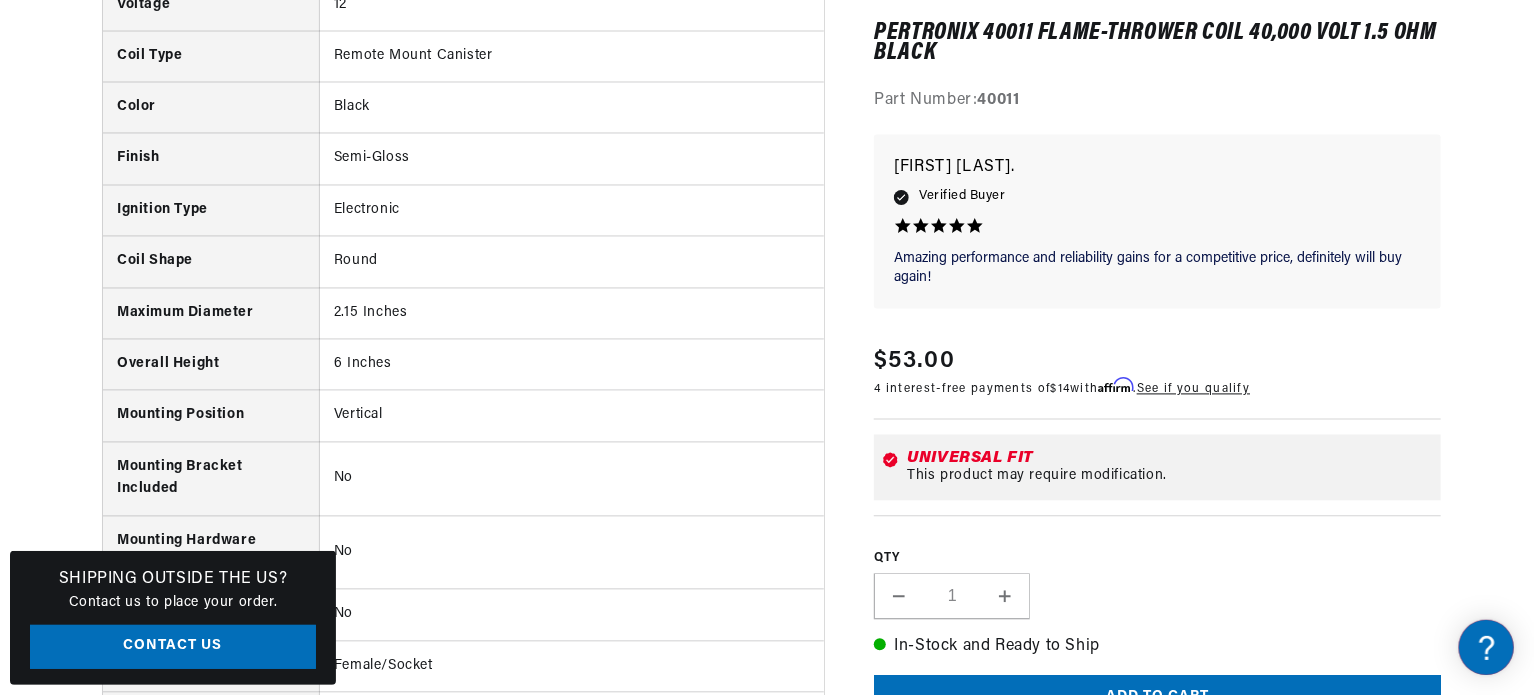 scroll, scrollTop: 1900, scrollLeft: 0, axis: vertical 